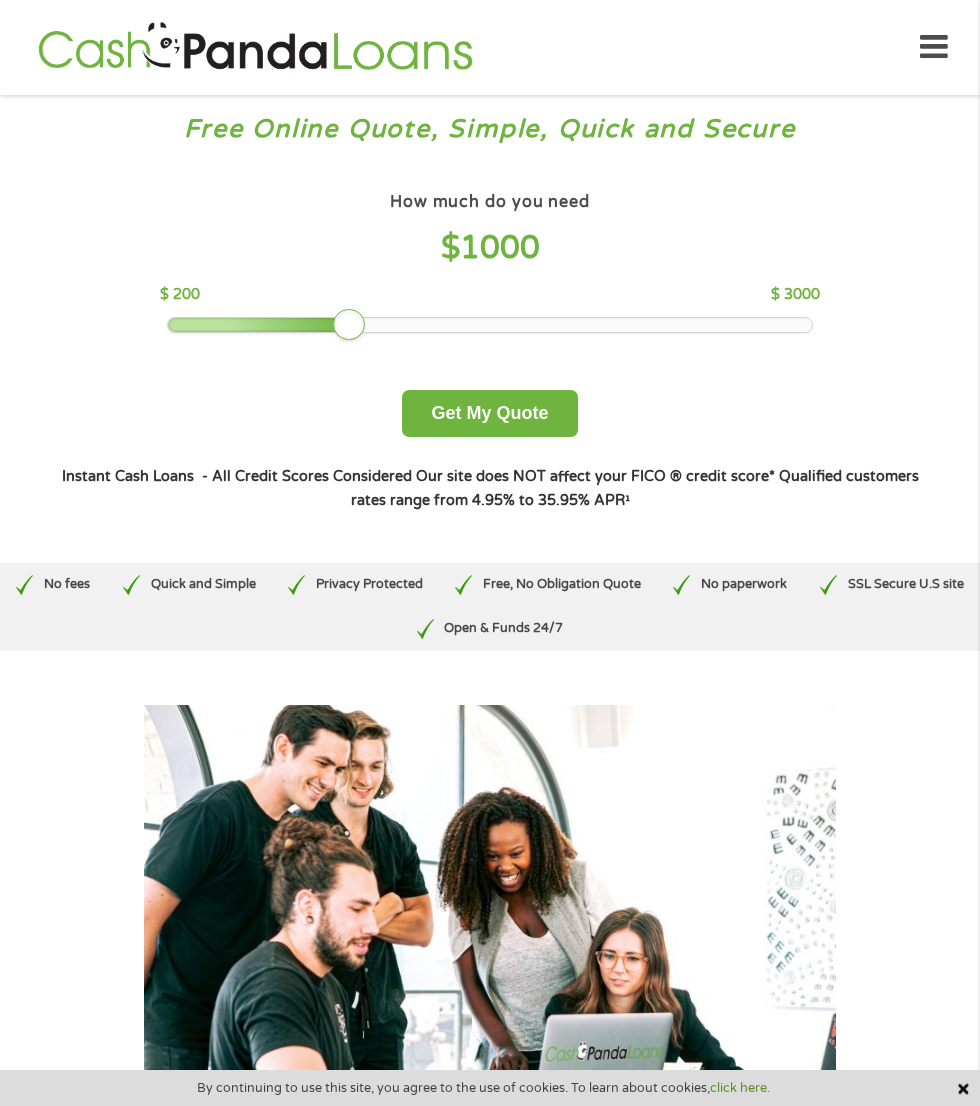 scroll, scrollTop: 0, scrollLeft: 0, axis: both 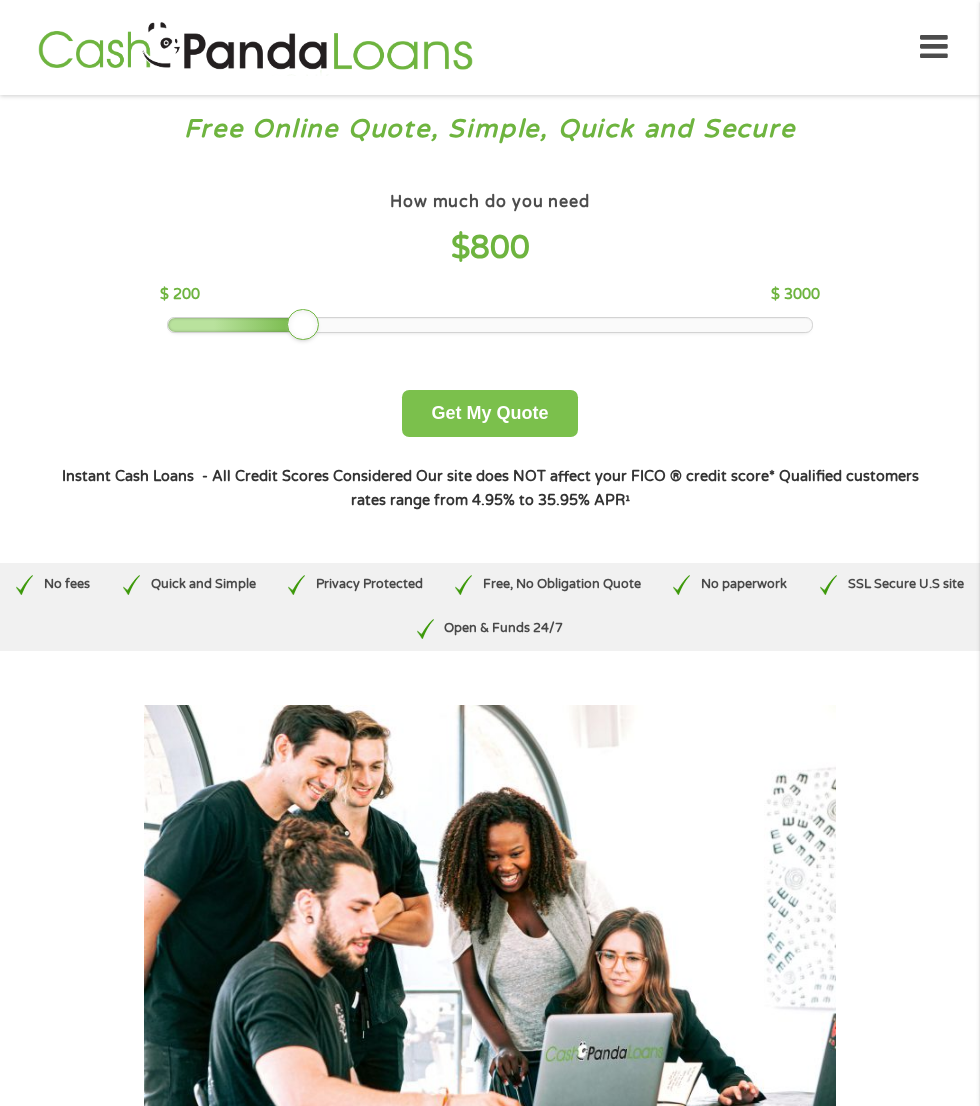 click on "Get My Quote" at bounding box center (489, 413) 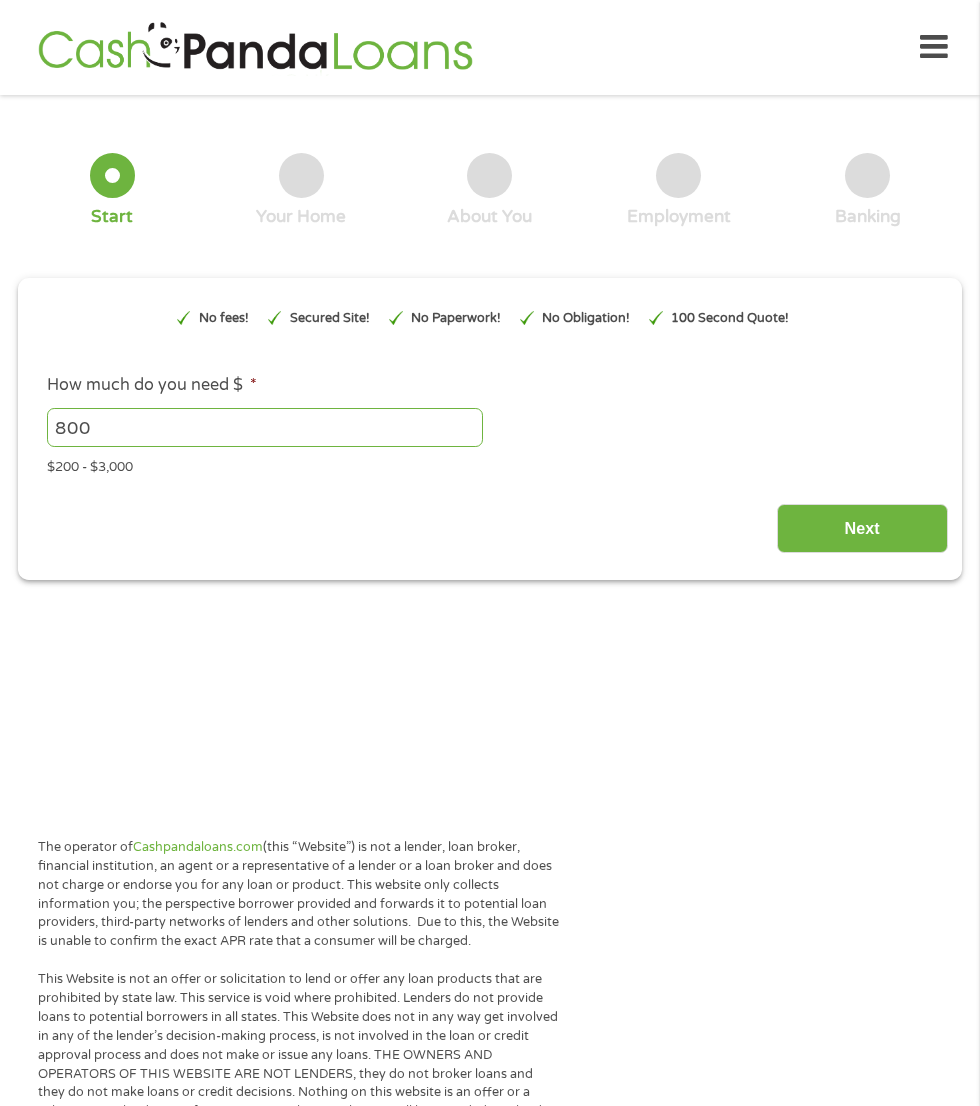 click on "Next" at bounding box center [862, 528] 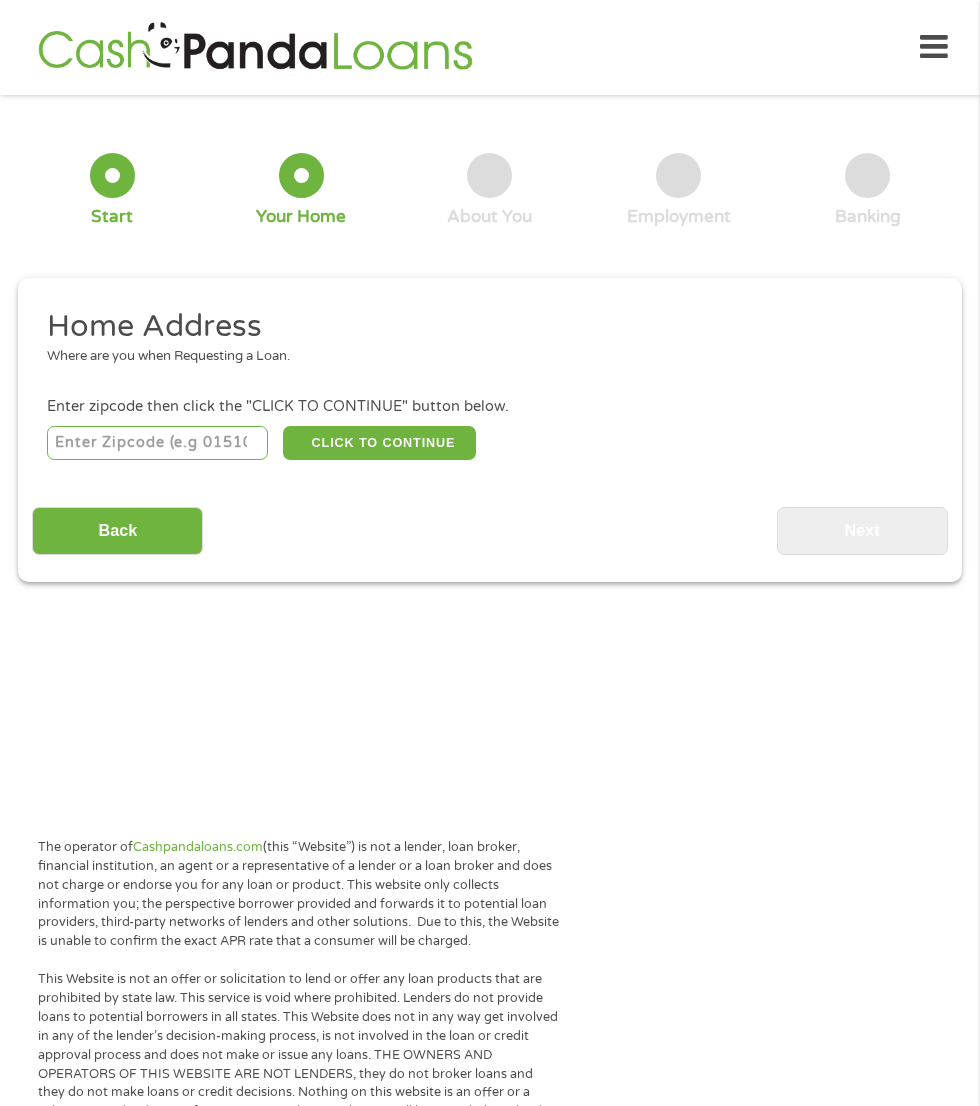 scroll, scrollTop: 16, scrollLeft: 0, axis: vertical 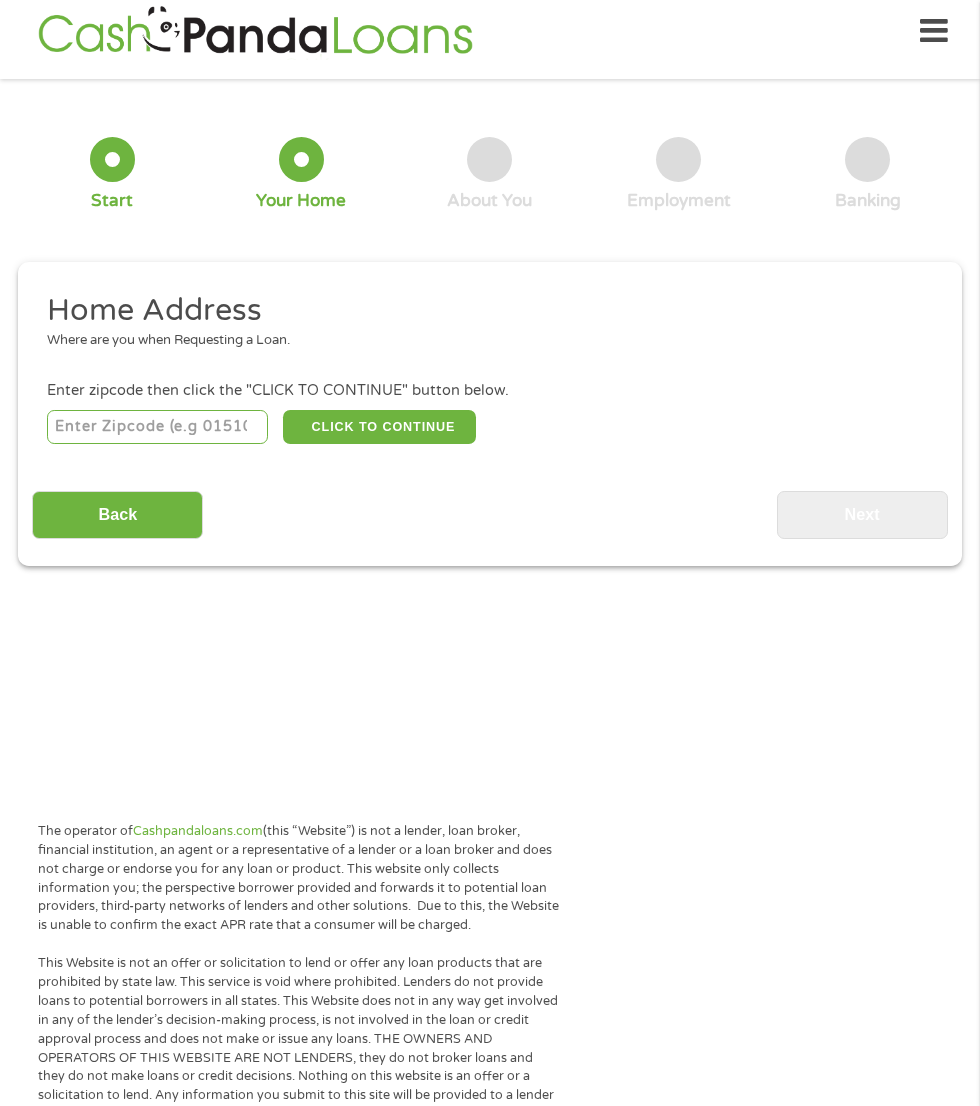 click at bounding box center (158, 427) 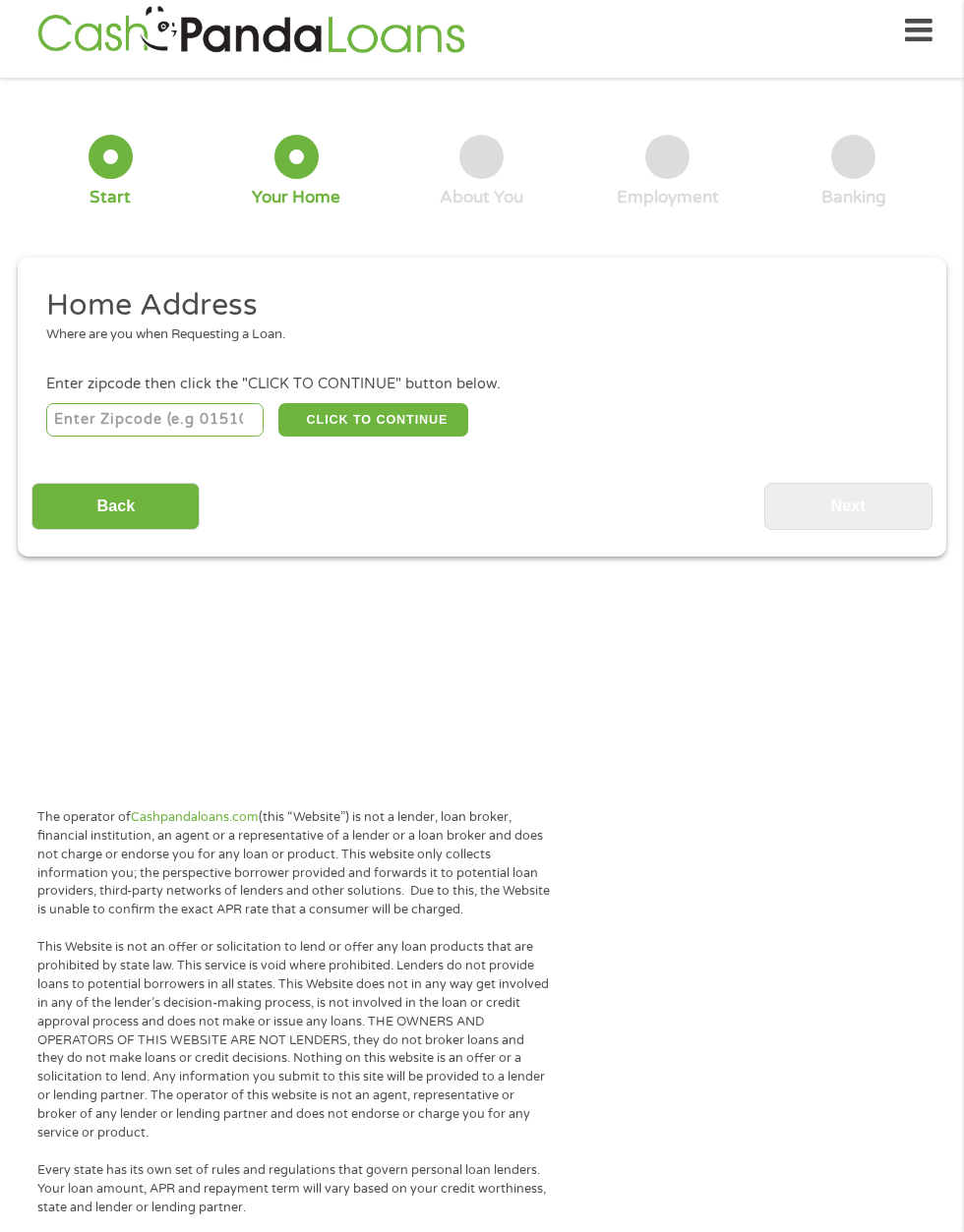 scroll, scrollTop: 16, scrollLeft: 0, axis: vertical 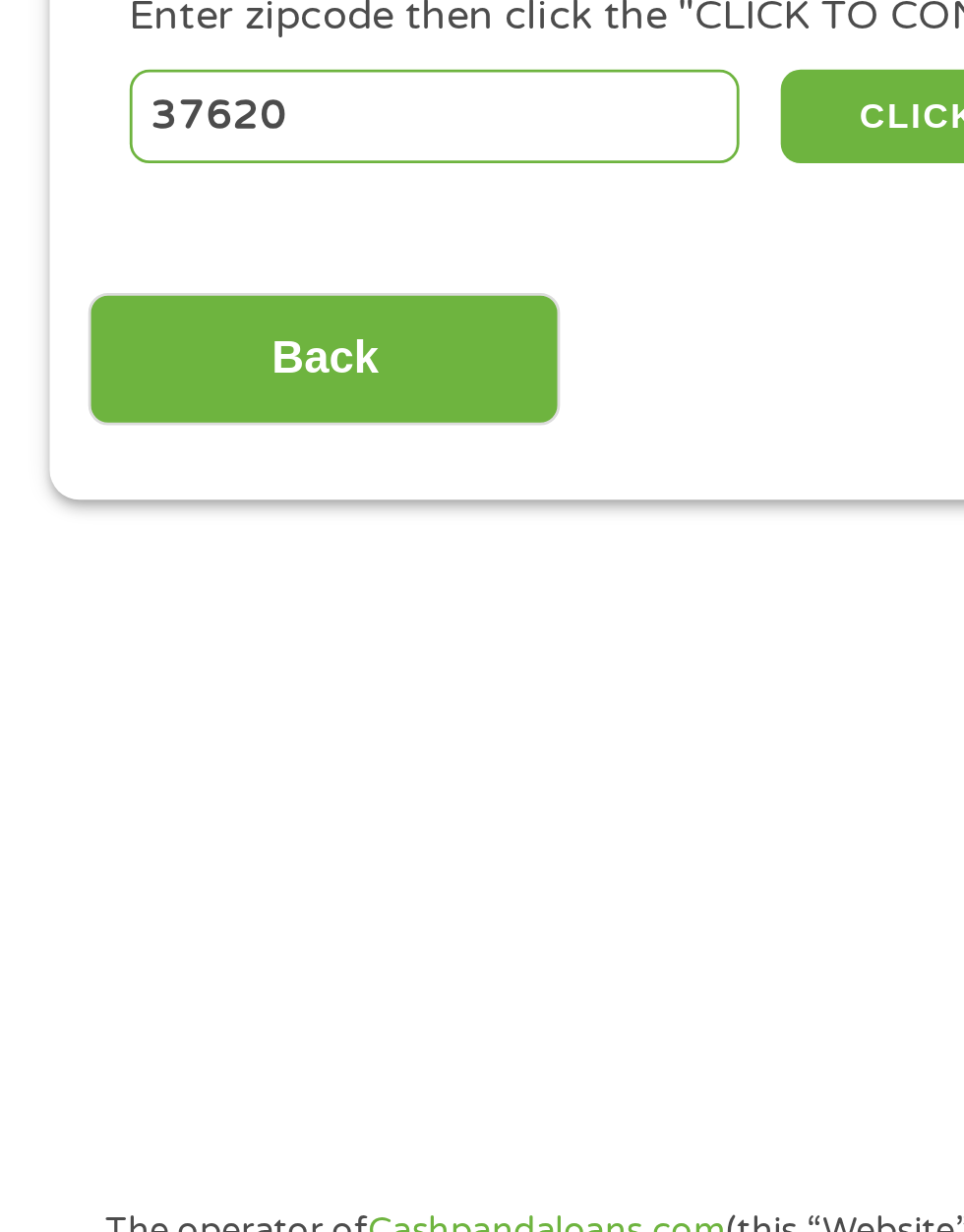 type on "37620" 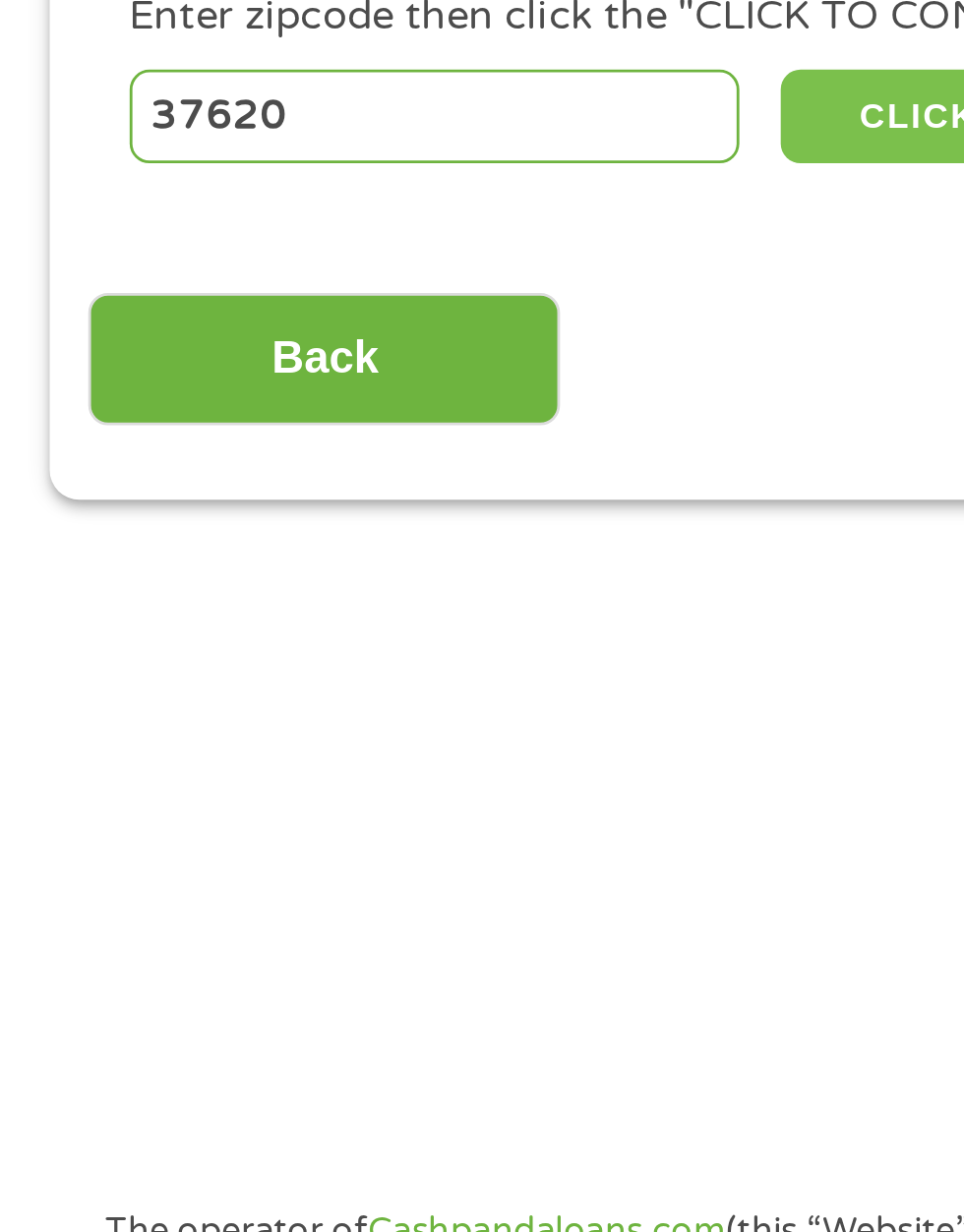 click on "CLICK TO CONTINUE" at bounding box center (373, 420) 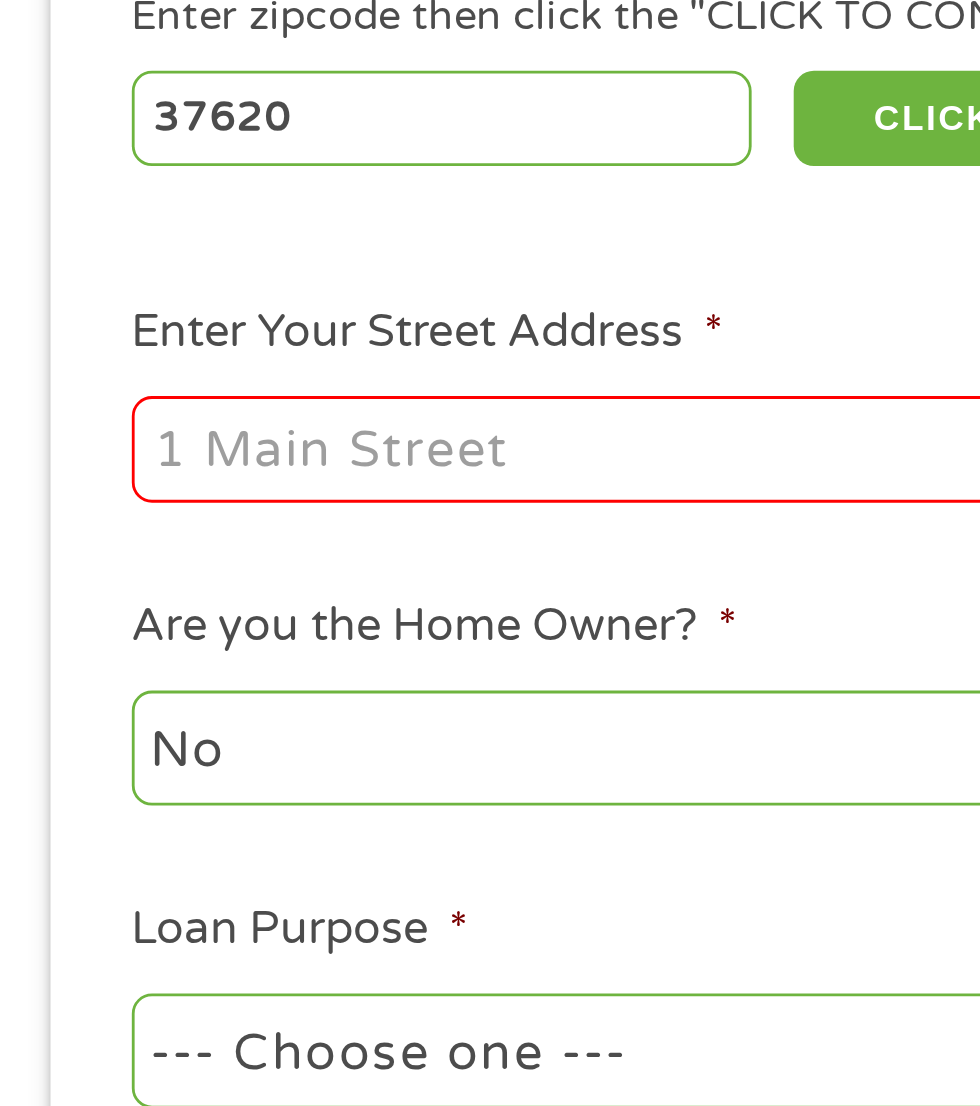 click on "Enter Your Street Address *" at bounding box center [261, 545] 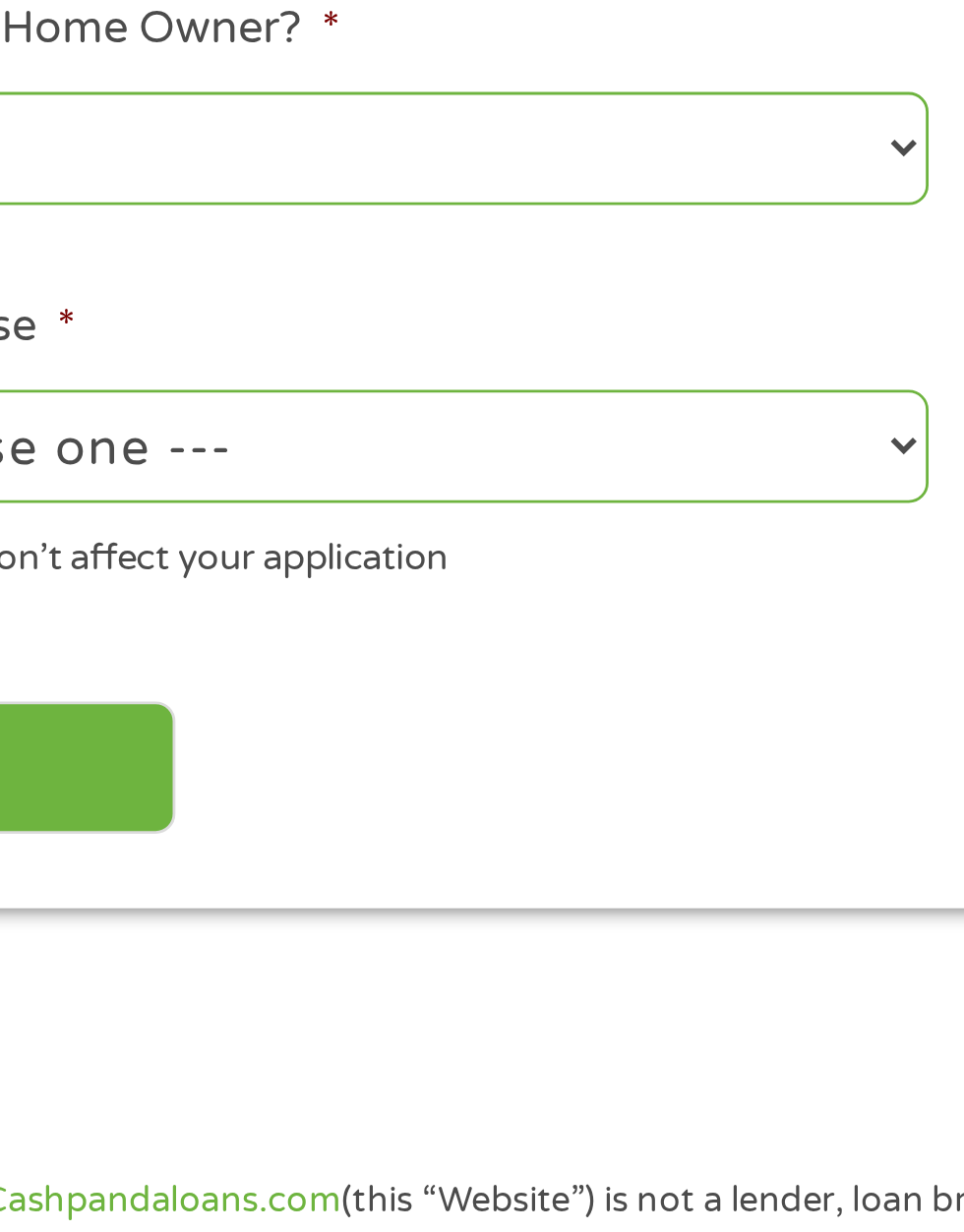 scroll, scrollTop: 16, scrollLeft: 0, axis: vertical 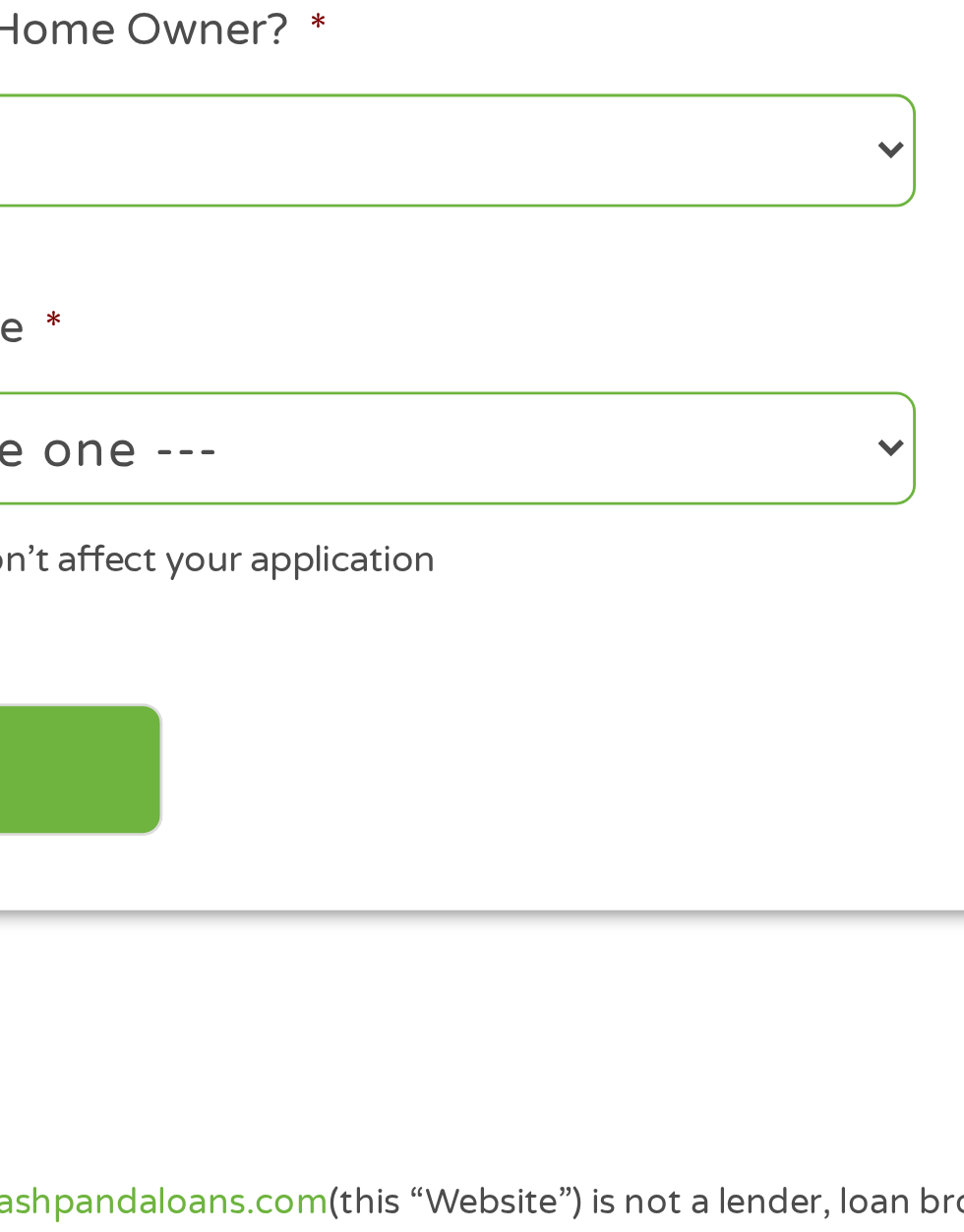 click on "1000 mountain breeze lane" at bounding box center (257, 536) 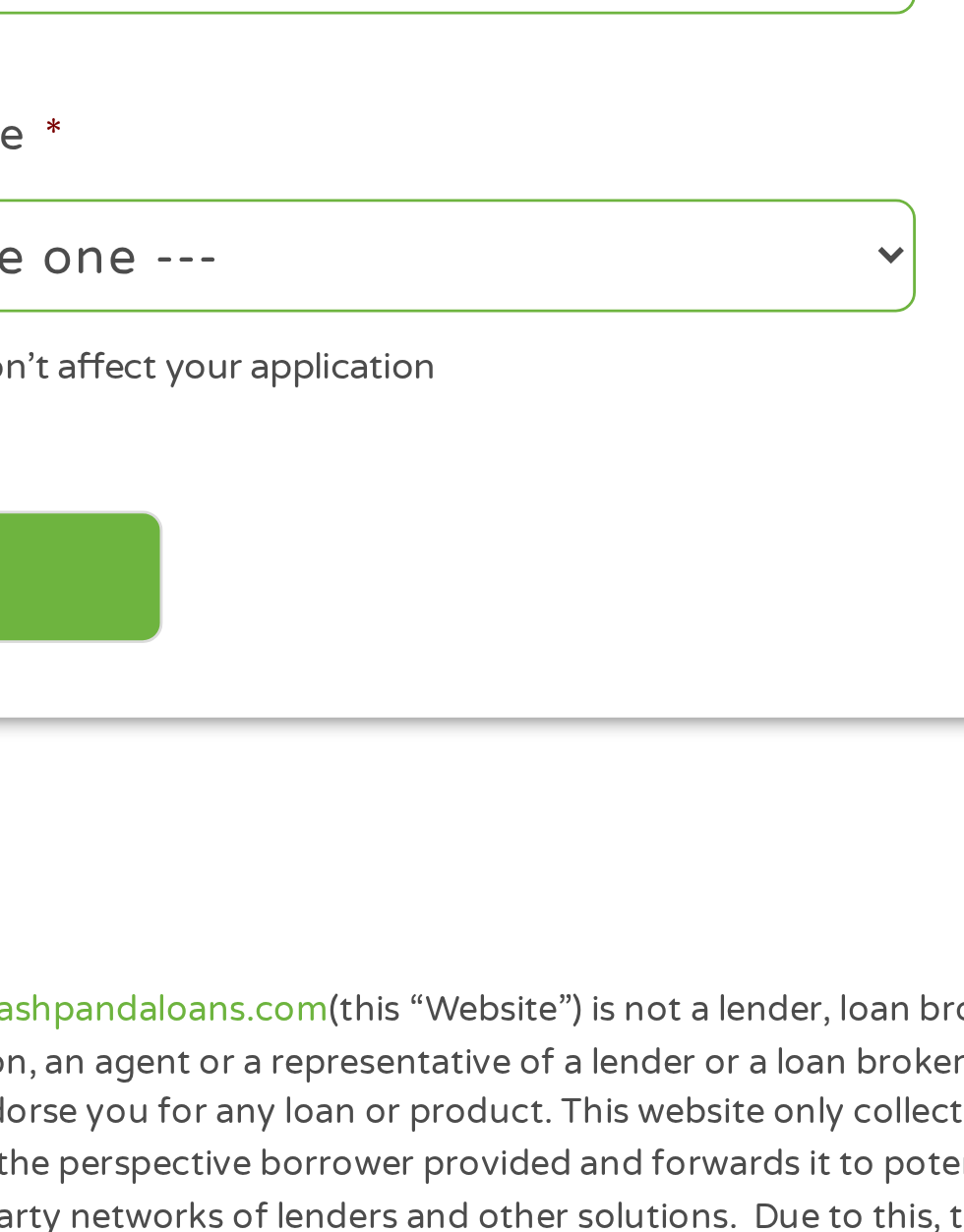 scroll, scrollTop: 16, scrollLeft: 0, axis: vertical 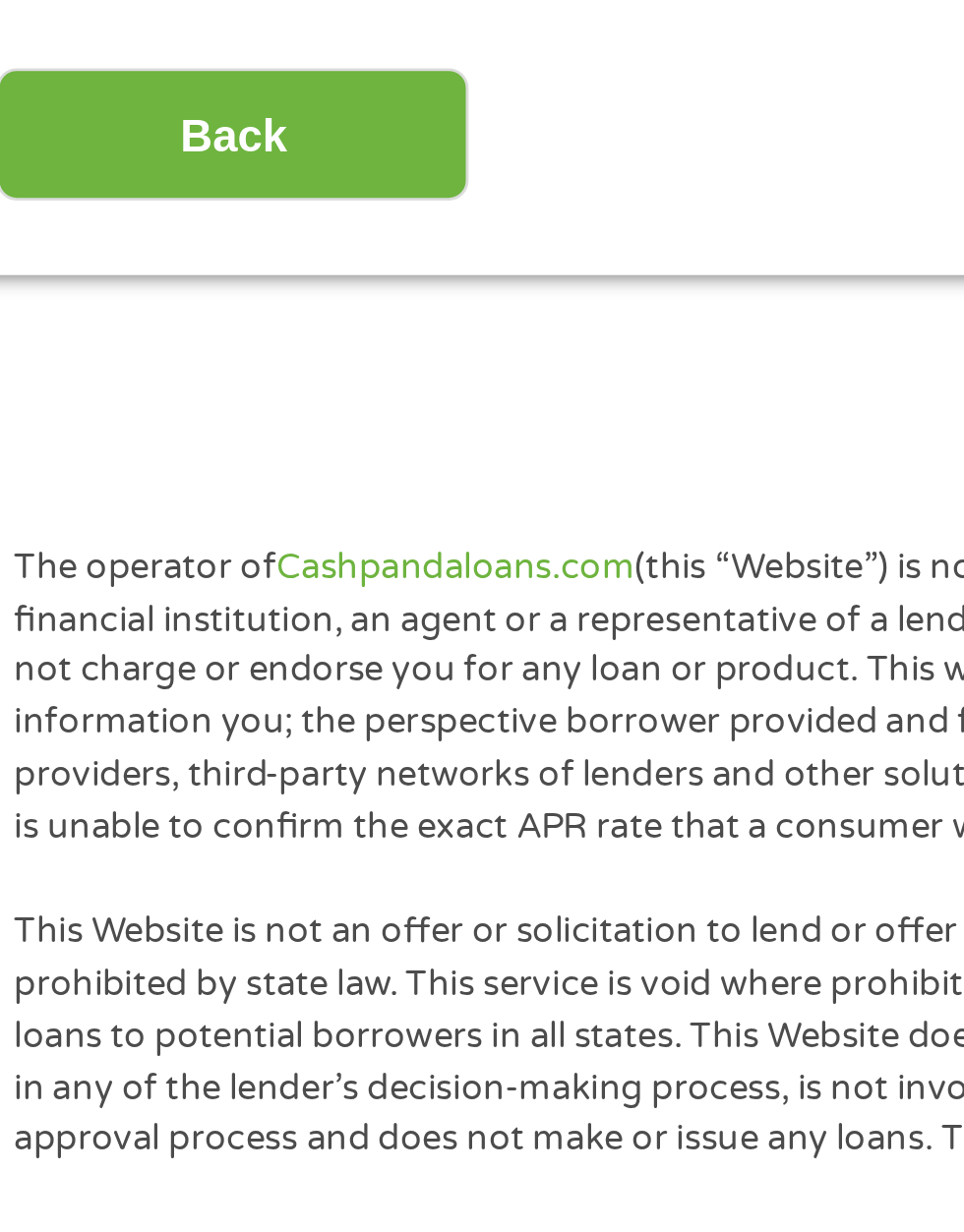 type on "1000 mountain breeze lane Bristol tn" 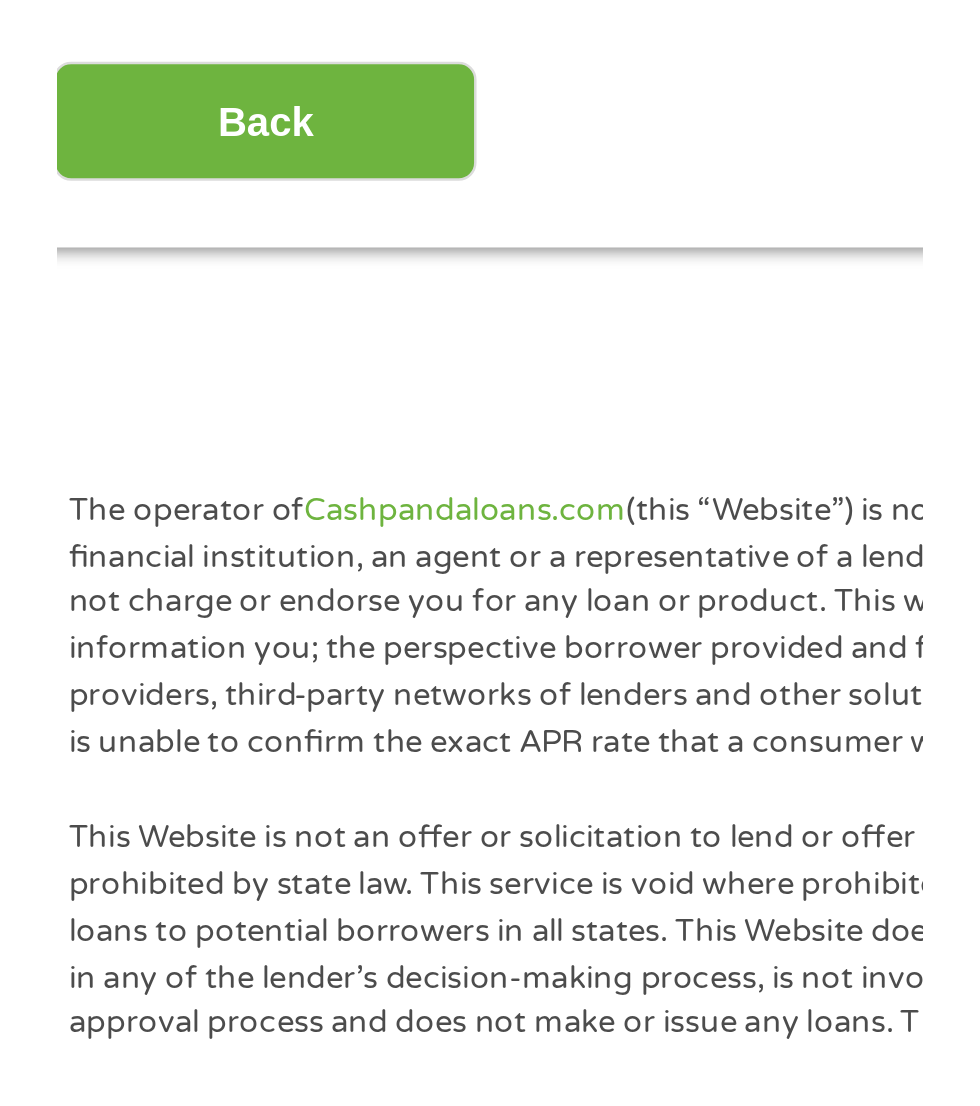 scroll, scrollTop: 16, scrollLeft: 0, axis: vertical 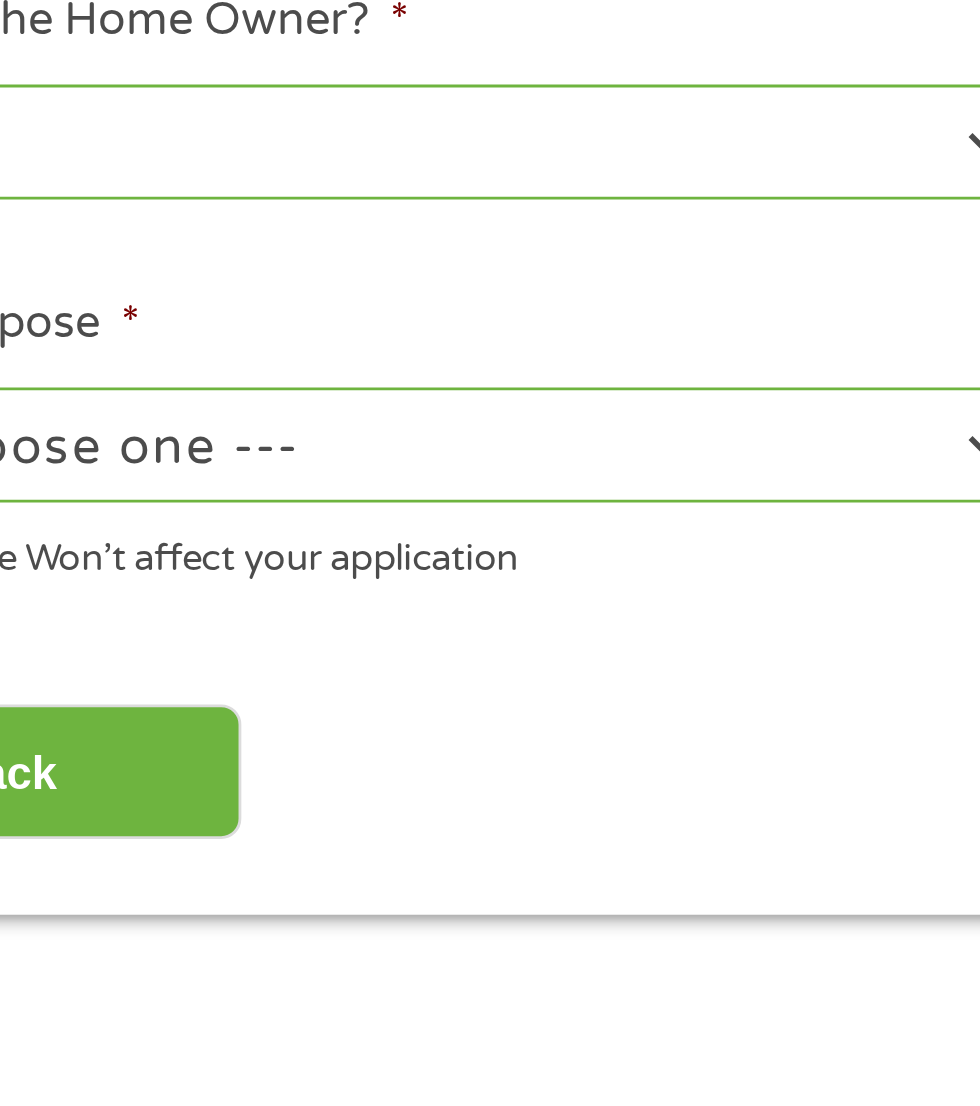 select on "paybills" 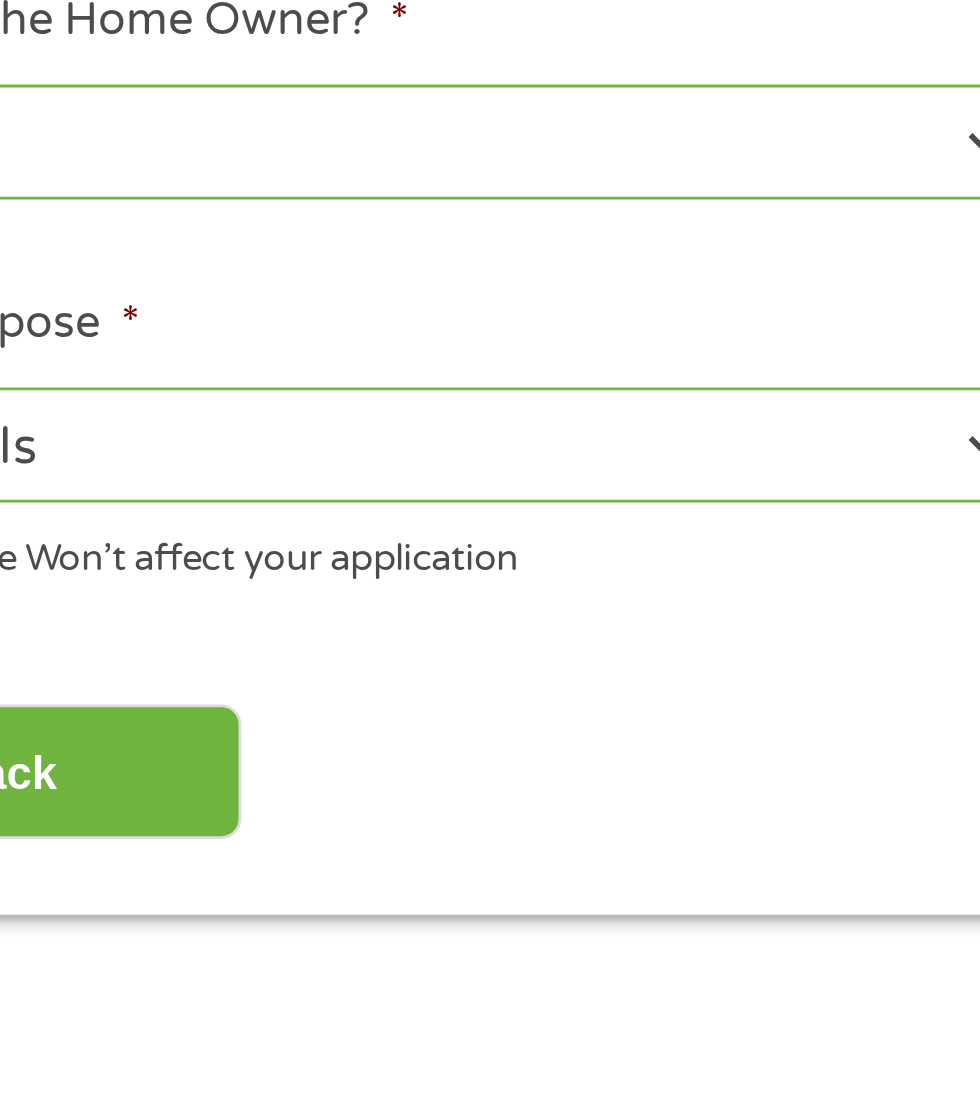 click on "1 Year or less 1 - 2 Years 2 - 4 Years Over 4 Years" at bounding box center (718, 651) 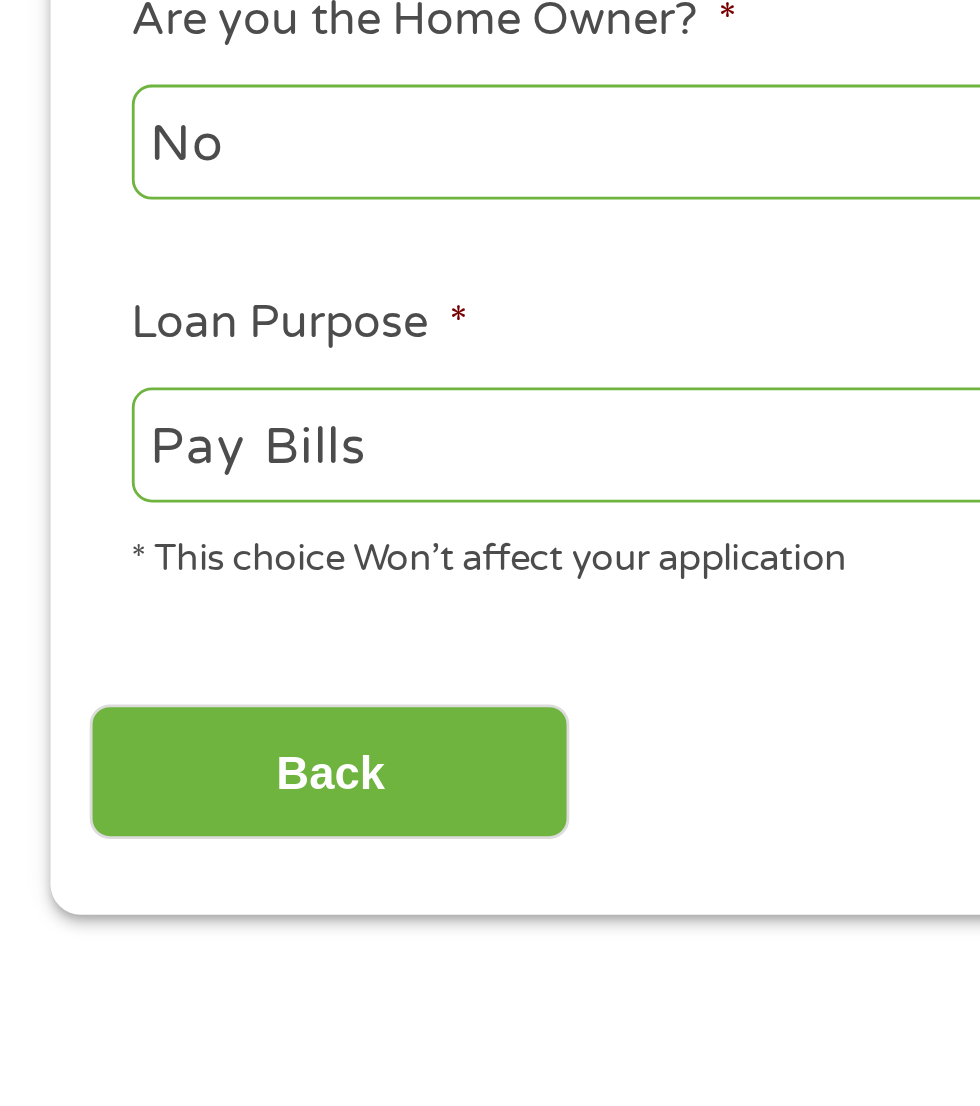 click on "No Yes" at bounding box center [261, 651] 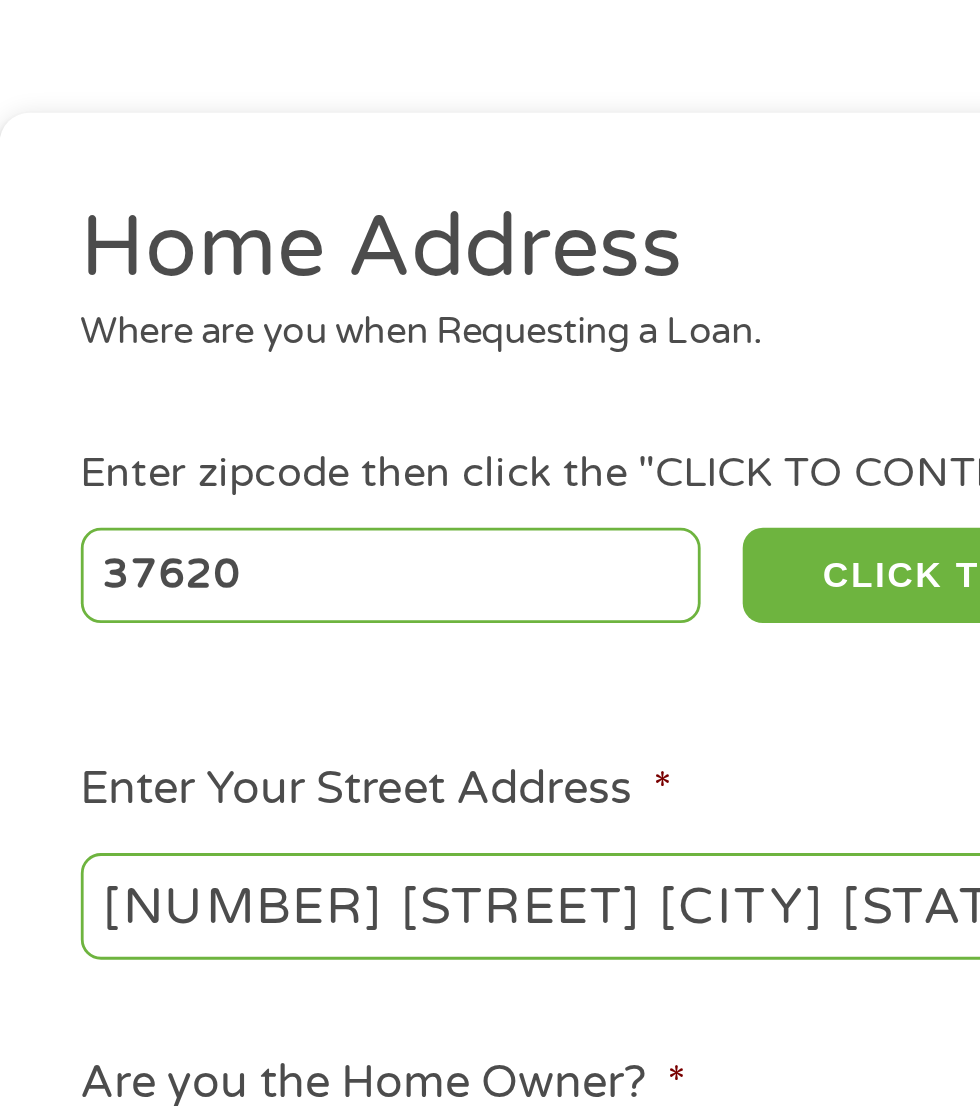 scroll, scrollTop: 81, scrollLeft: 0, axis: vertical 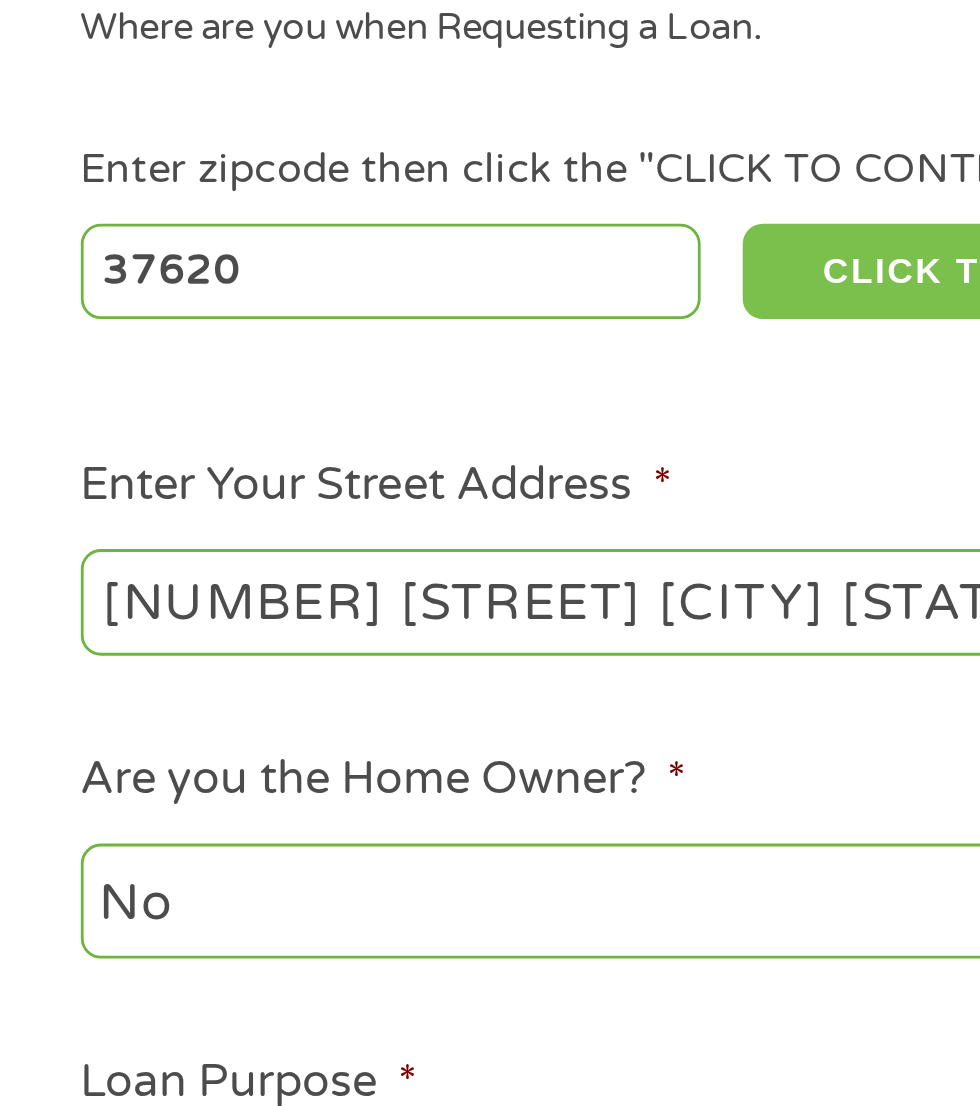 click on "CLICK TO CONTINUE" at bounding box center [379, 362] 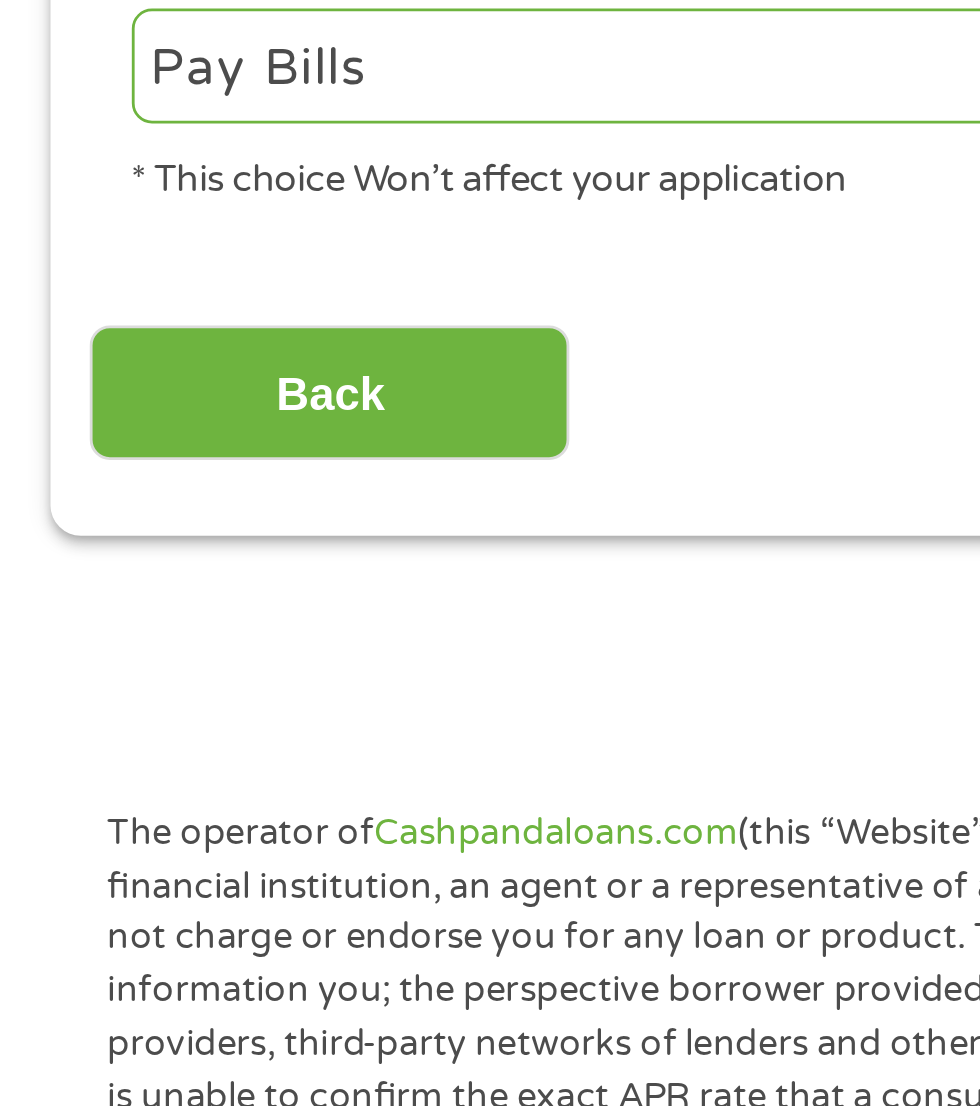 scroll, scrollTop: 81, scrollLeft: 0, axis: vertical 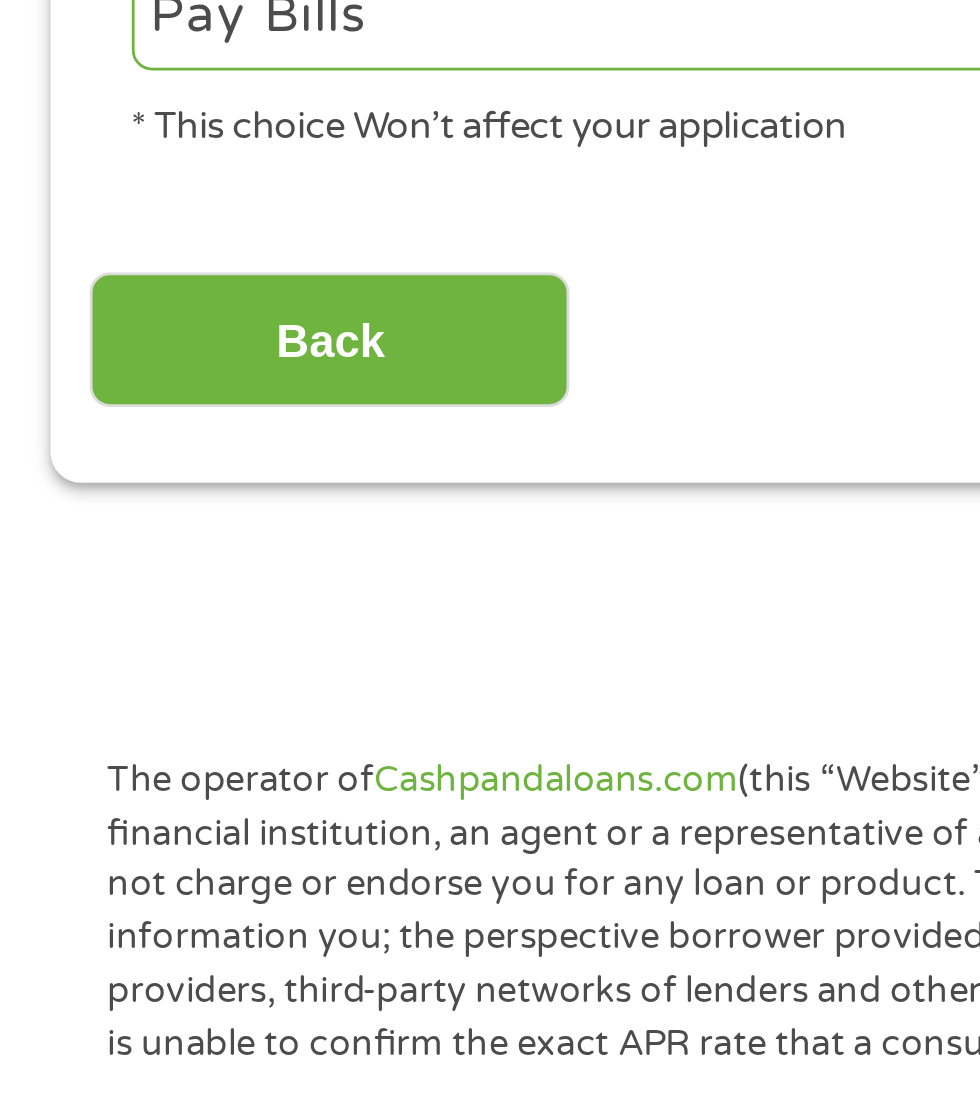 click on "Back" at bounding box center [117, 811] 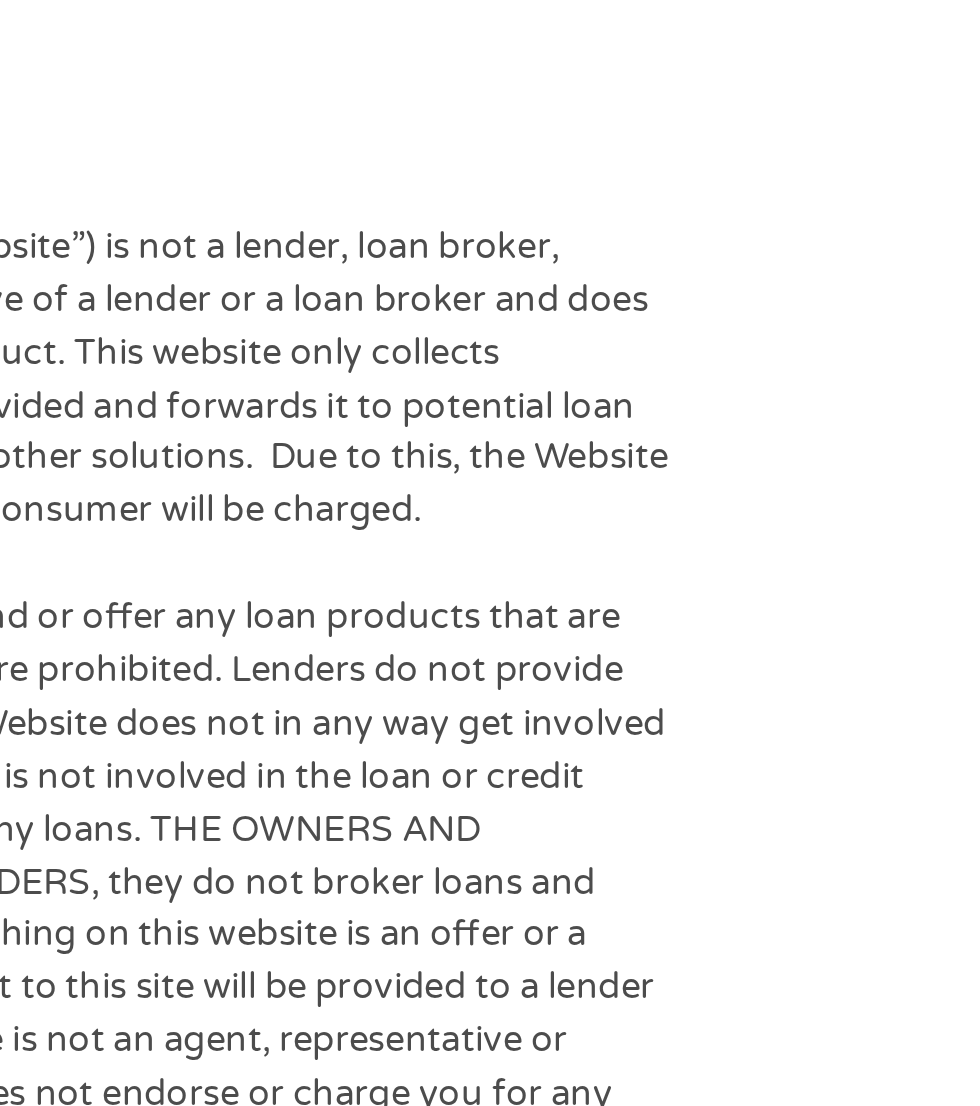 scroll, scrollTop: 16, scrollLeft: 0, axis: vertical 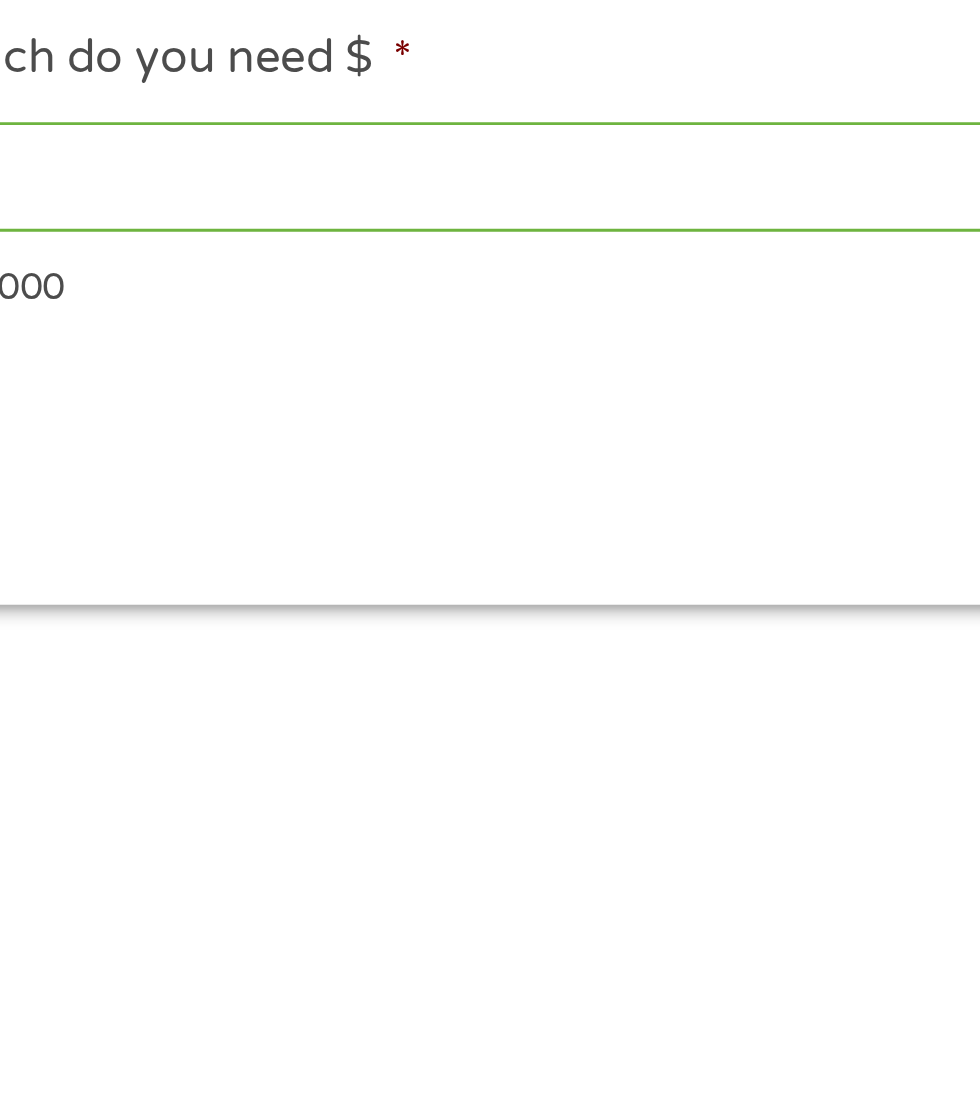 click on "800" at bounding box center (265, 427) 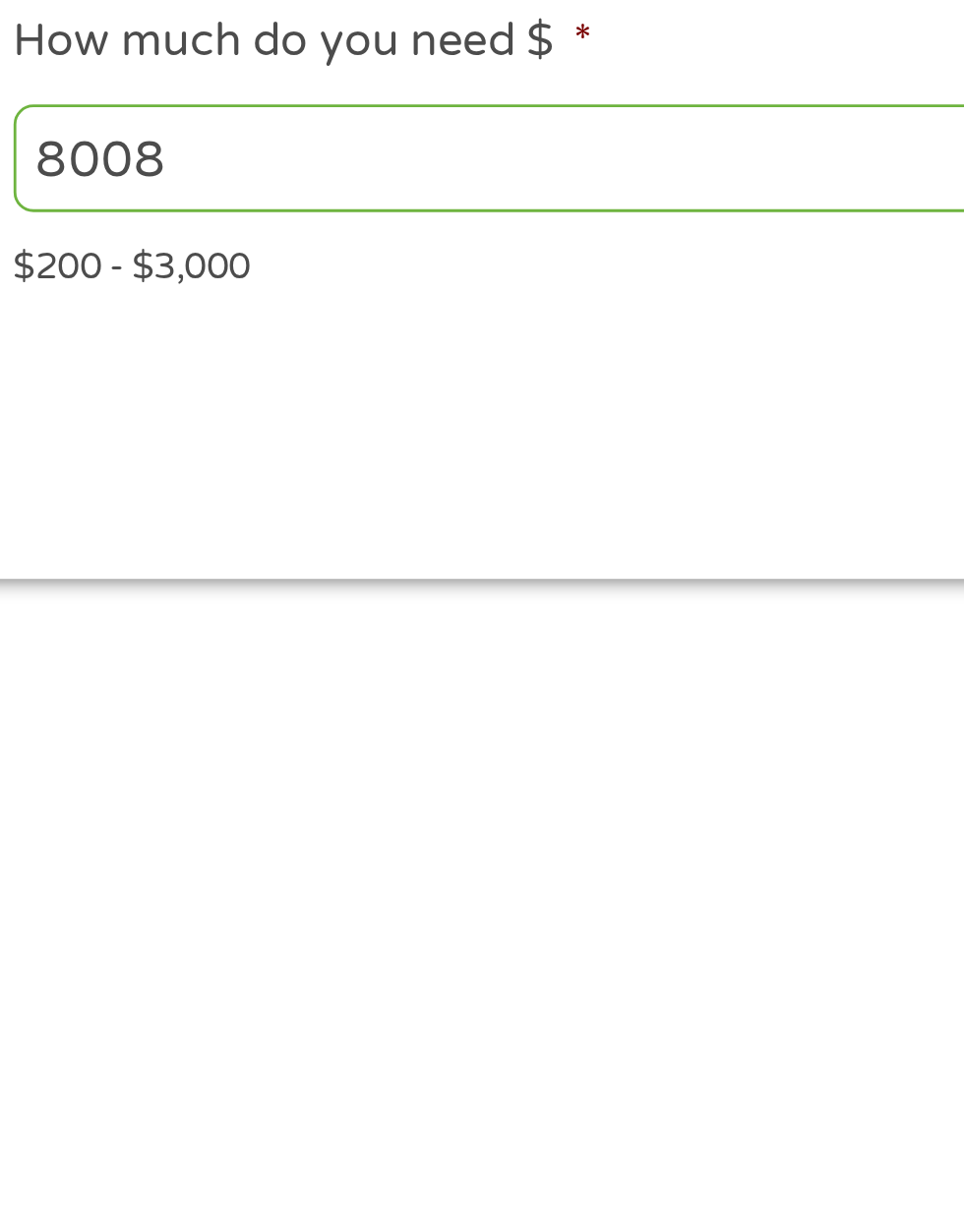 type on "800" 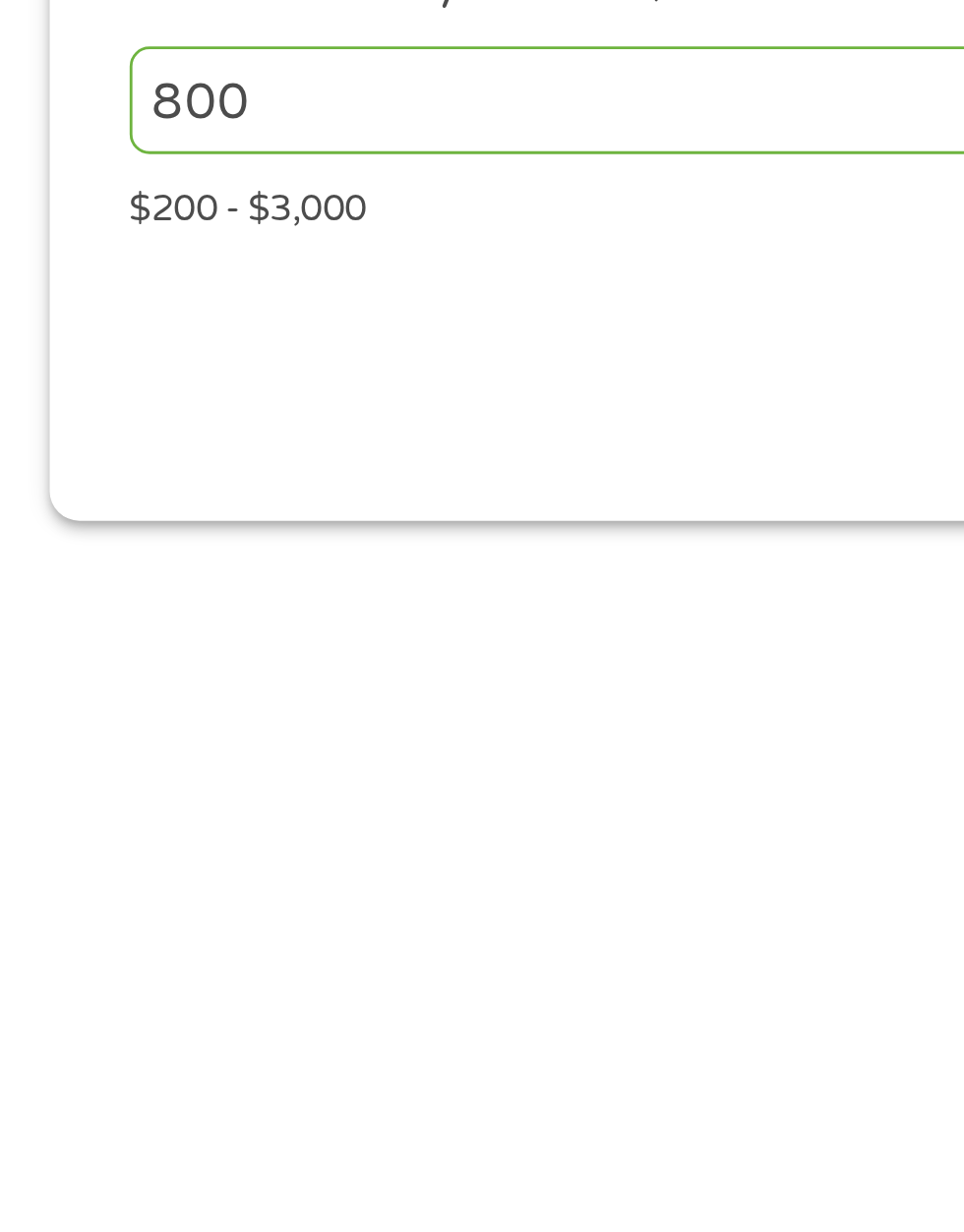click on "Next" at bounding box center (481, 512) 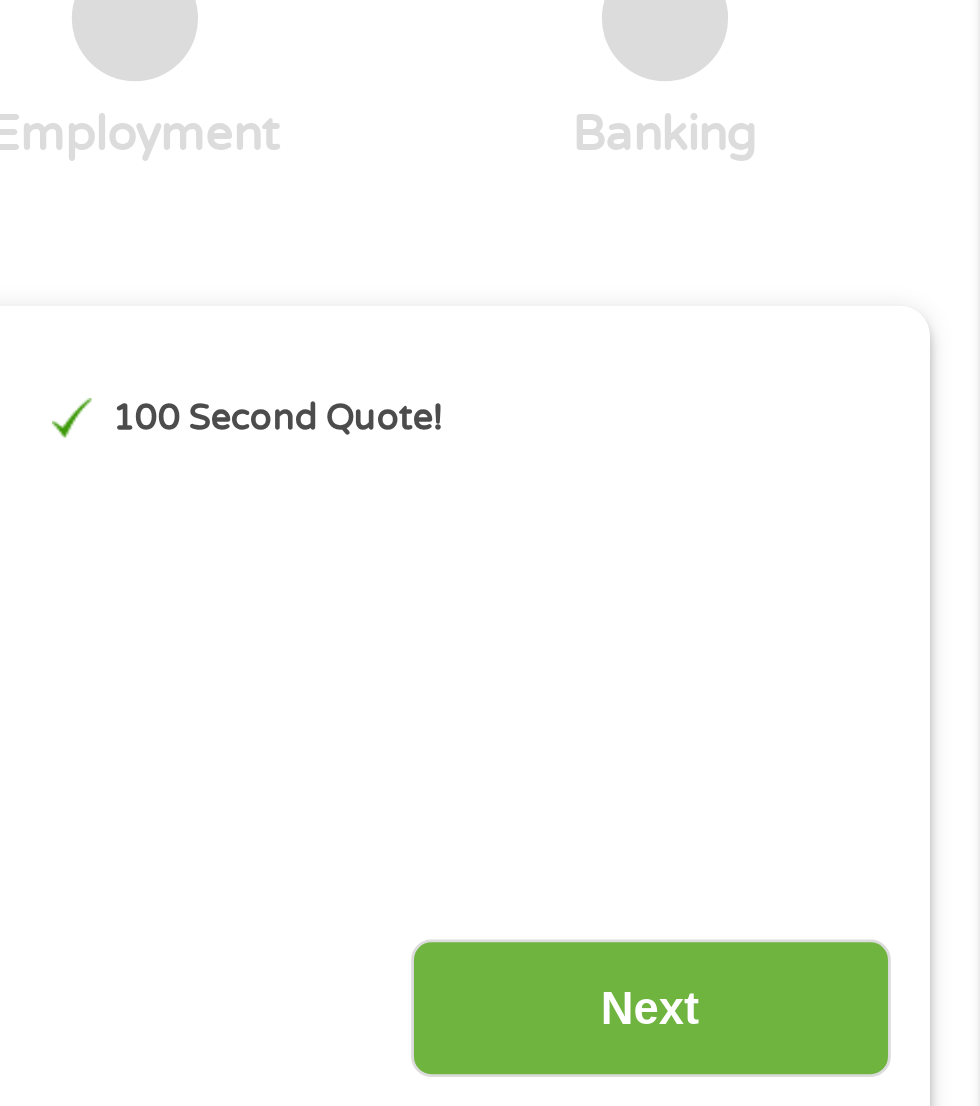 scroll, scrollTop: 133, scrollLeft: 0, axis: vertical 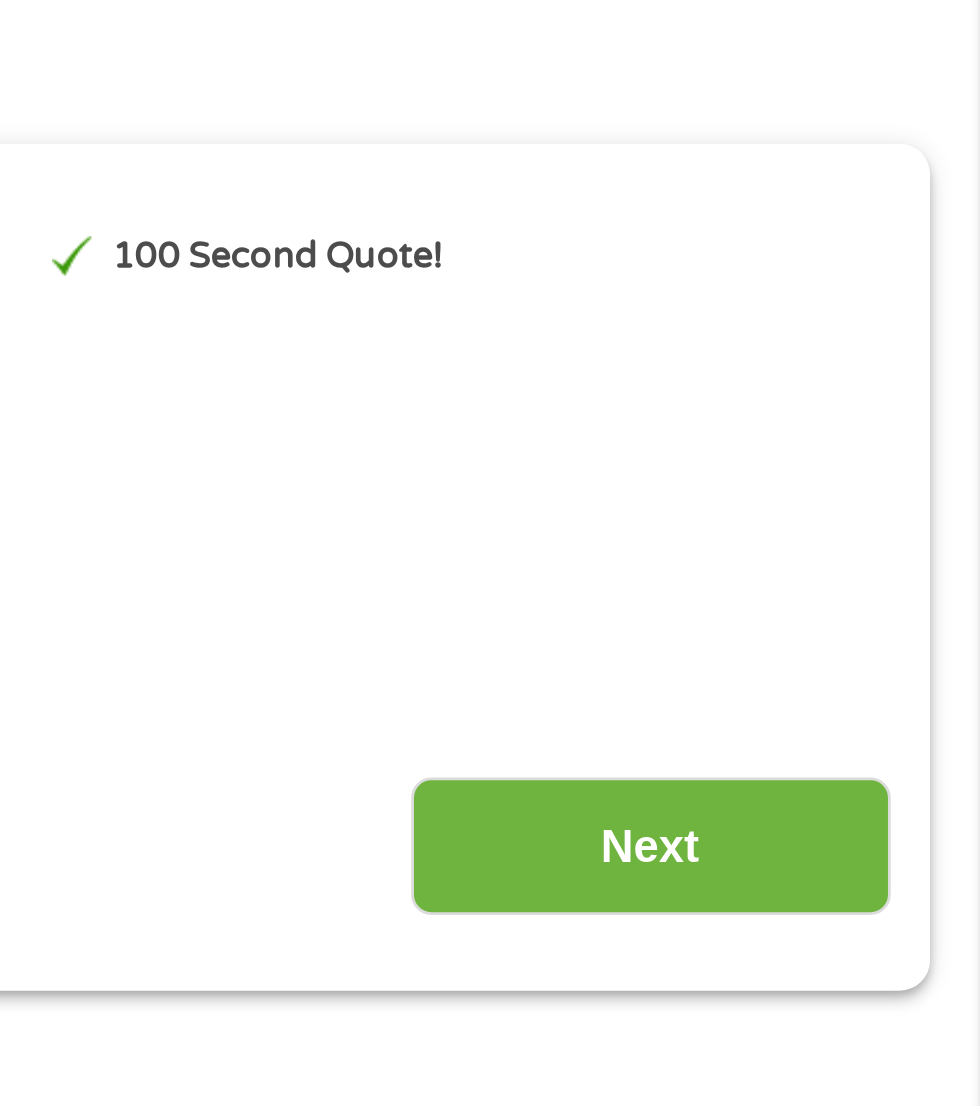 click on "Next" at bounding box center [862, 395] 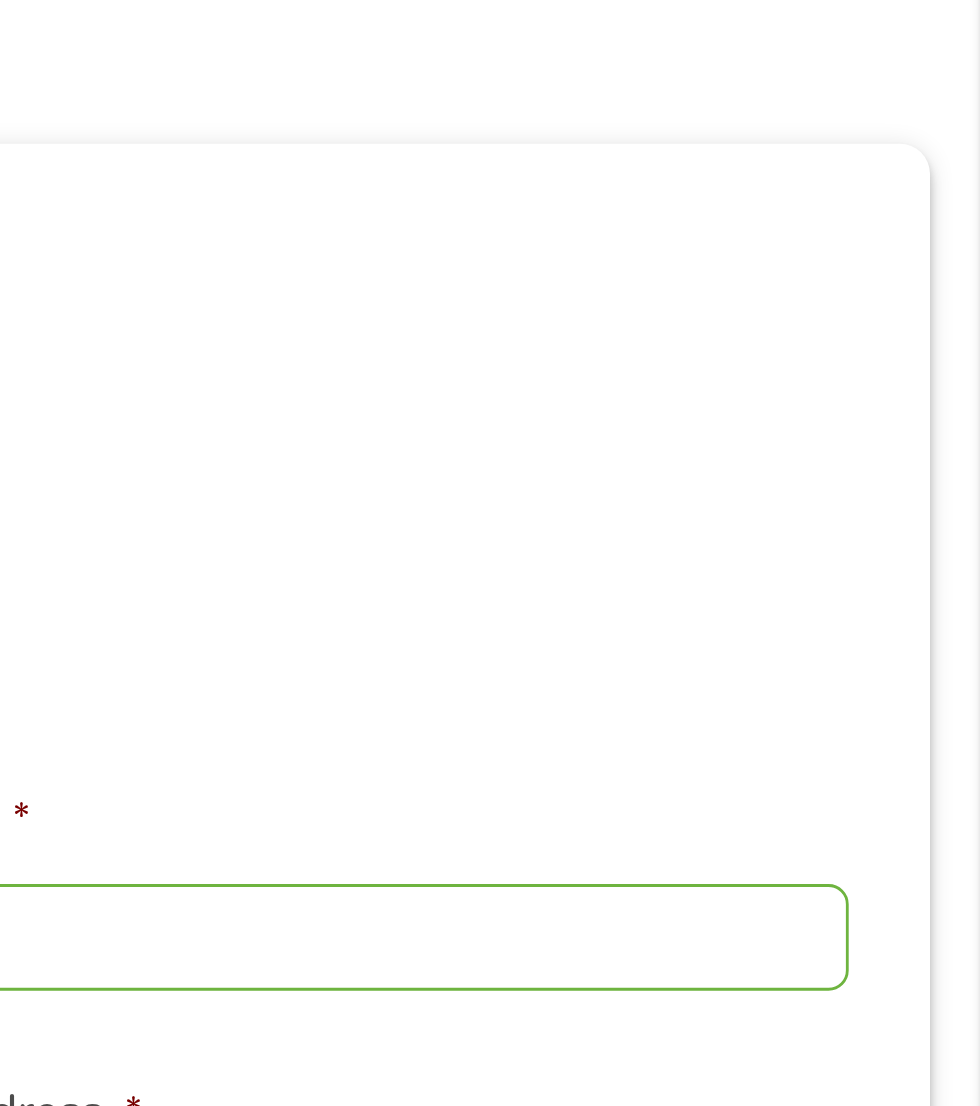 scroll, scrollTop: 16, scrollLeft: 0, axis: vertical 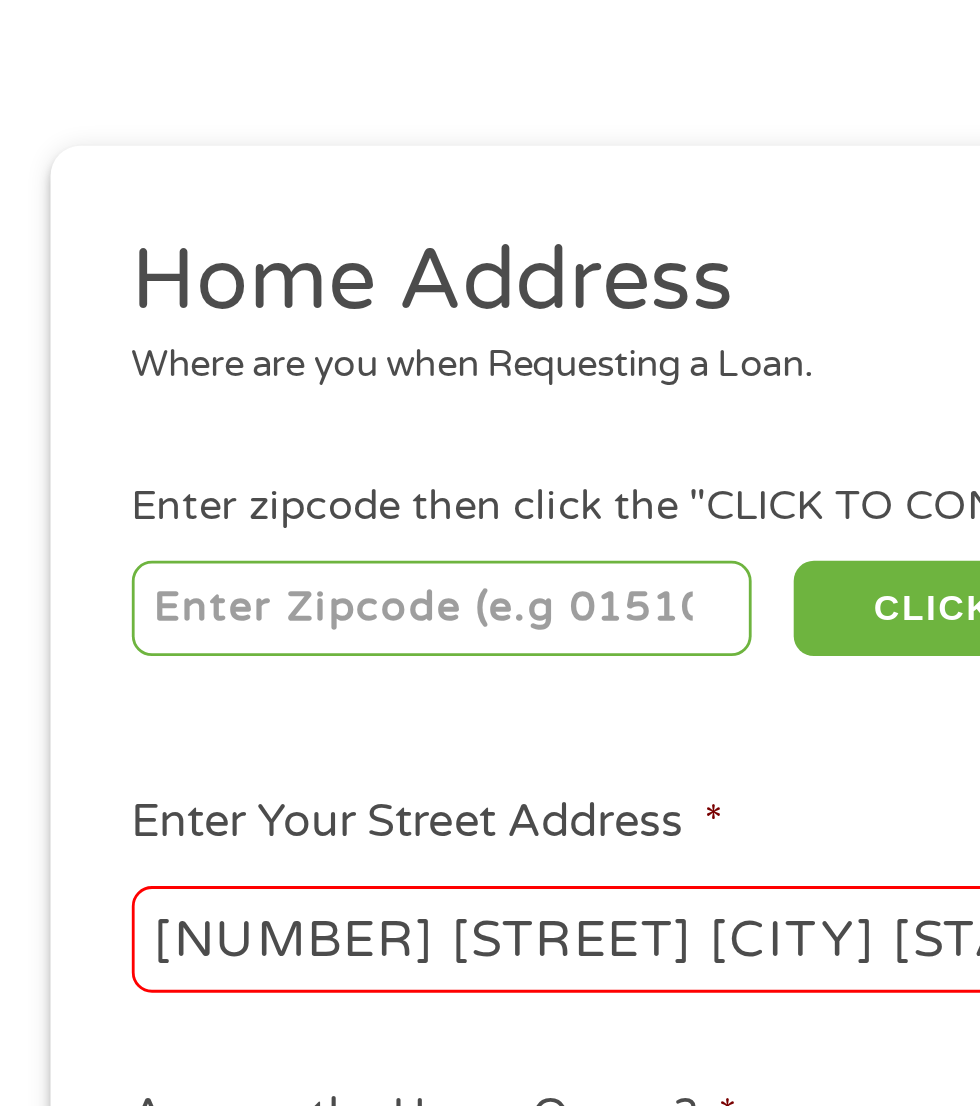 click at bounding box center [158, 427] 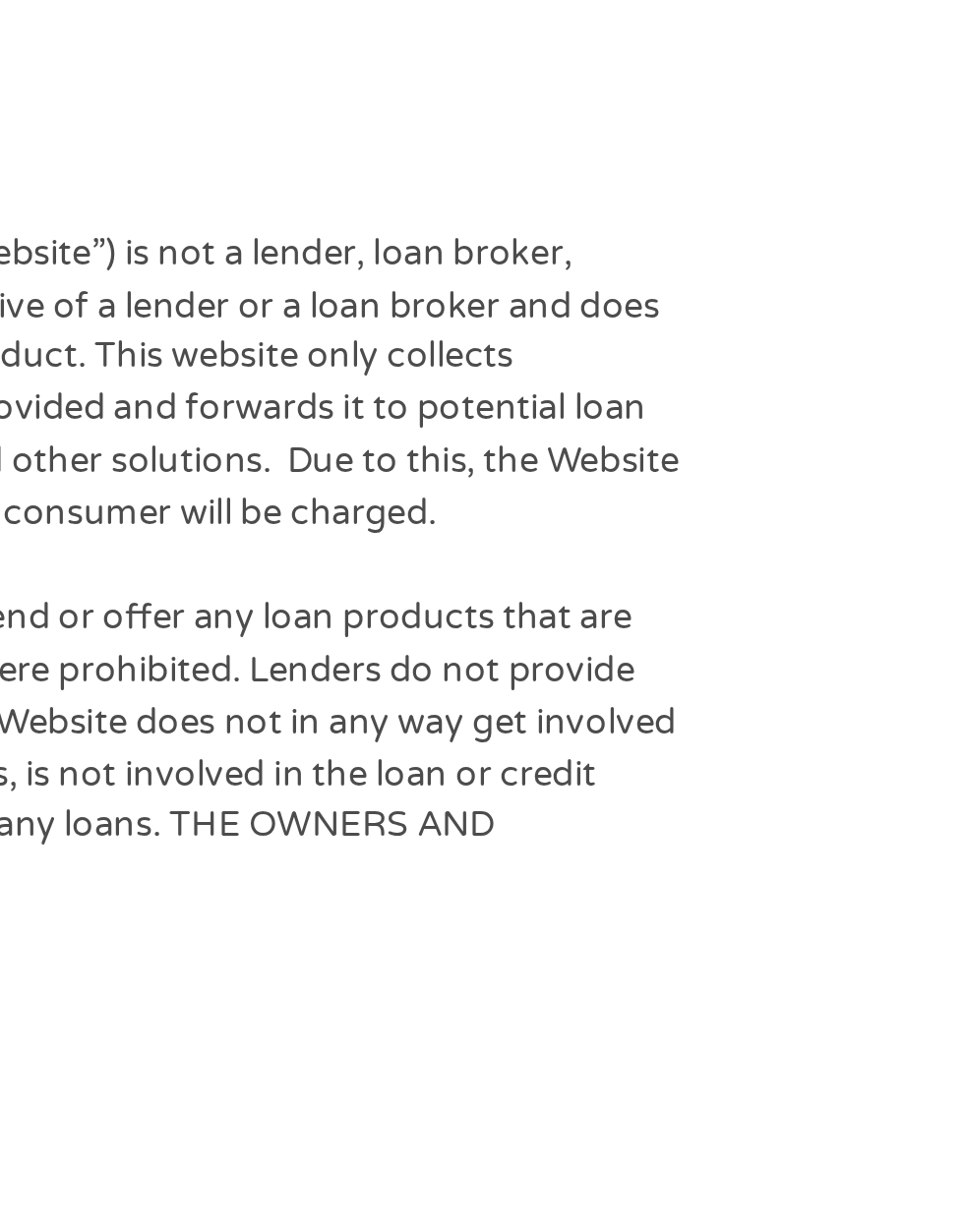 scroll, scrollTop: 16, scrollLeft: 0, axis: vertical 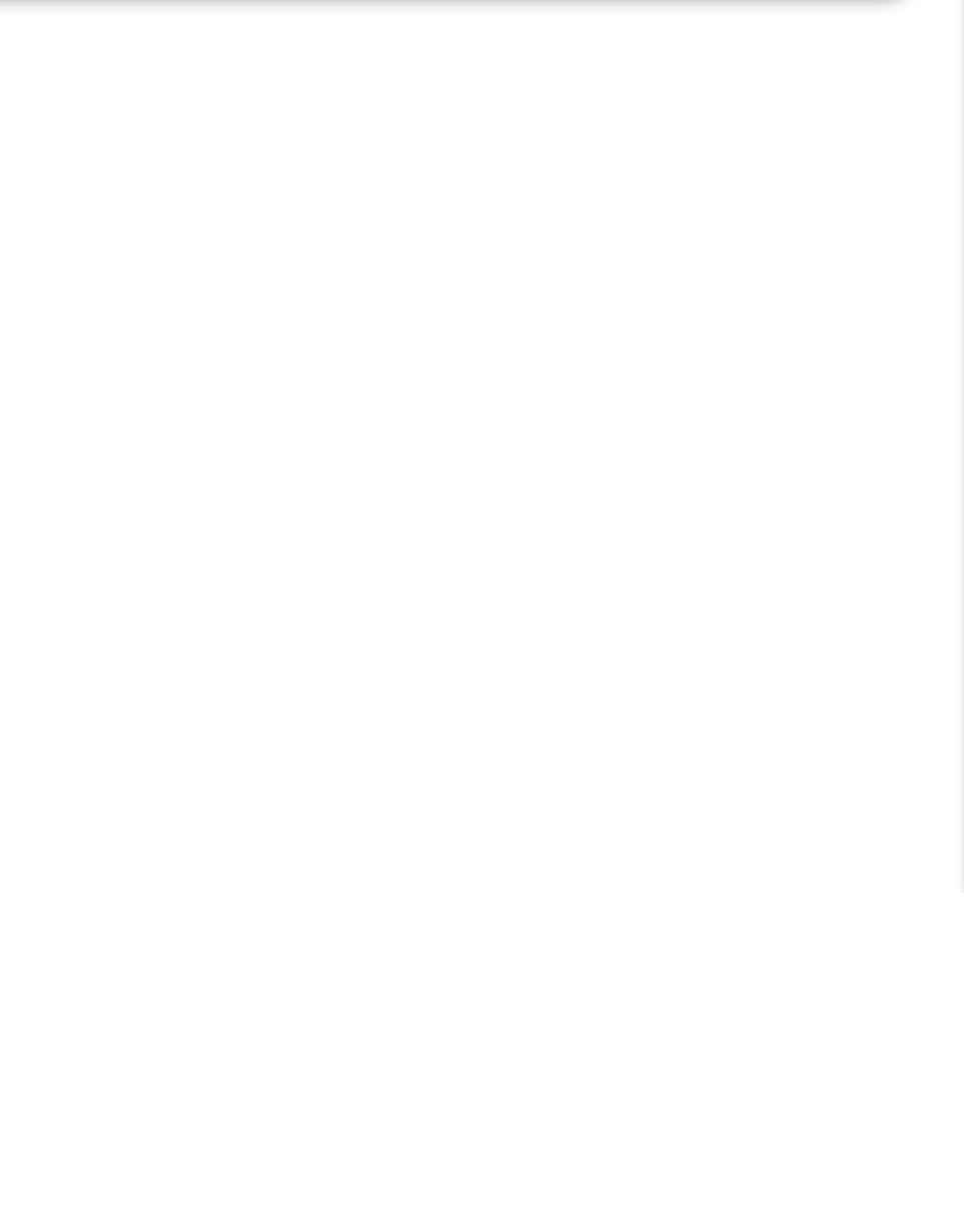 type on "37620" 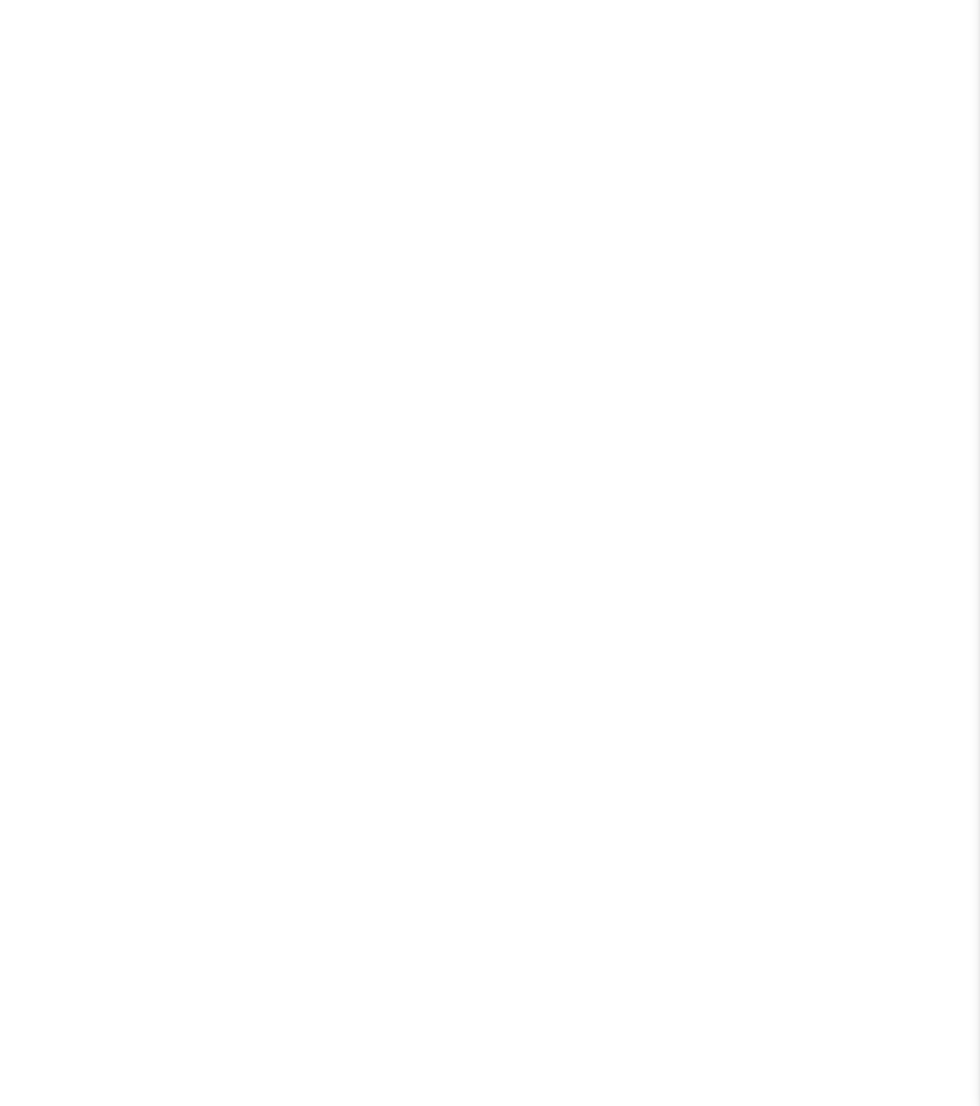 scroll, scrollTop: 16, scrollLeft: 0, axis: vertical 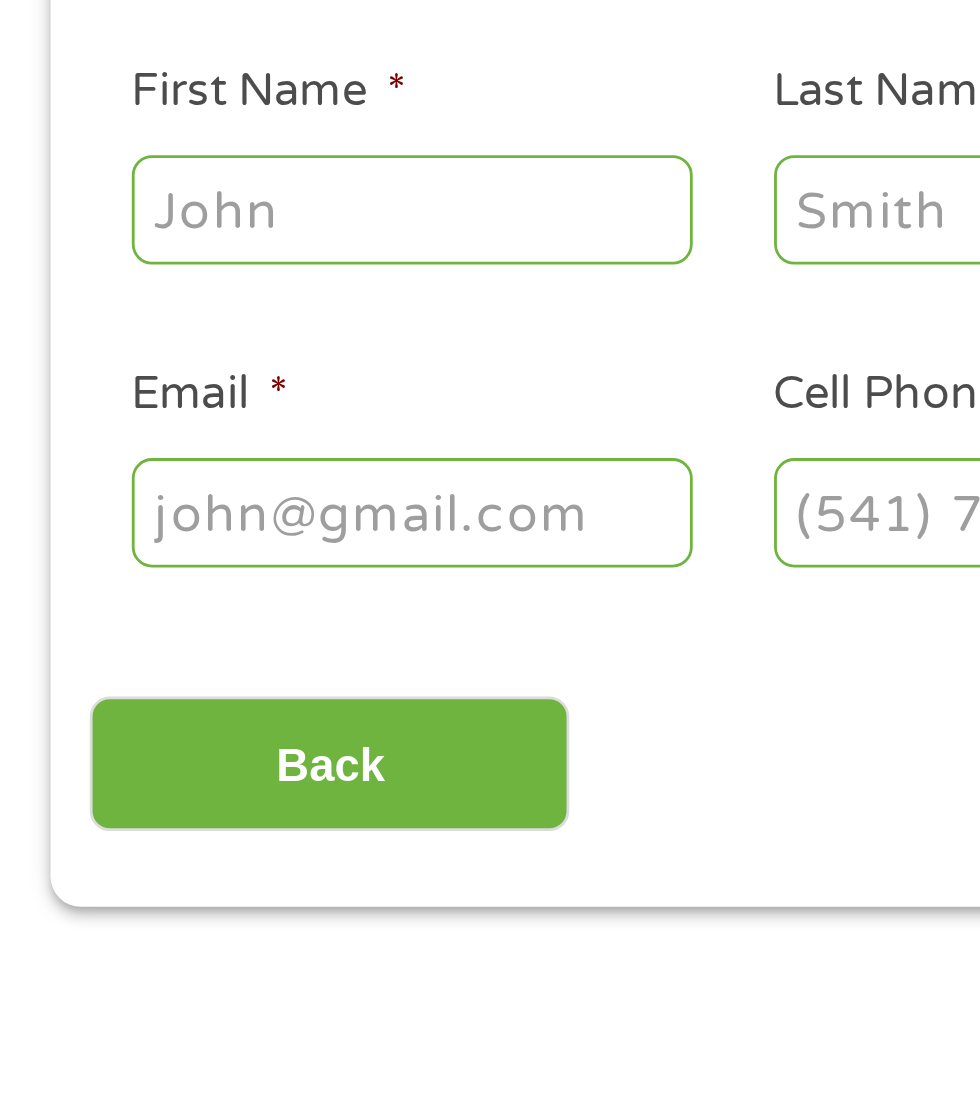 click on "First Name *" at bounding box center (147, 432) 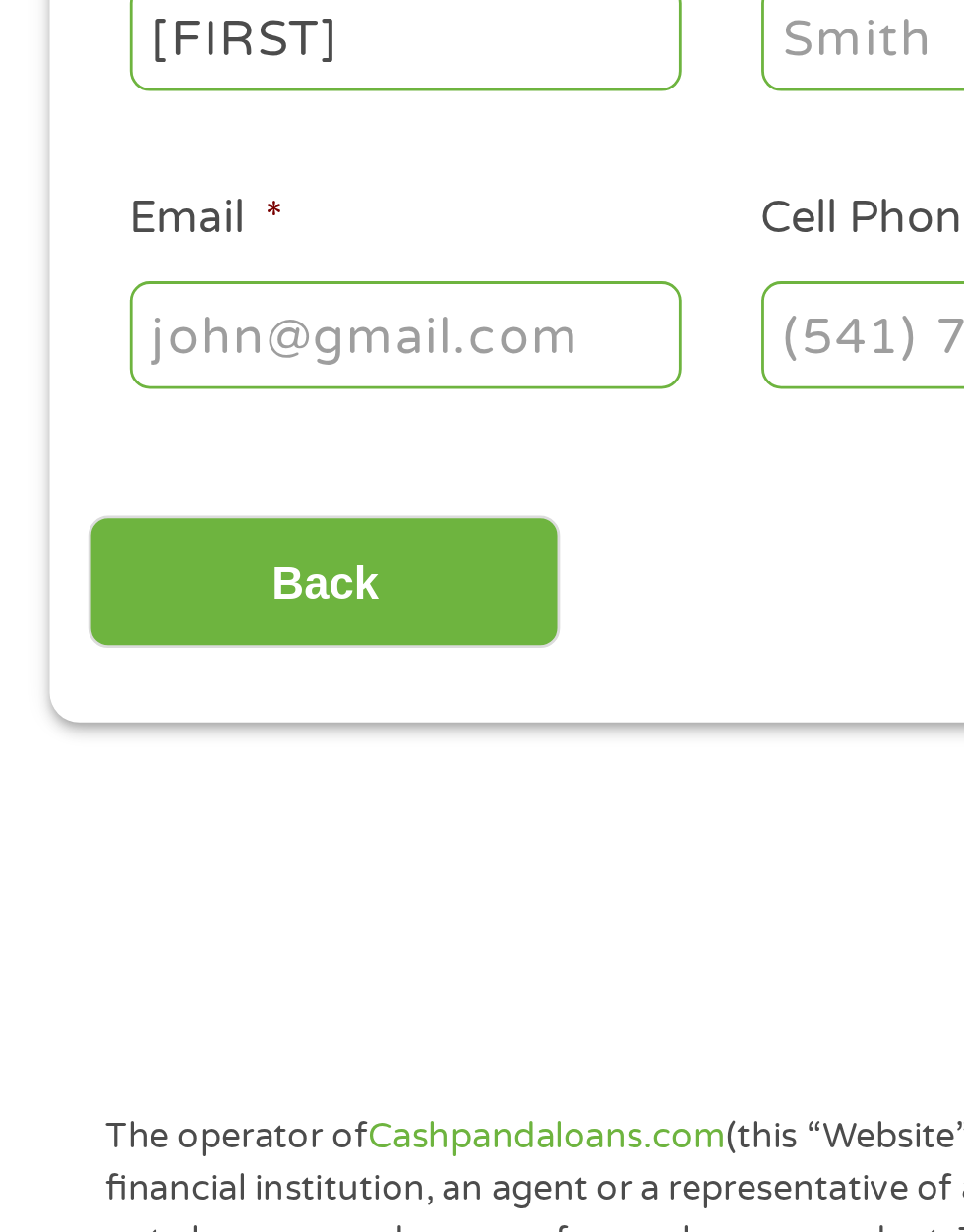 type on "Russel" 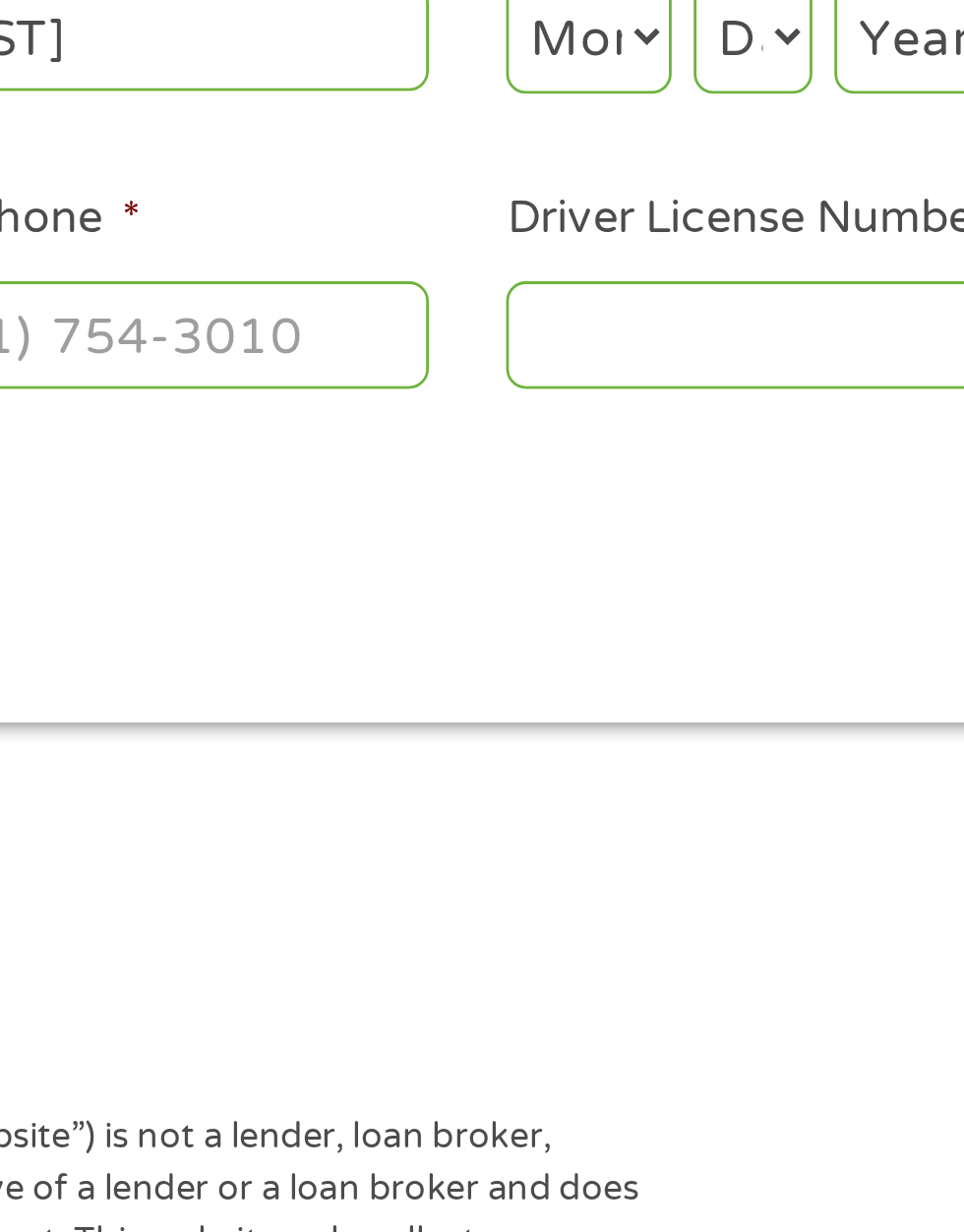type on "Sakellar" 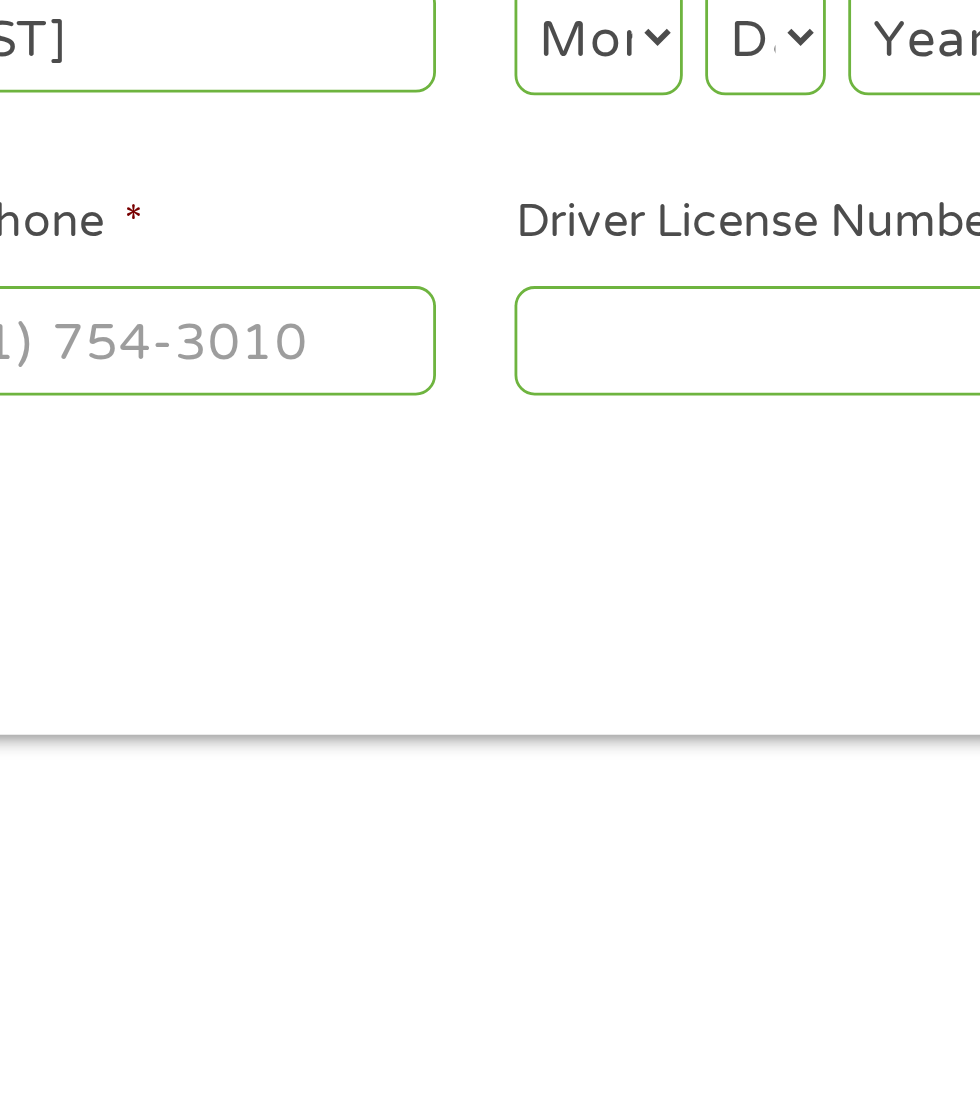select on "10" 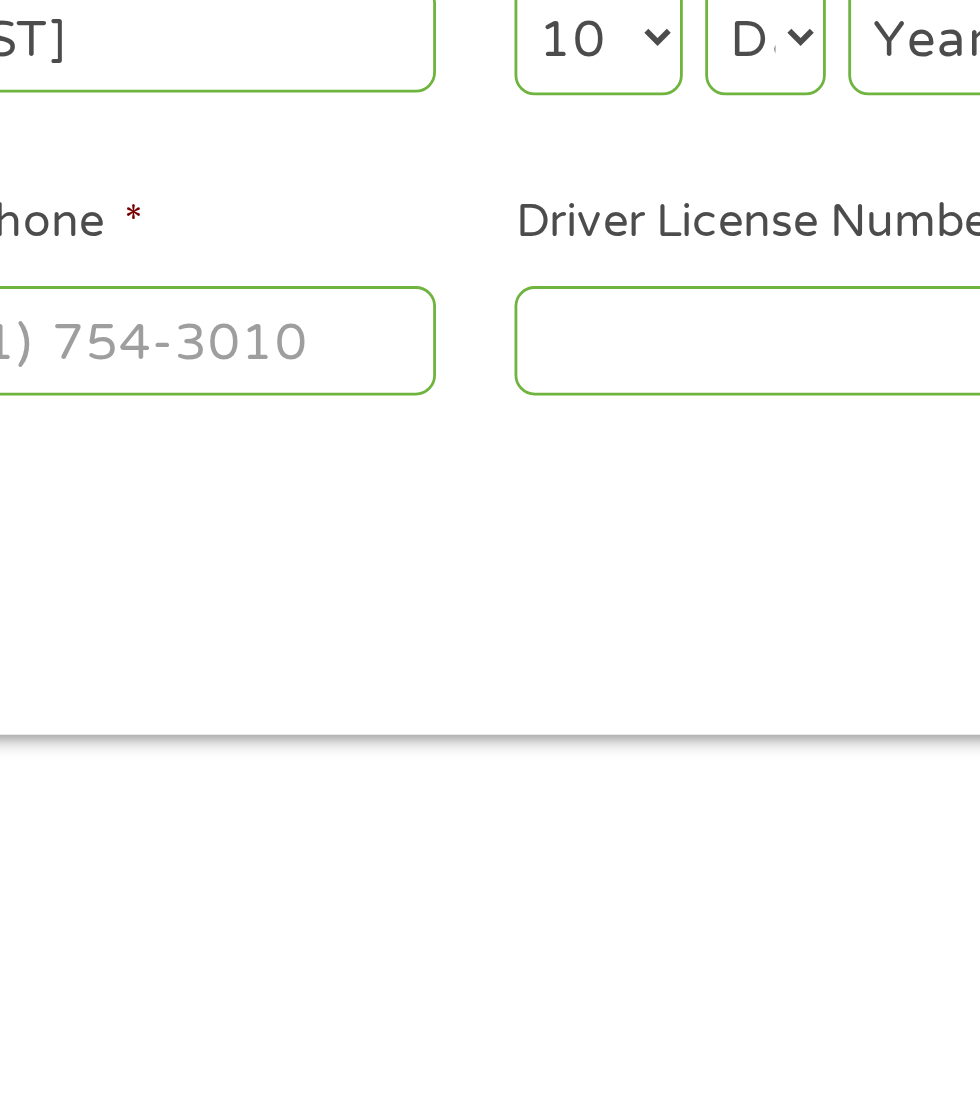 click on "Day 1 2 3 4 5 6 7 8 9 10 11 12 13 14 15 16 17 18 19 20 21 22 23 24 25 26 27 28 29 30 31" at bounding box center (593, 432) 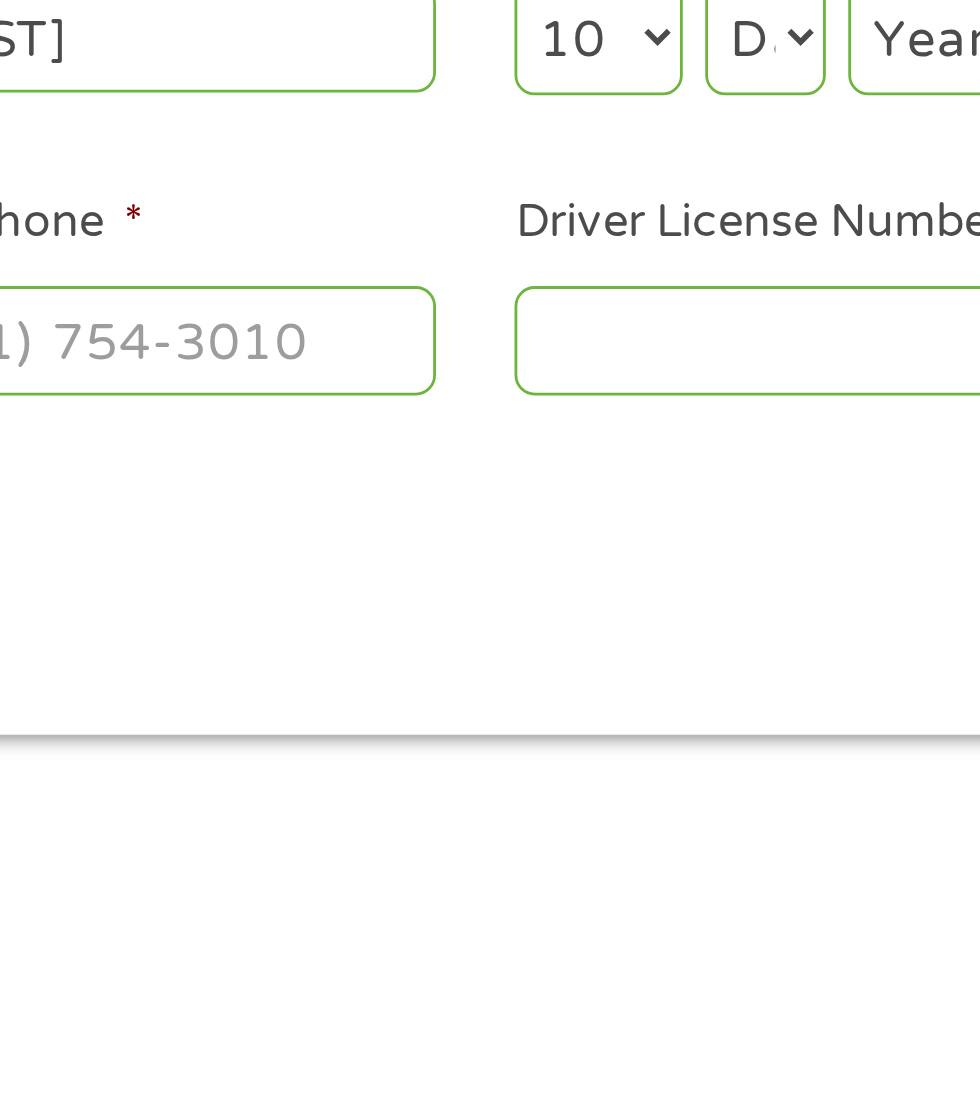 select on "30" 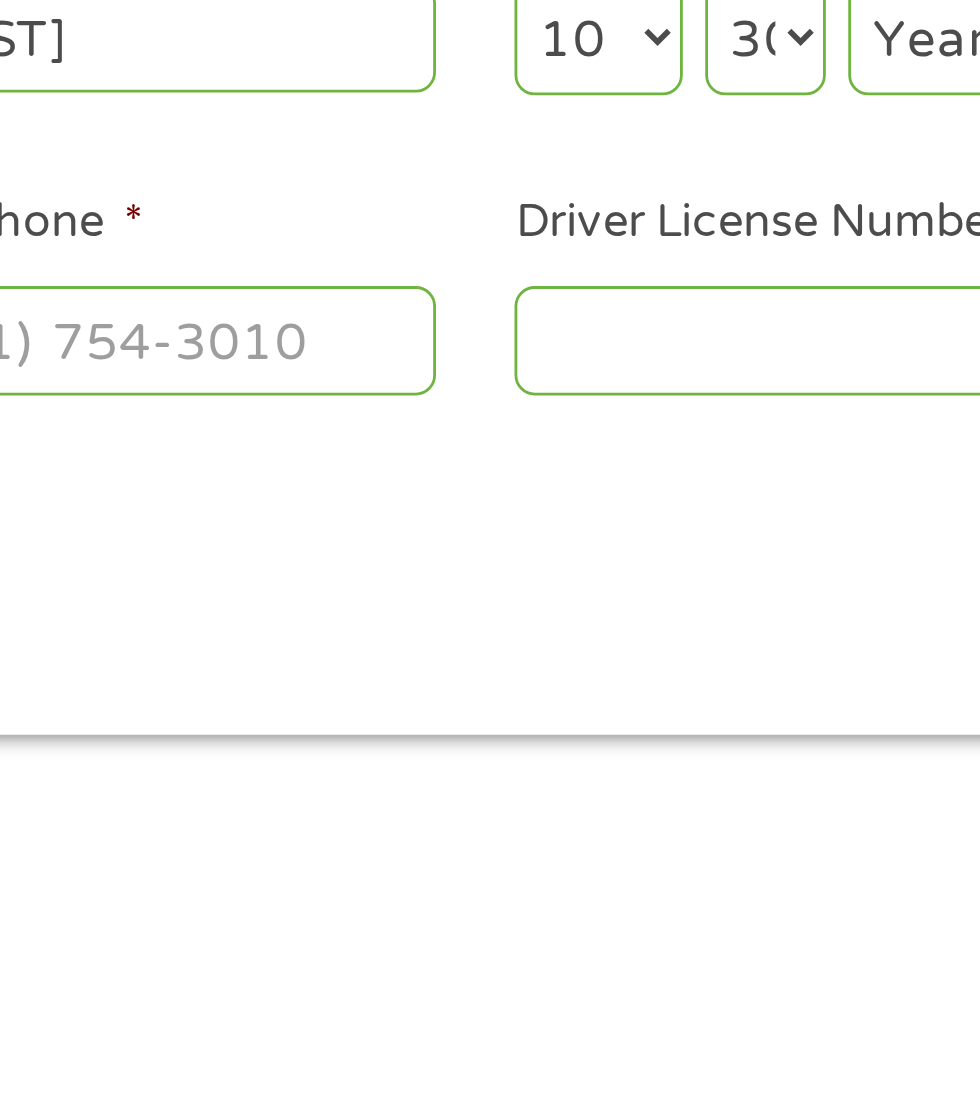 click on "Year 2007 2006 2005 2004 2003 2002 2001 2000 1999 1998 1997 1996 1995 1994 1993 1992 1991 1990 1989 1988 1987 1986 1985 1984 1983 1982 1981 1980 1979 1978 1977 1976 1975 1974 1973 1972 1971 1970 1969 1968 1967 1966 1965 1964 1963 1962 1961 1960 1959 1958 1957 1956 1955 1954 1953 1952 1951 1950 1949 1948 1947 1946 1945 1944 1943 1942 1941 1940 1939 1938 1937 1936 1935 1934 1933 1932 1931 1930 1929 1928 1927 1926 1925 1924 1923 1922 1921 1920" at bounding box center [663, 432] 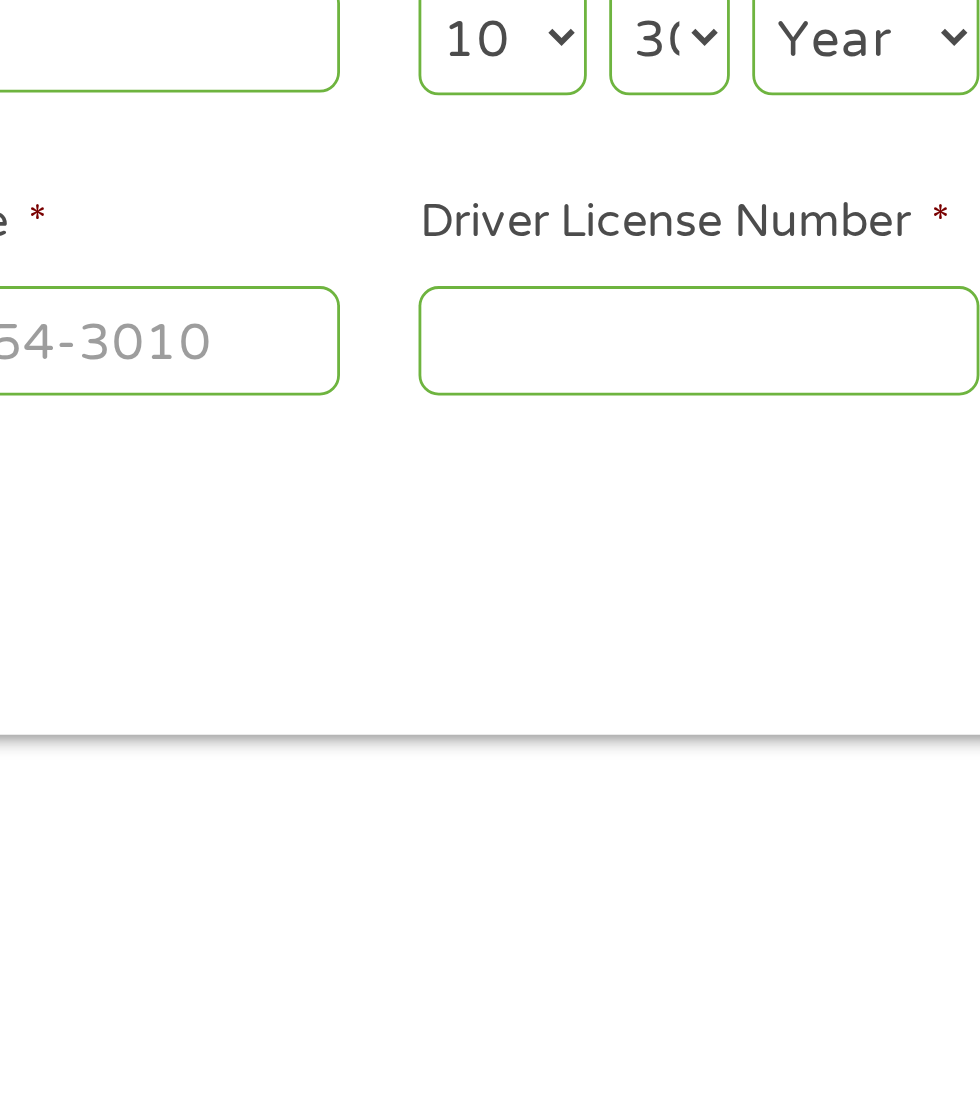select on "1973" 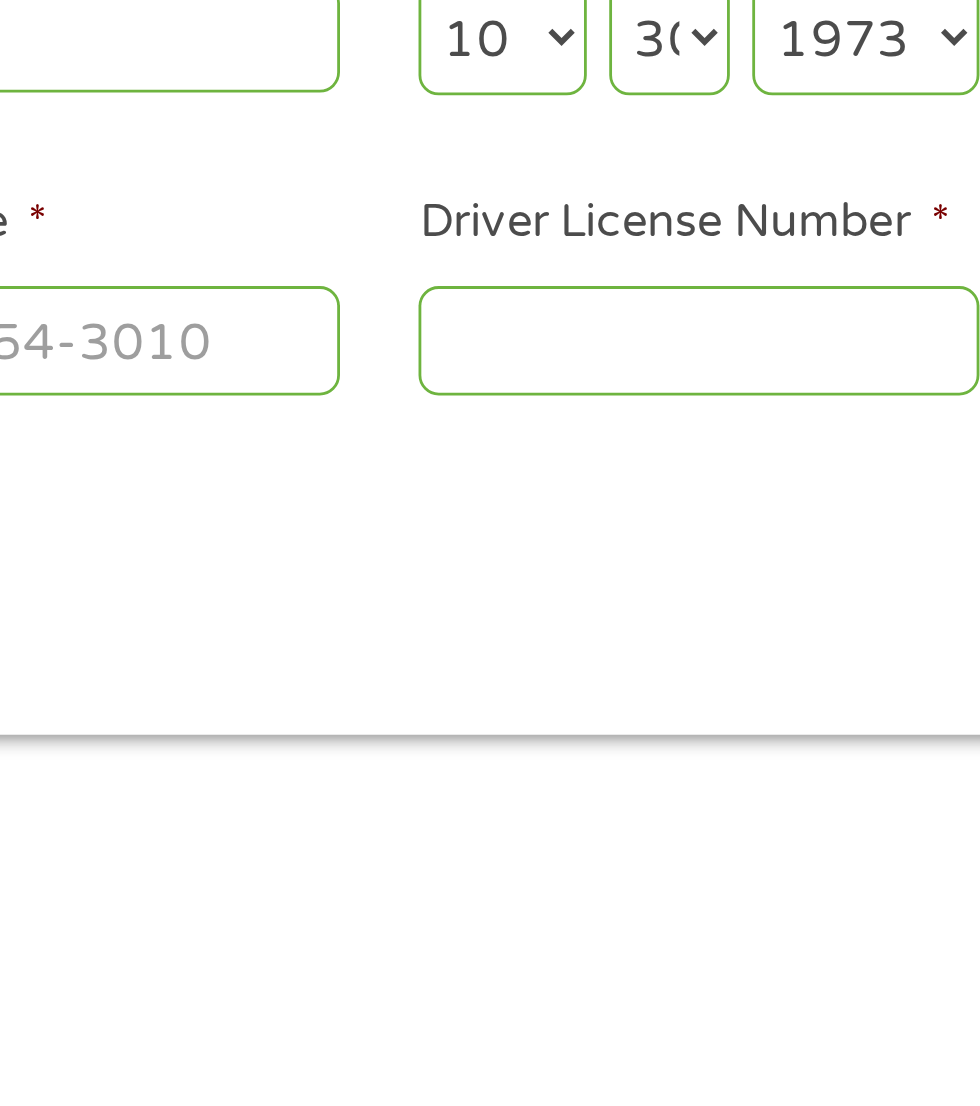 click on "Social Security Number (SSN) *" at bounding box center (833, 432) 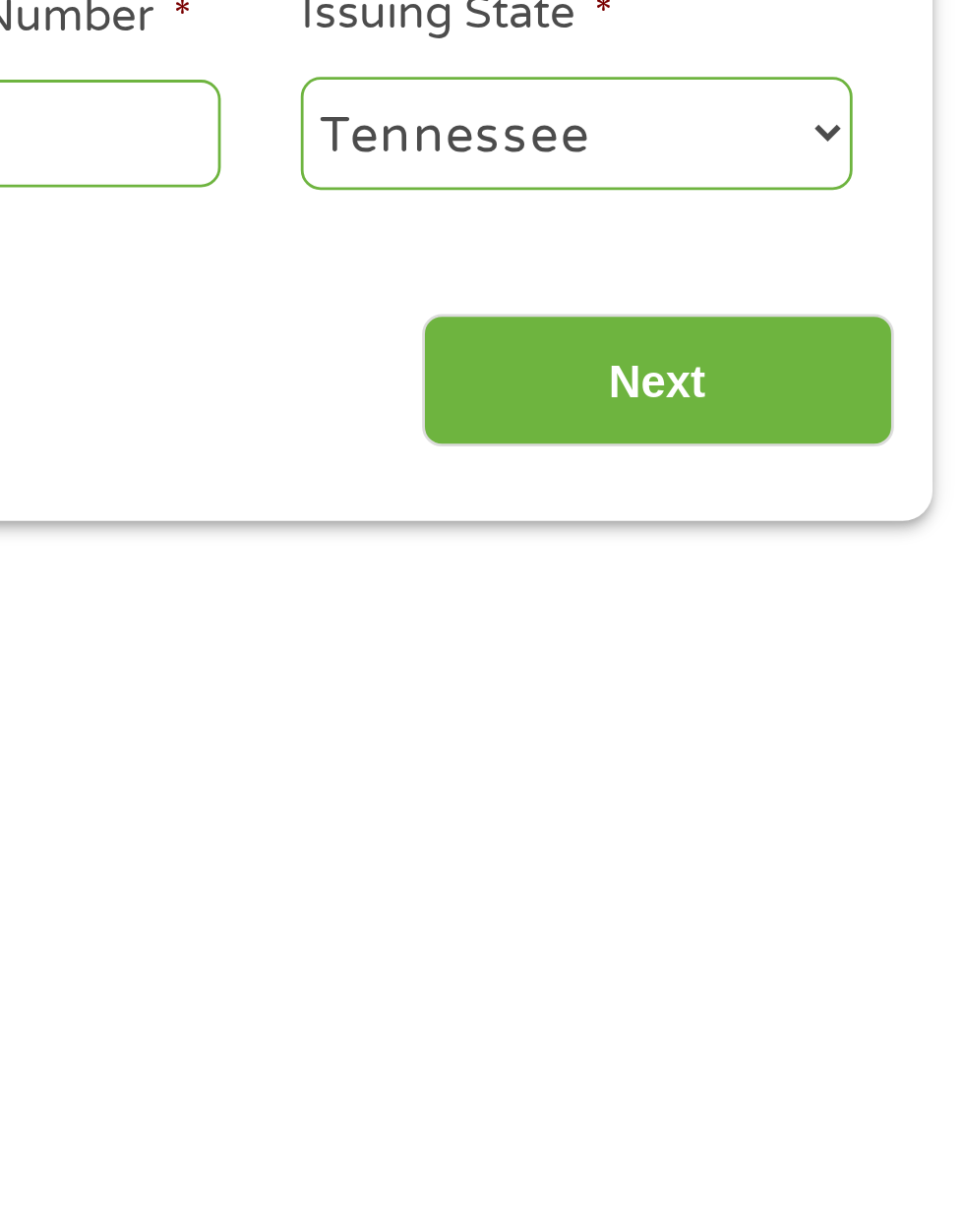scroll, scrollTop: 16, scrollLeft: 0, axis: vertical 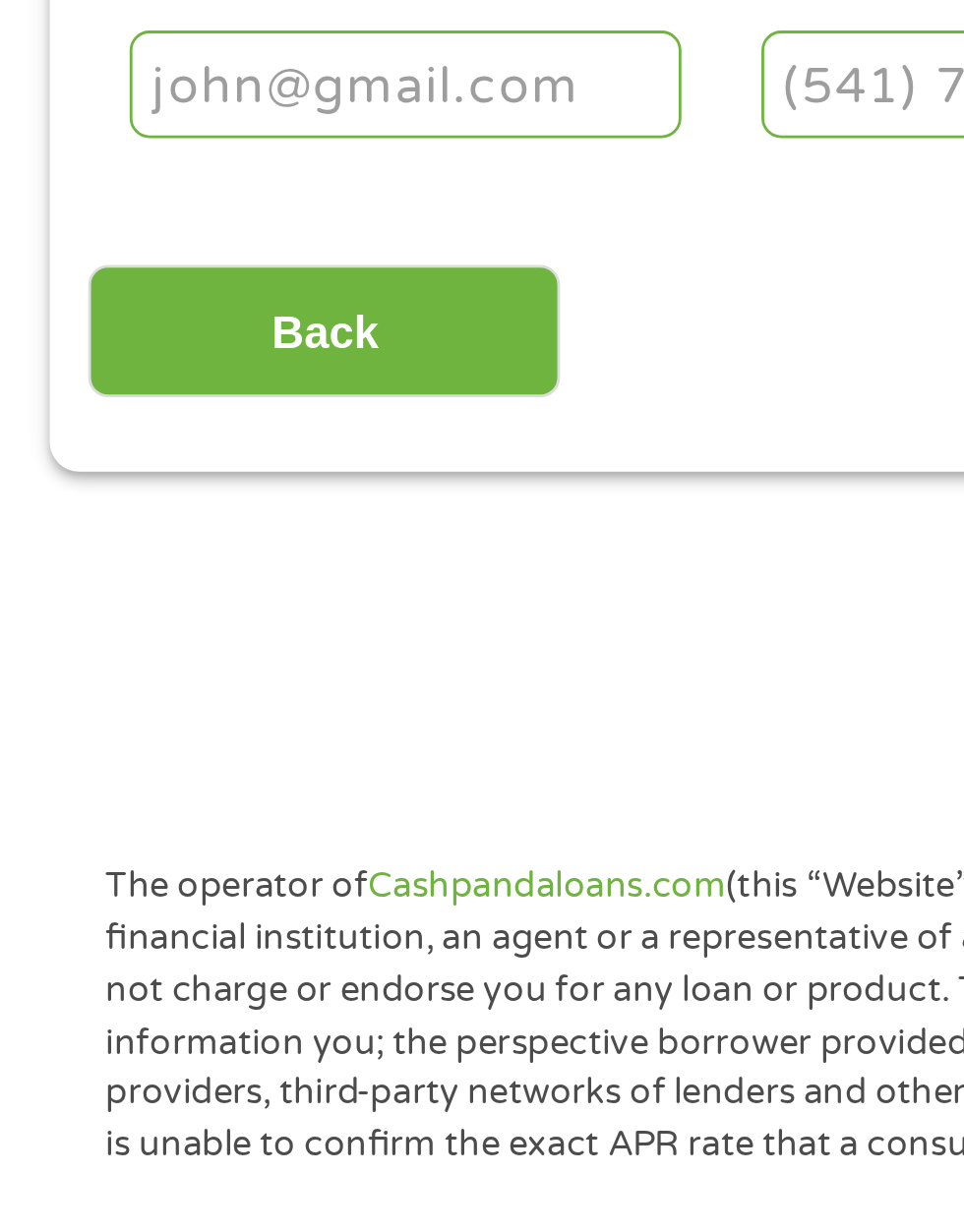 type on "553-57-8774" 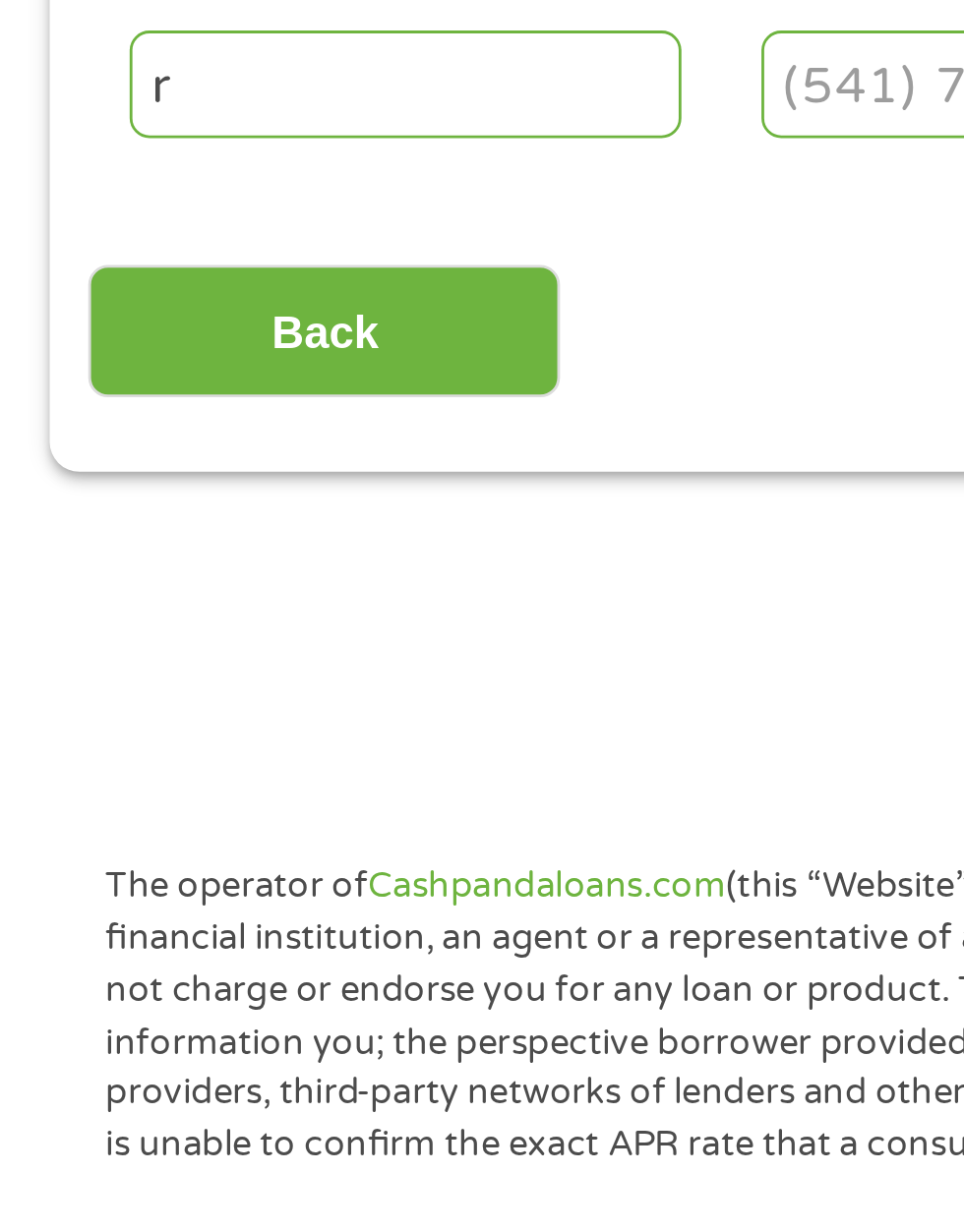 scroll, scrollTop: 16, scrollLeft: 0, axis: vertical 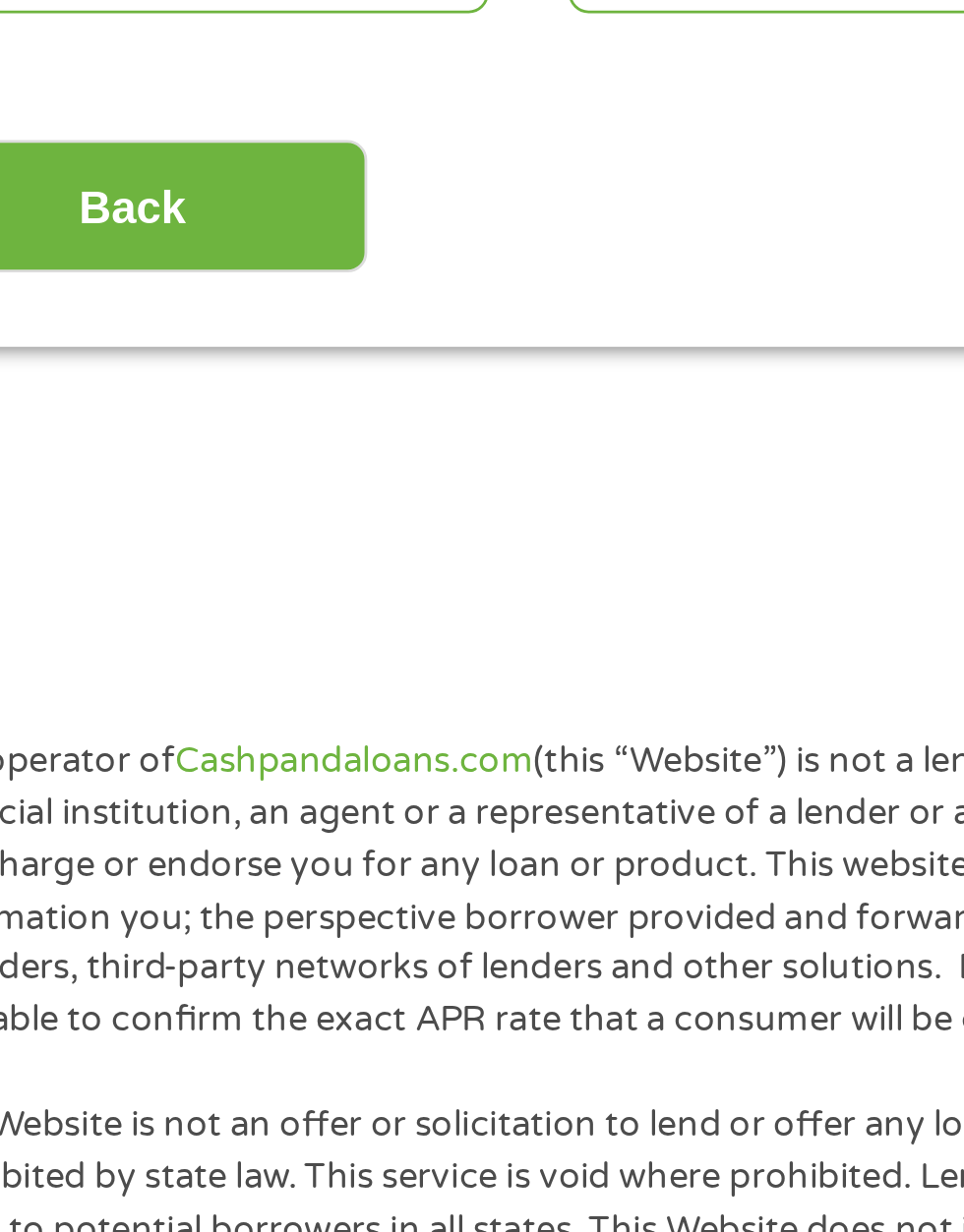 type on "russellsakellar11@gmail.com" 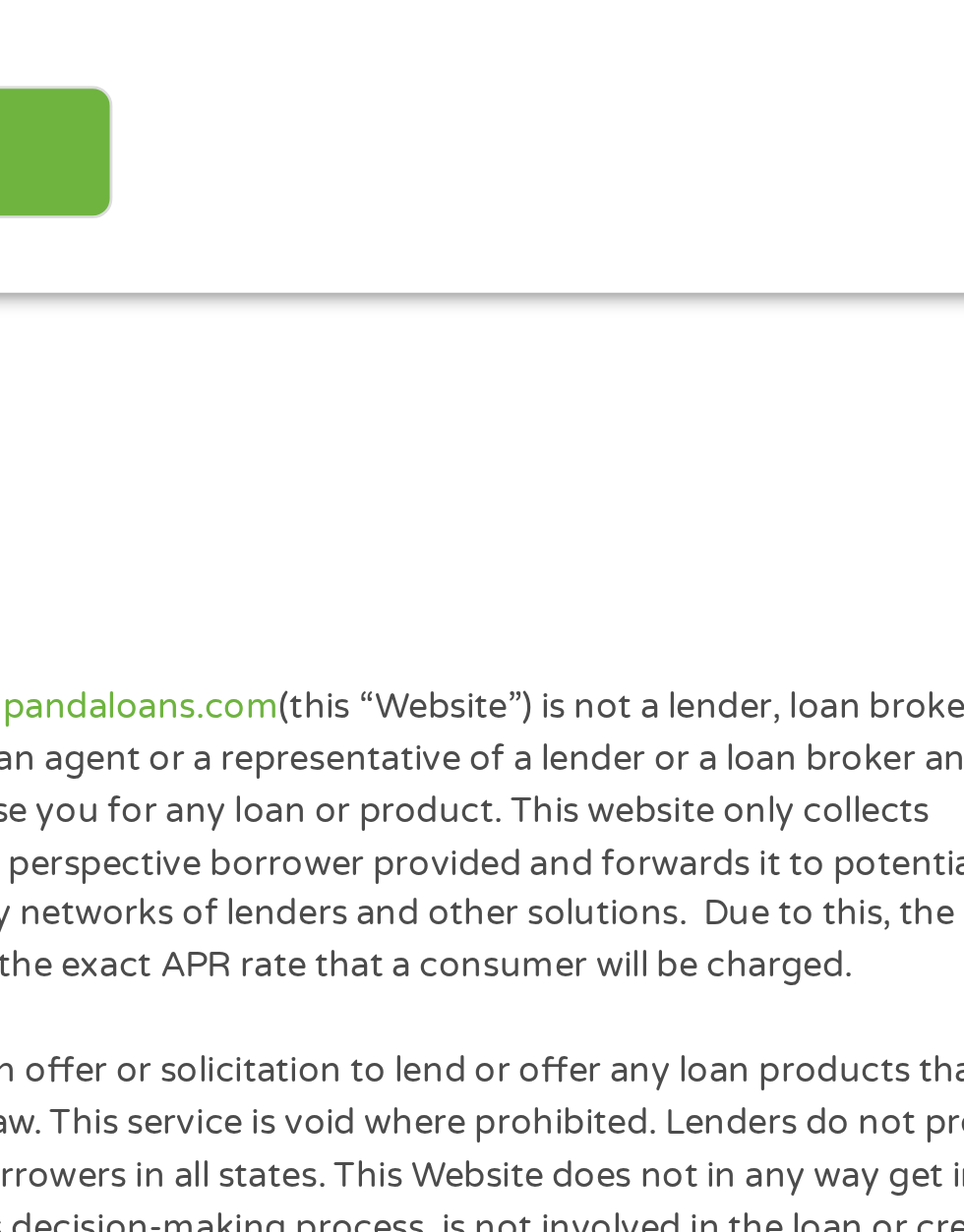 scroll, scrollTop: 16, scrollLeft: 0, axis: vertical 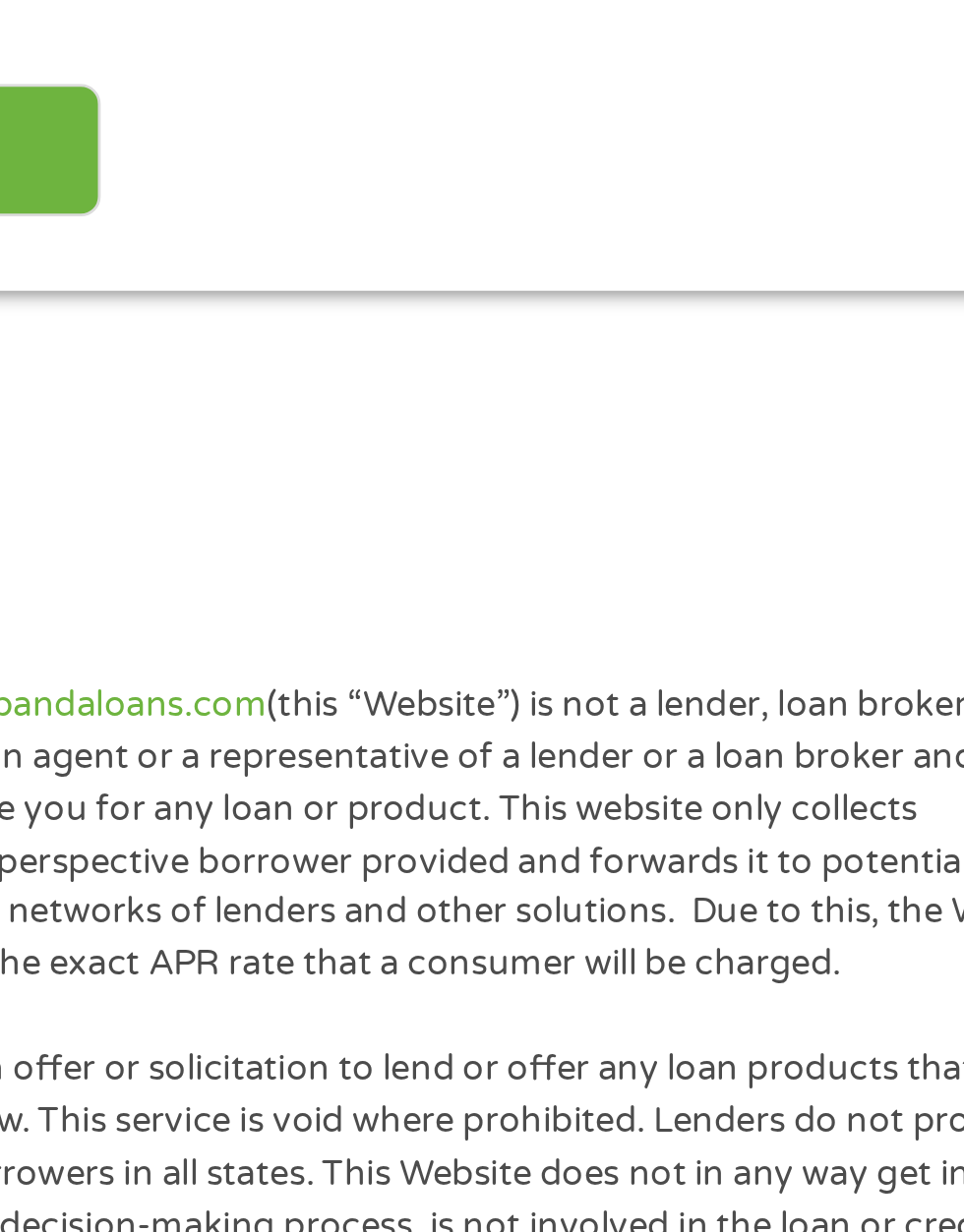 type on "(901) 805-8429" 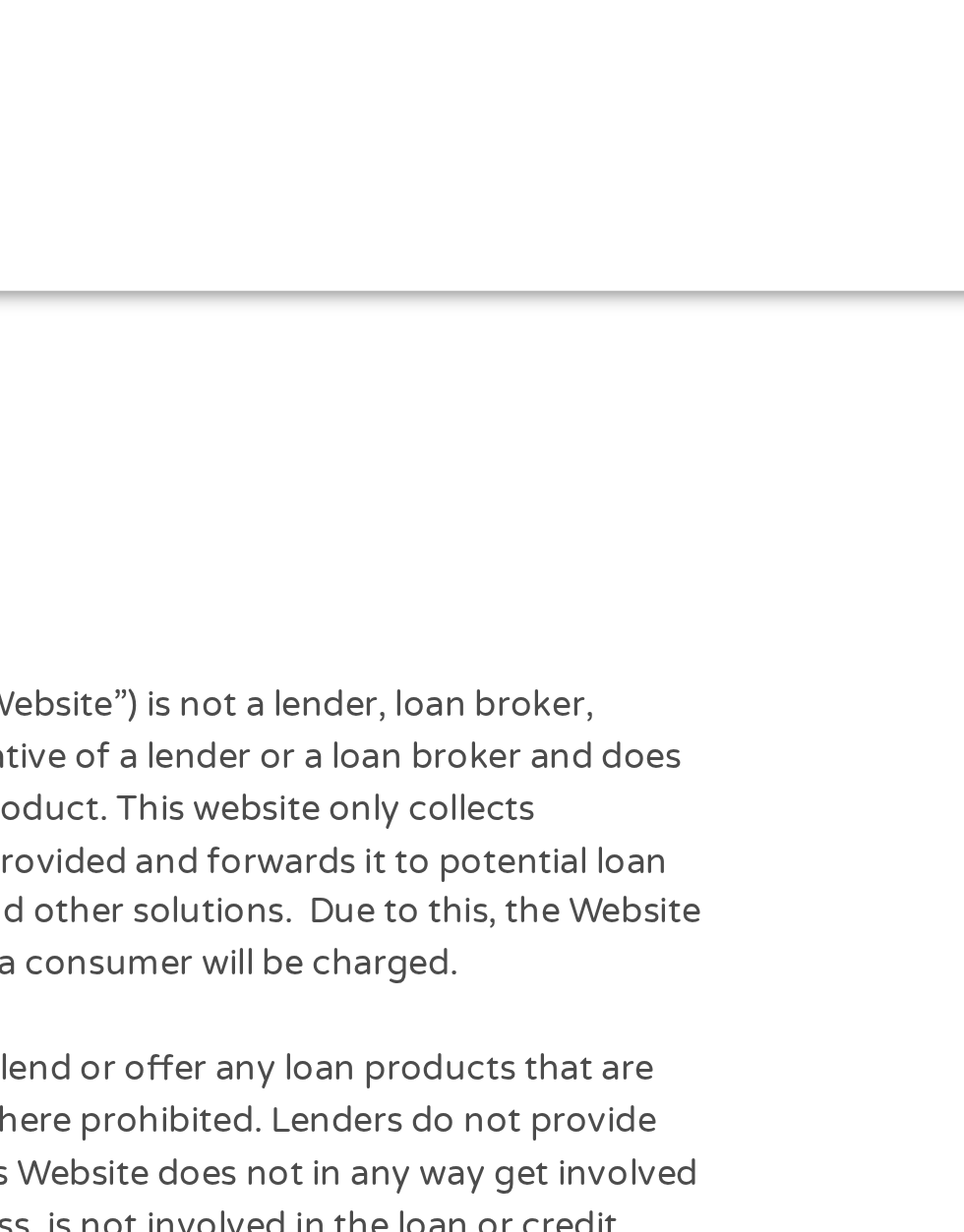 click on "Driver License Number *" at bounding box center [594, 531] 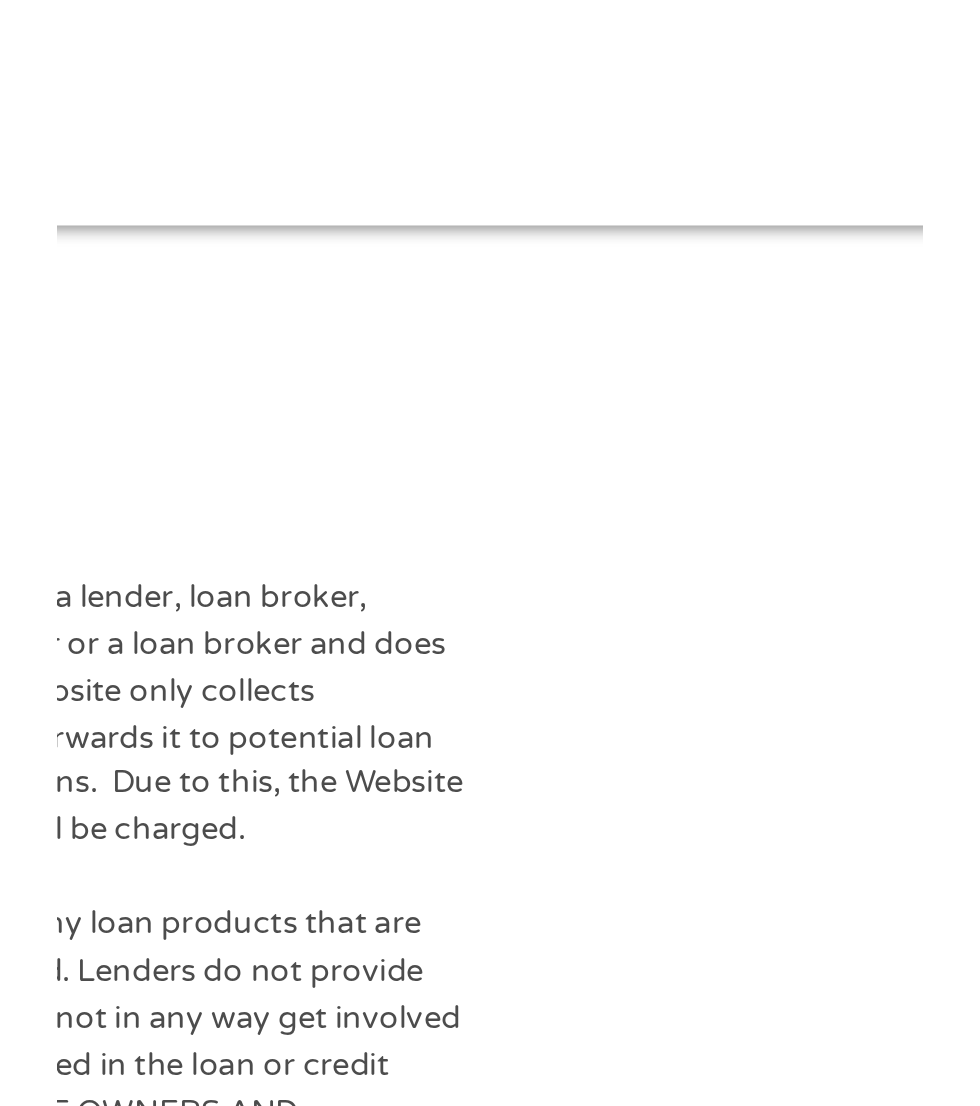 scroll, scrollTop: 16, scrollLeft: 0, axis: vertical 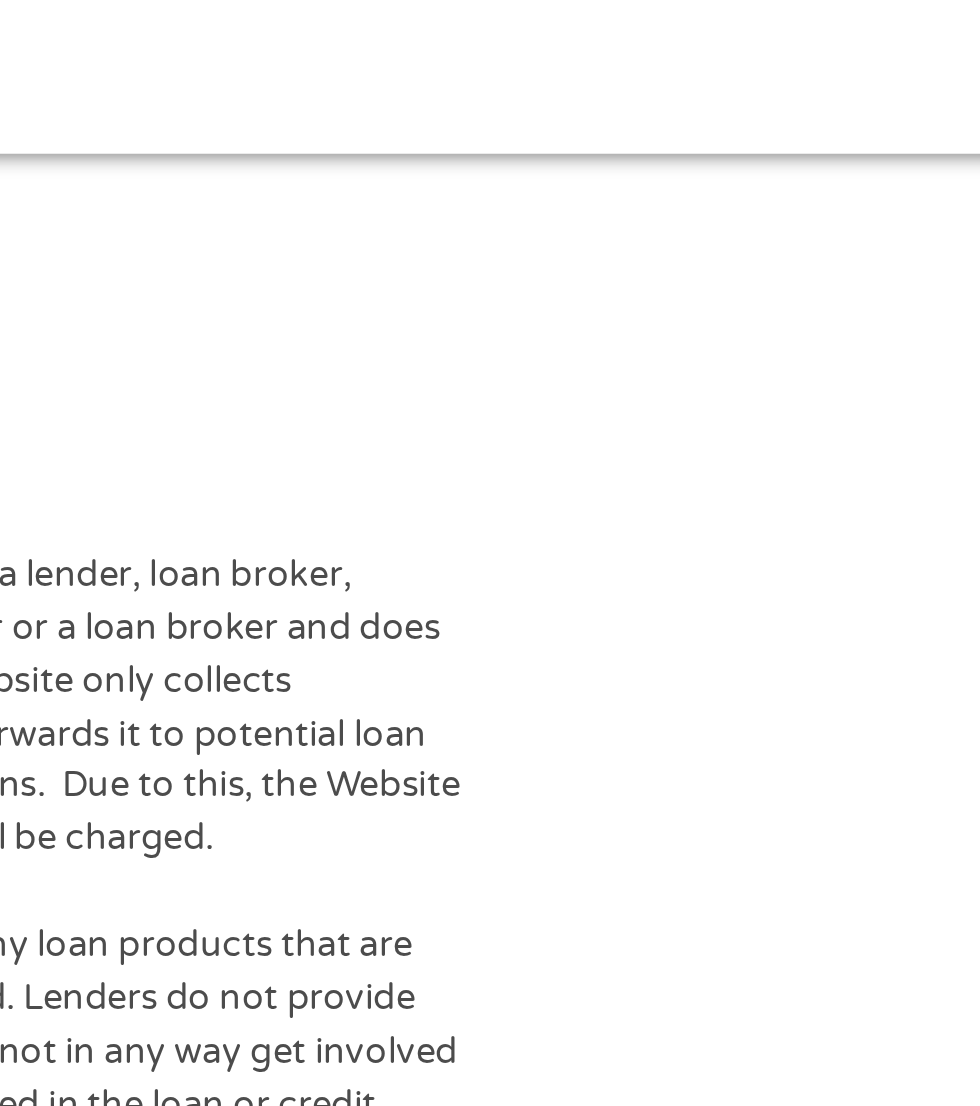 click on "06515" at bounding box center (604, 540) 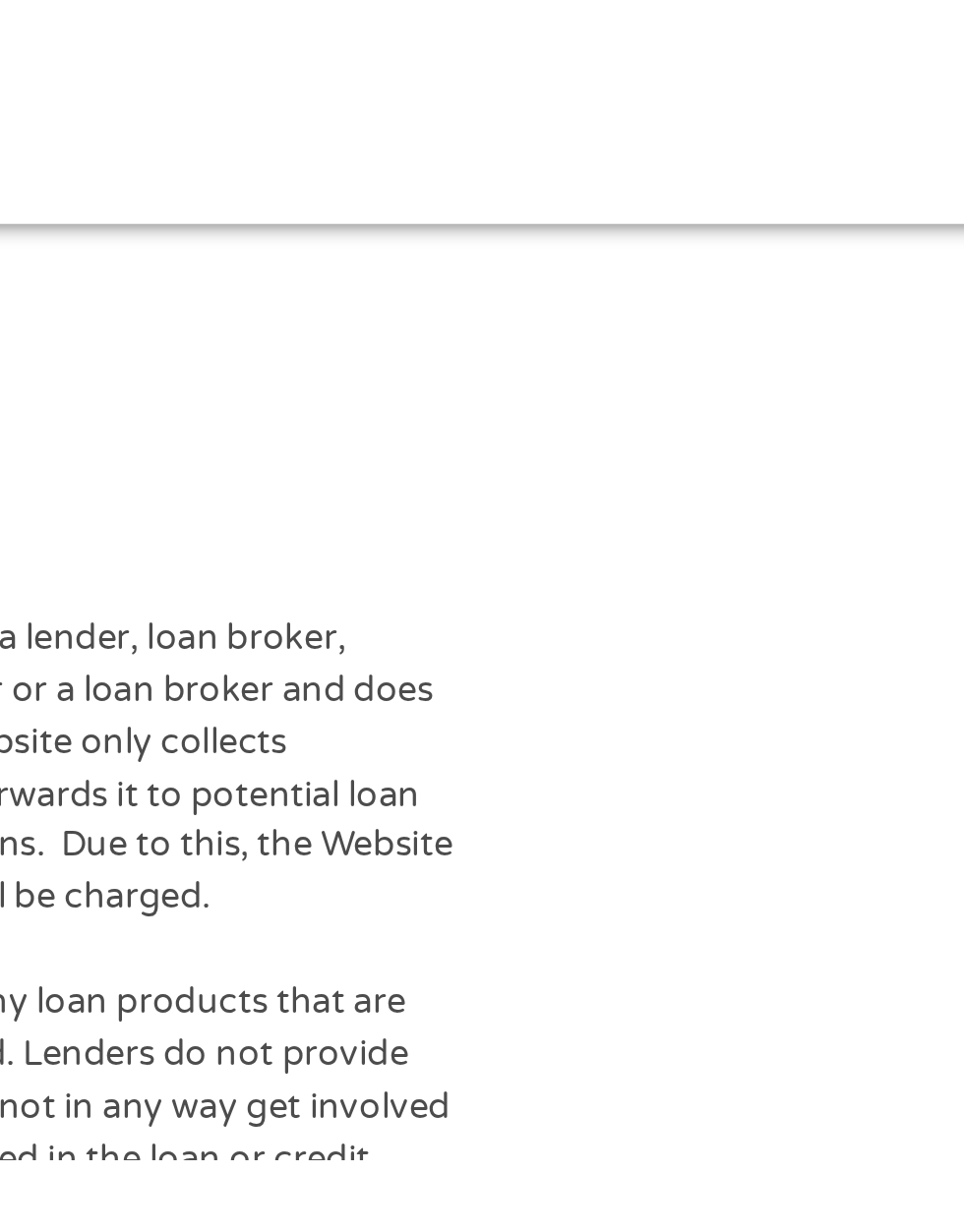 scroll, scrollTop: 16, scrollLeft: 0, axis: vertical 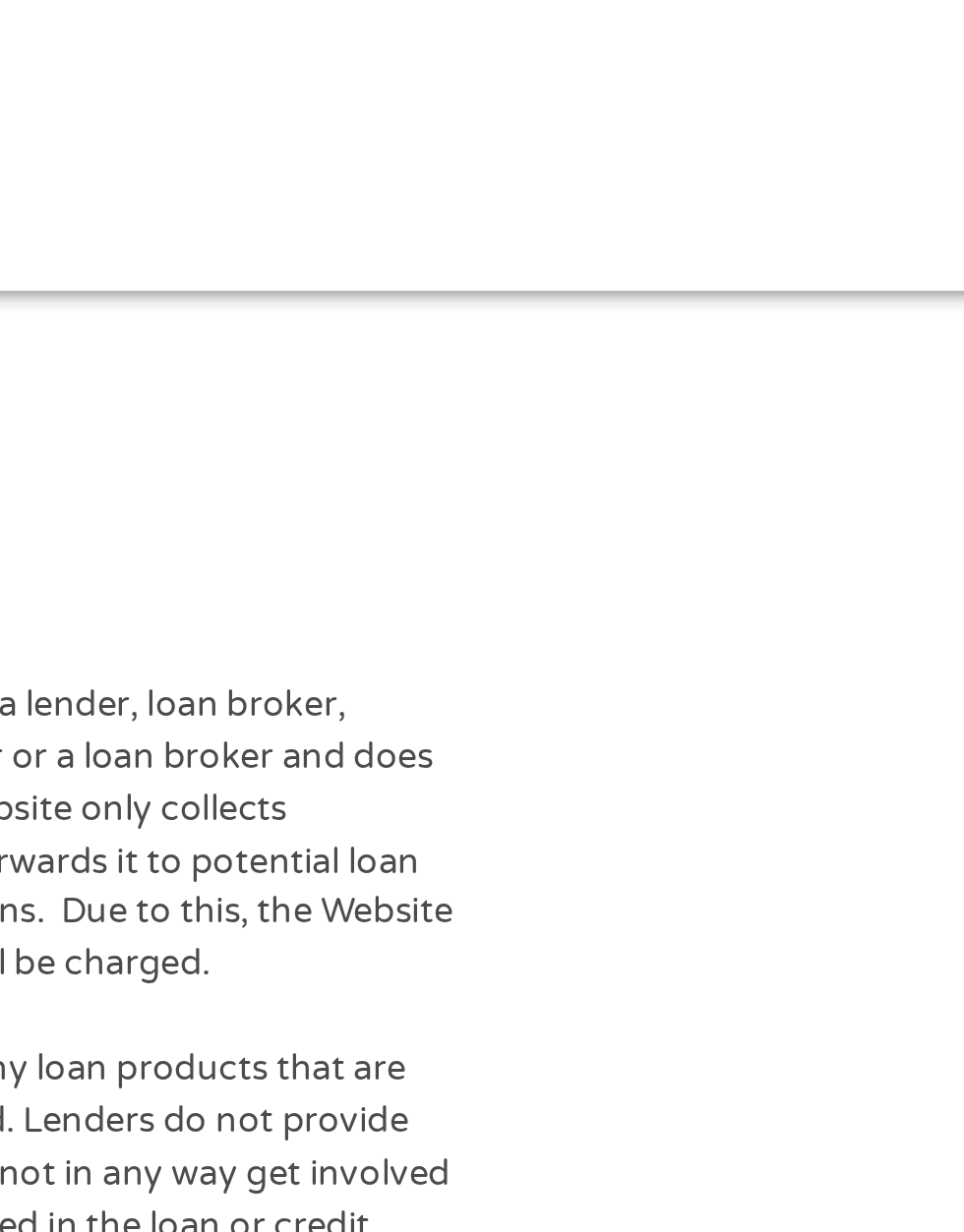 type on "0" 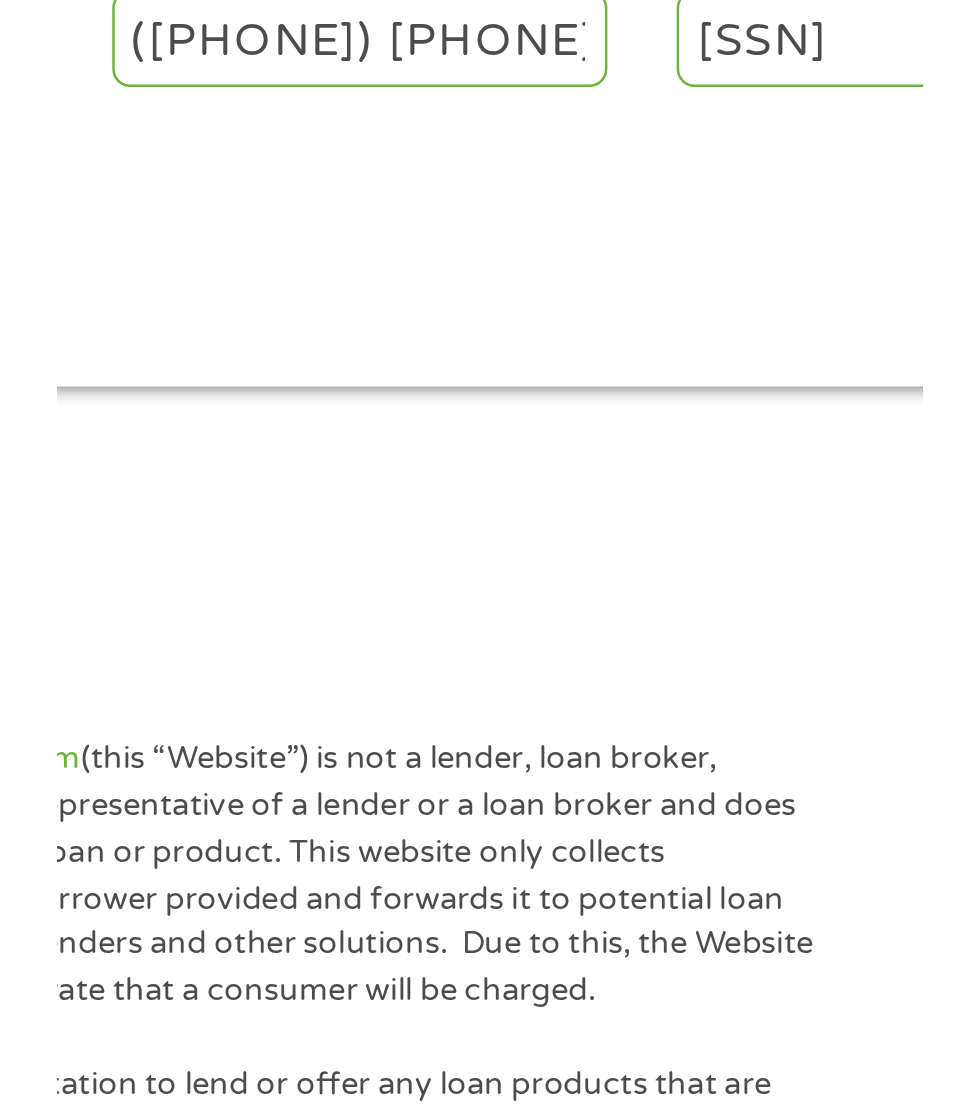 scroll, scrollTop: 16, scrollLeft: 0, axis: vertical 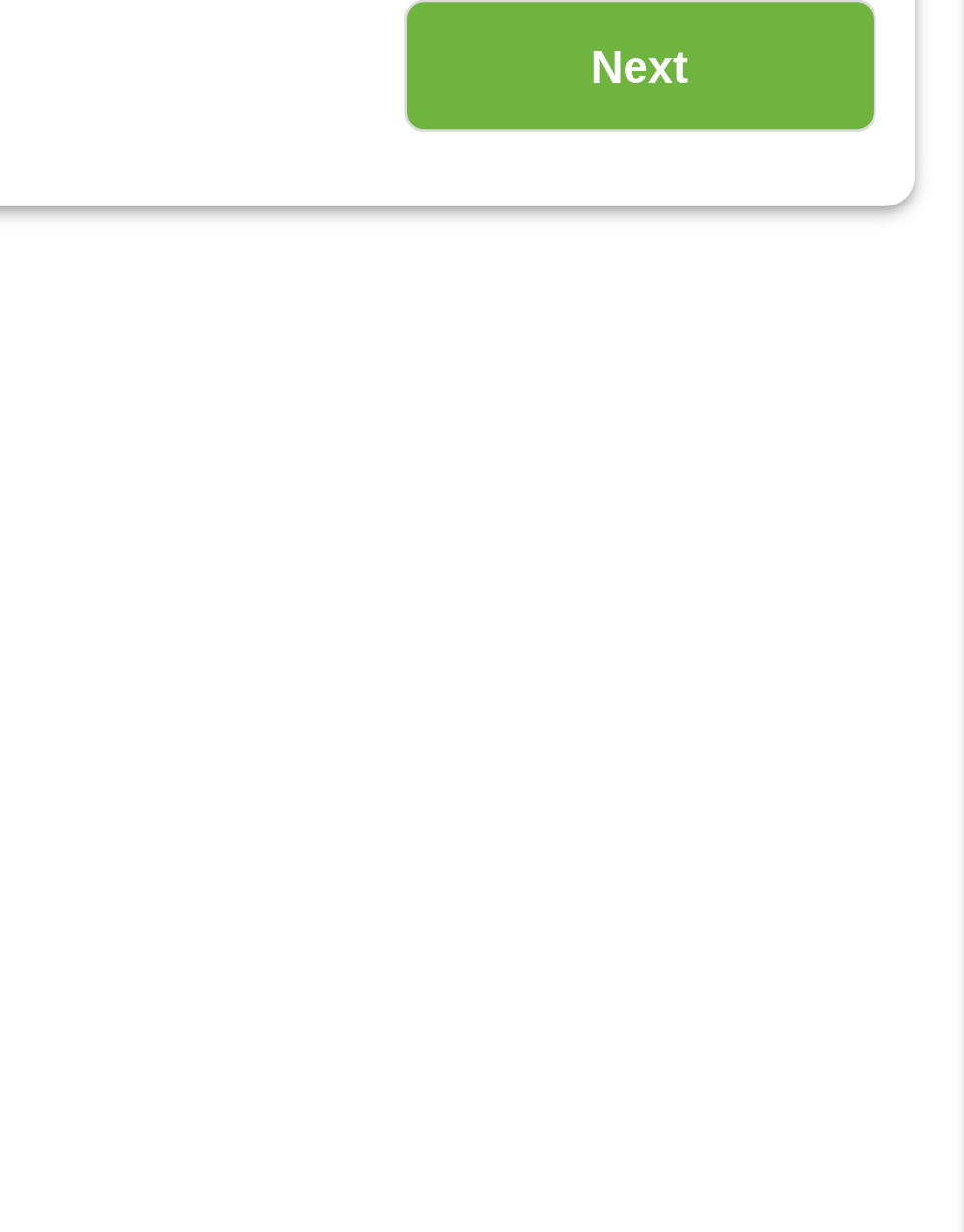type on "075152086" 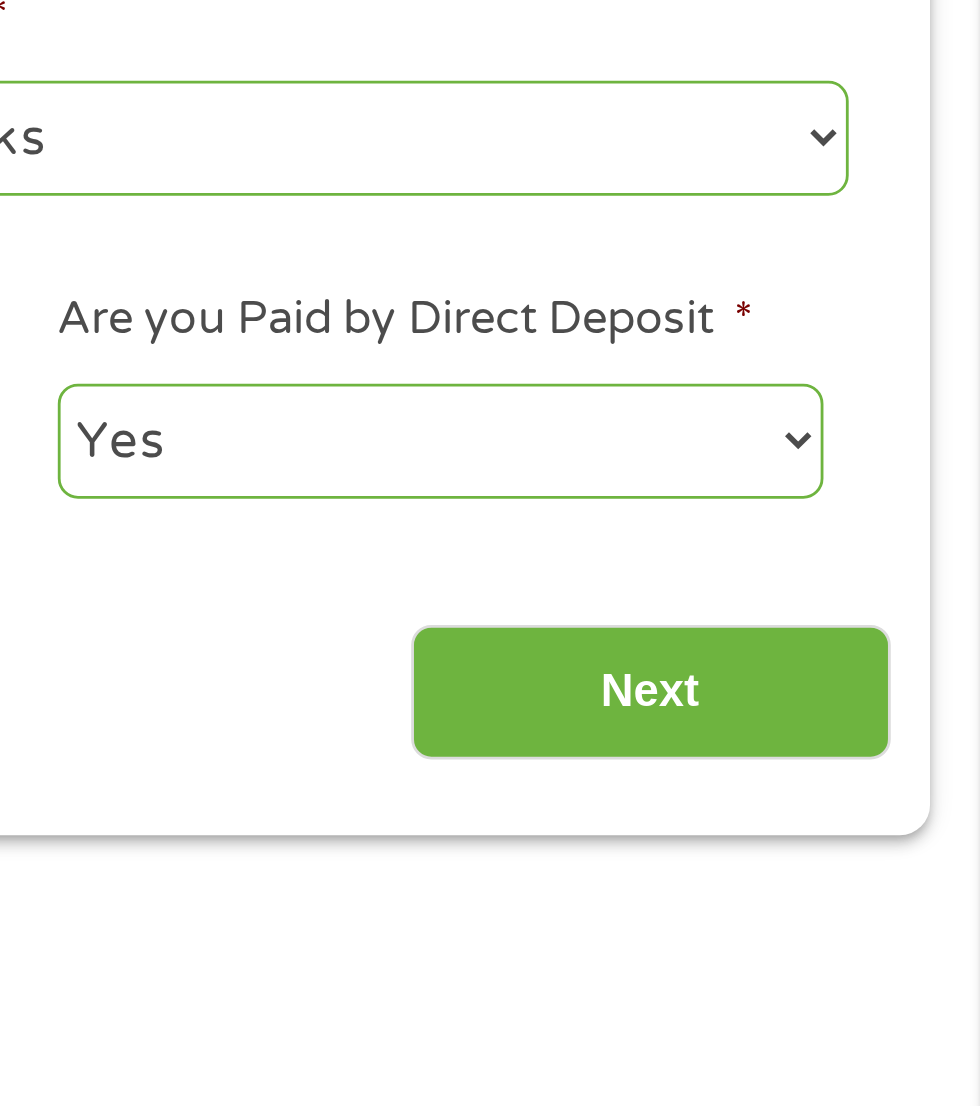 scroll, scrollTop: 0, scrollLeft: 0, axis: both 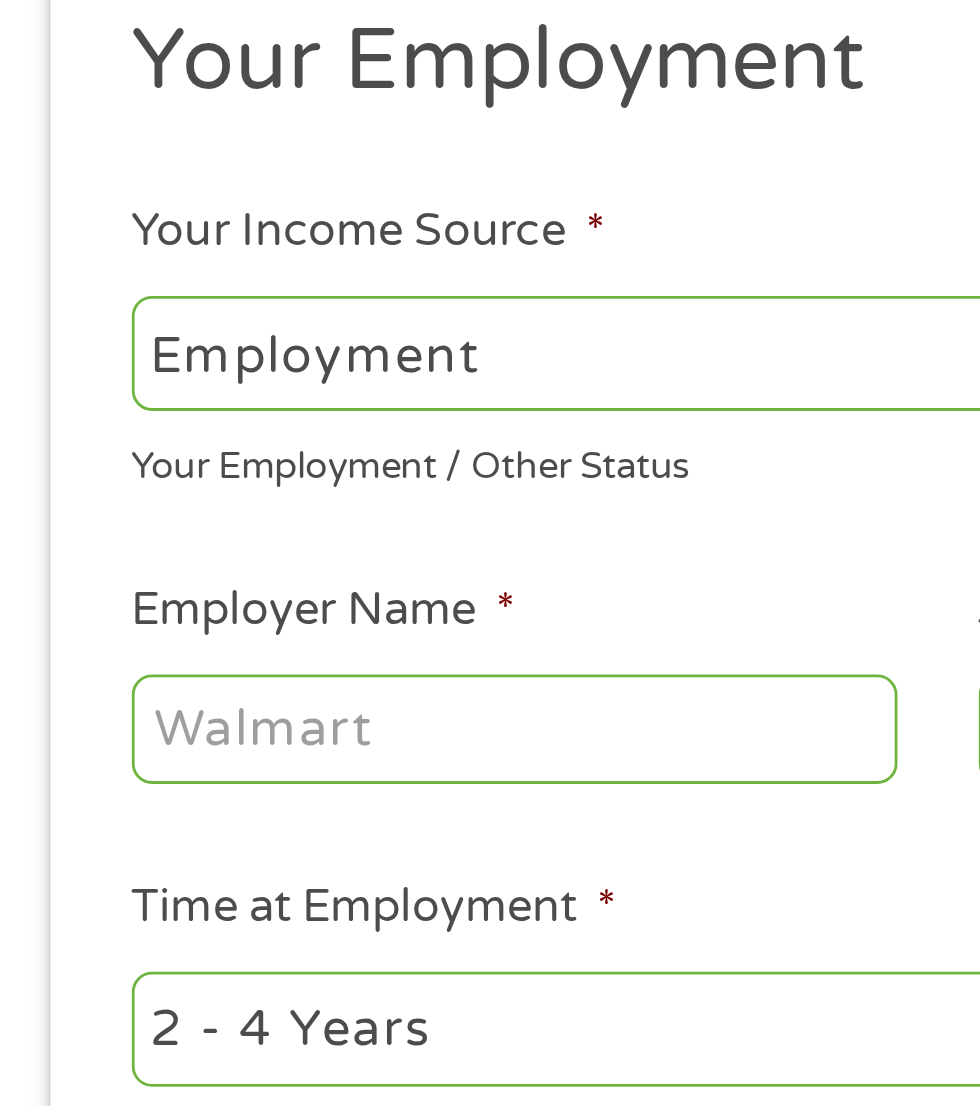 click on "--- Choose one --- Employment Self Employed Benefits" at bounding box center (261, 414) 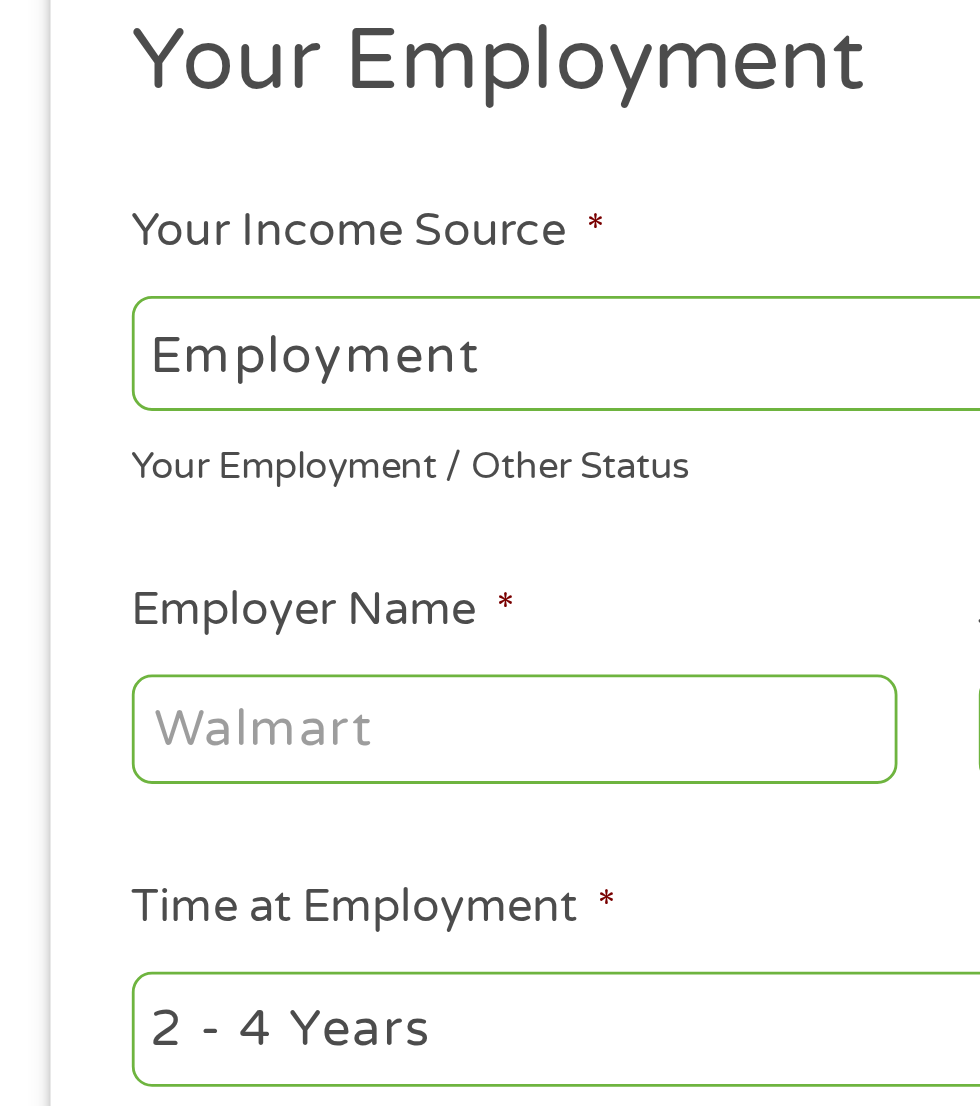 select on "benefits" 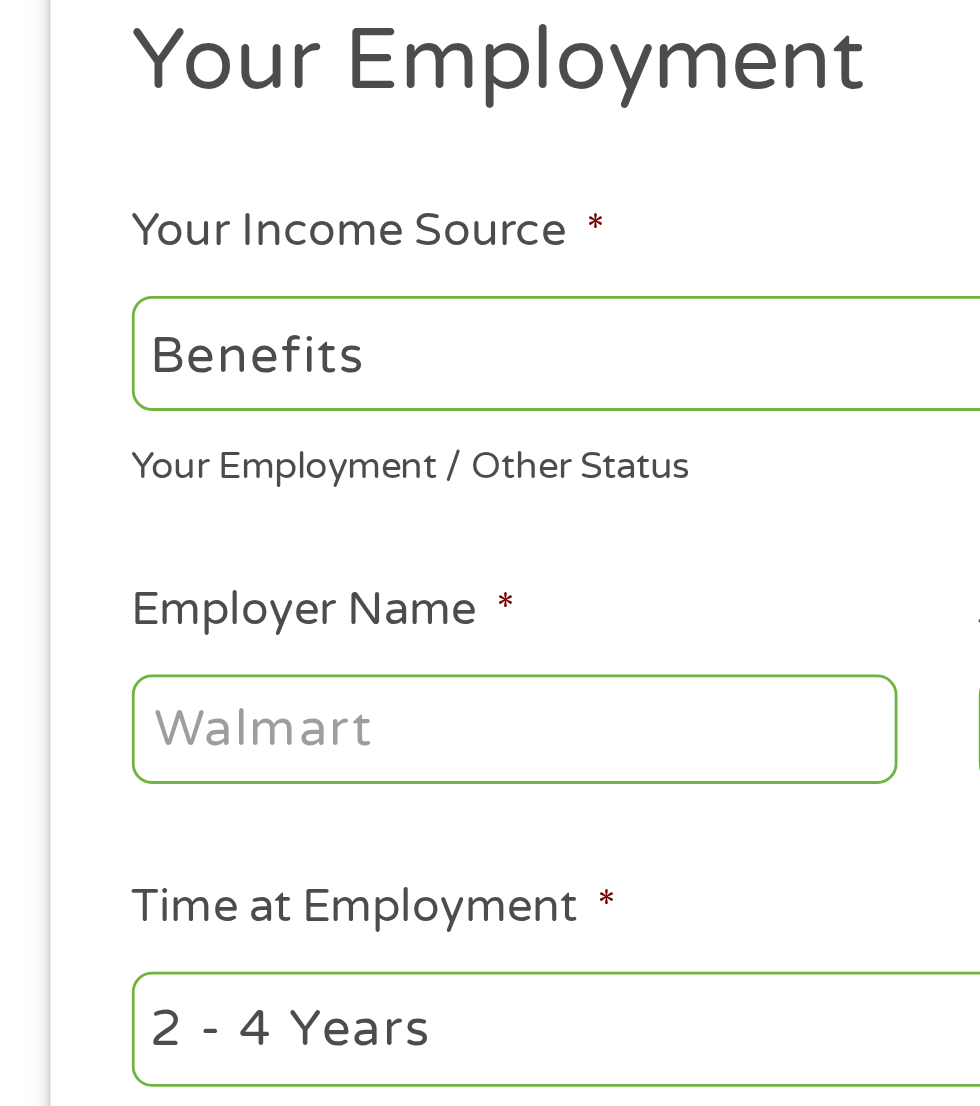 type on "Other" 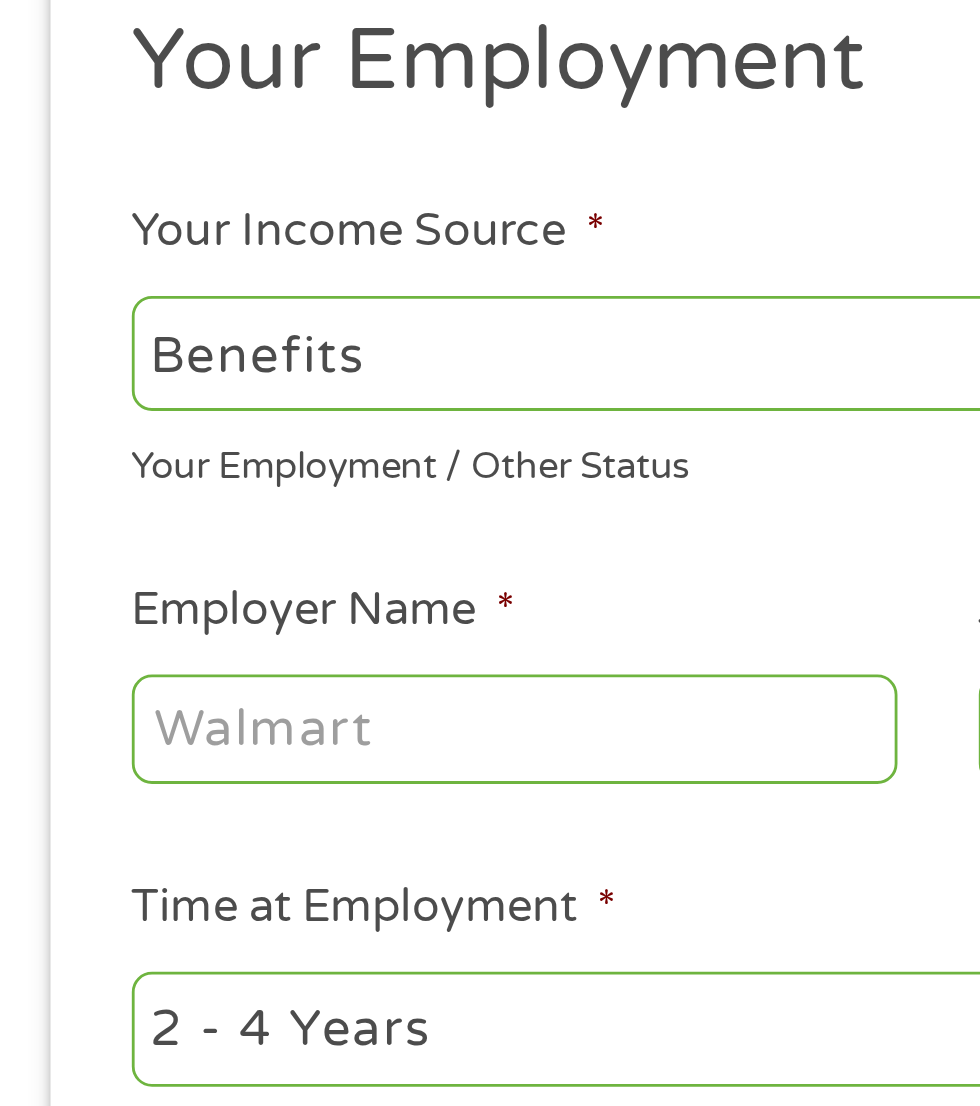 type on "(901) 805-8429" 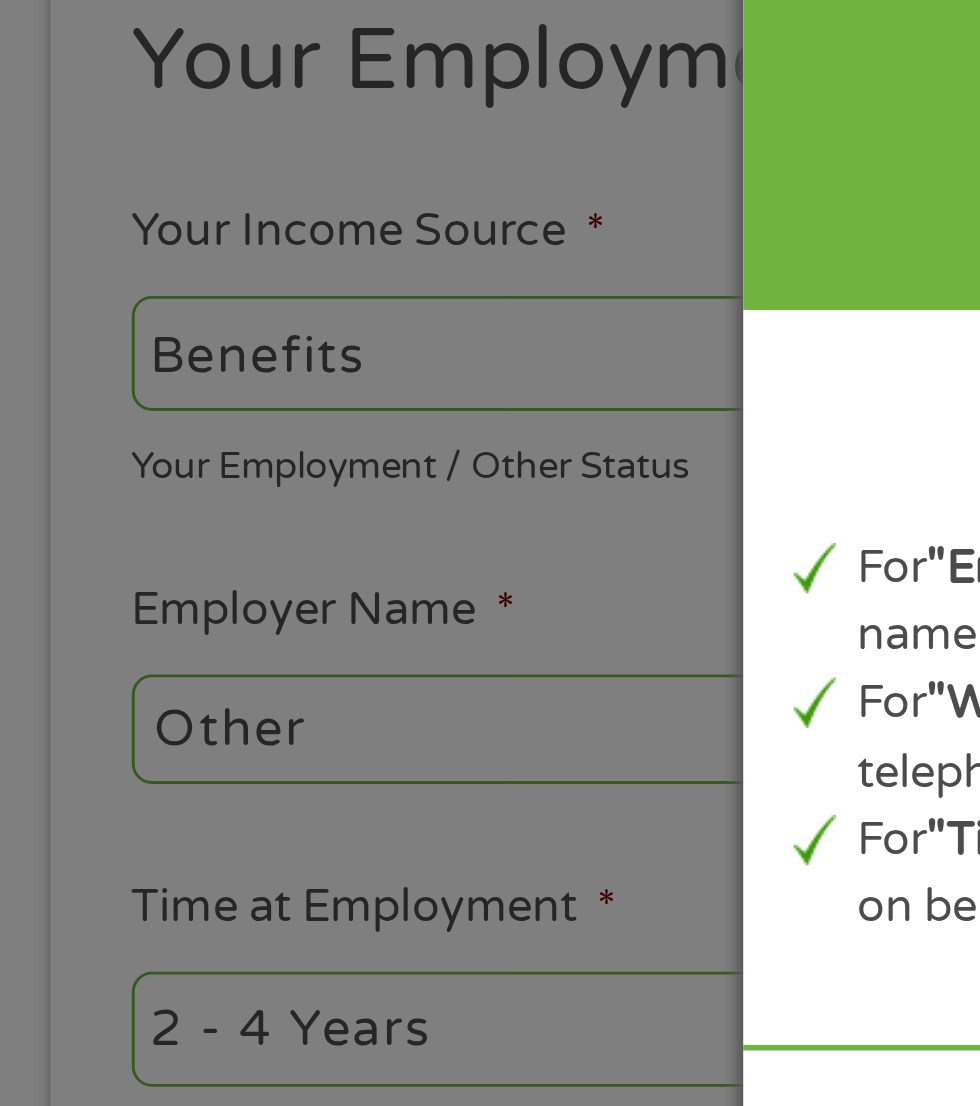 click on "Your Total Monthly Income *" at bounding box center (718, 416) 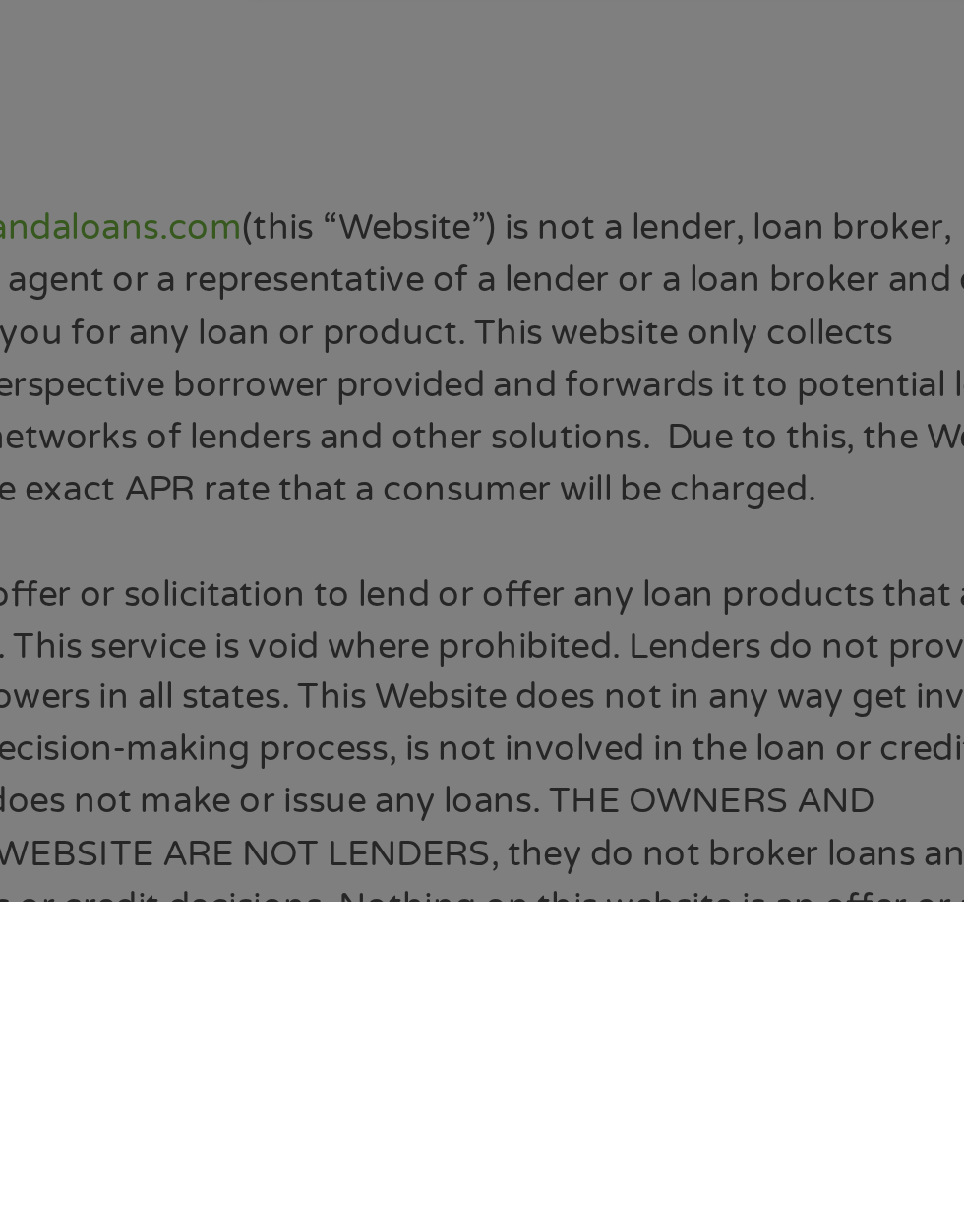 scroll, scrollTop: 16, scrollLeft: 0, axis: vertical 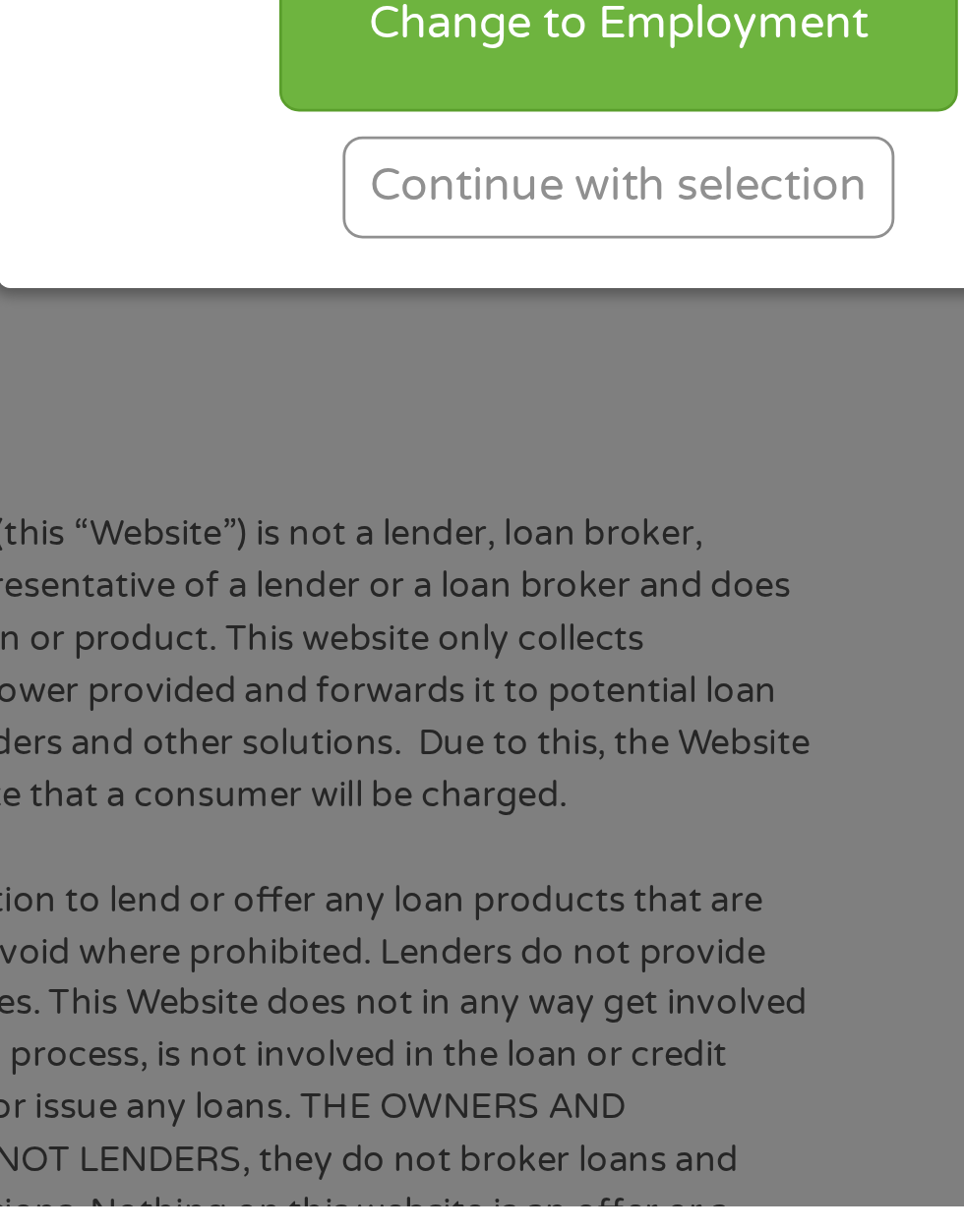 click on "Change to Employment" at bounding box center [482, 810] 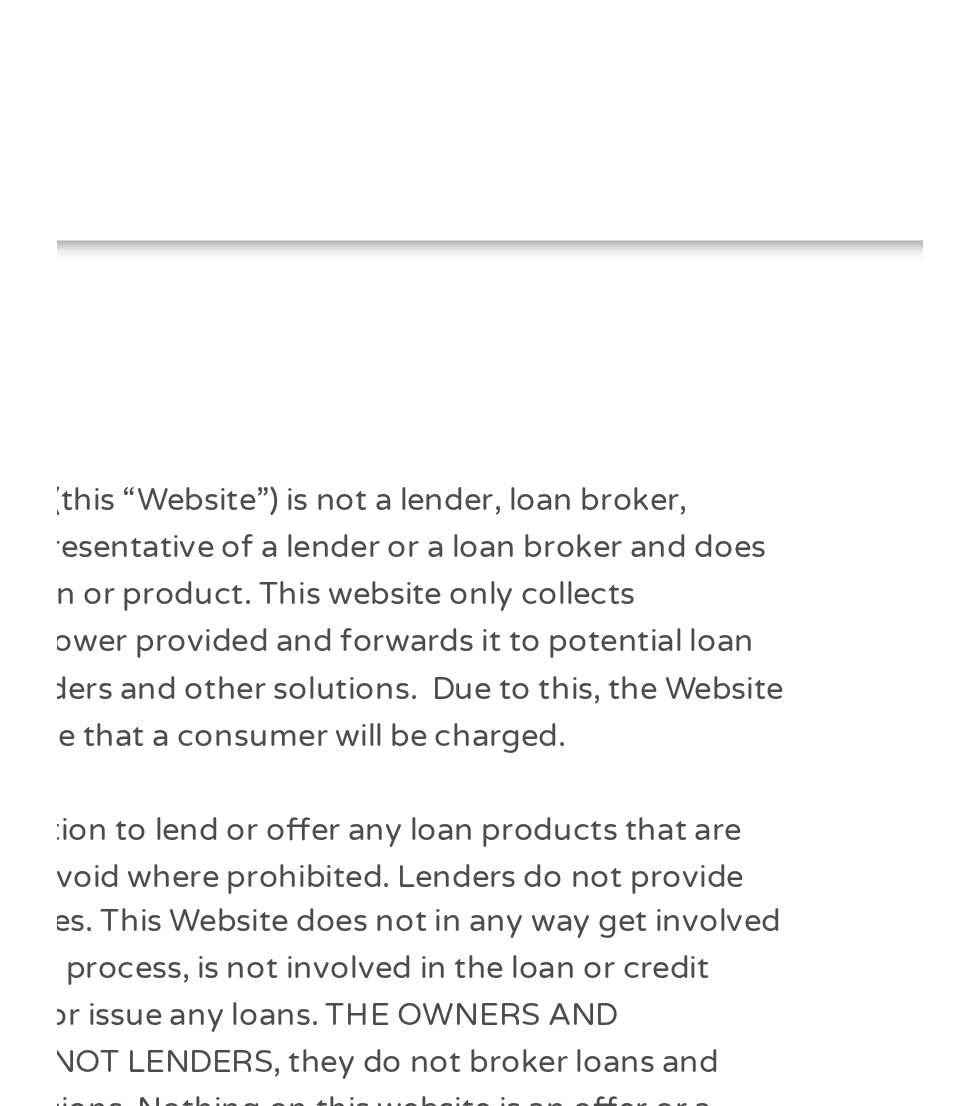 scroll, scrollTop: 111, scrollLeft: 0, axis: vertical 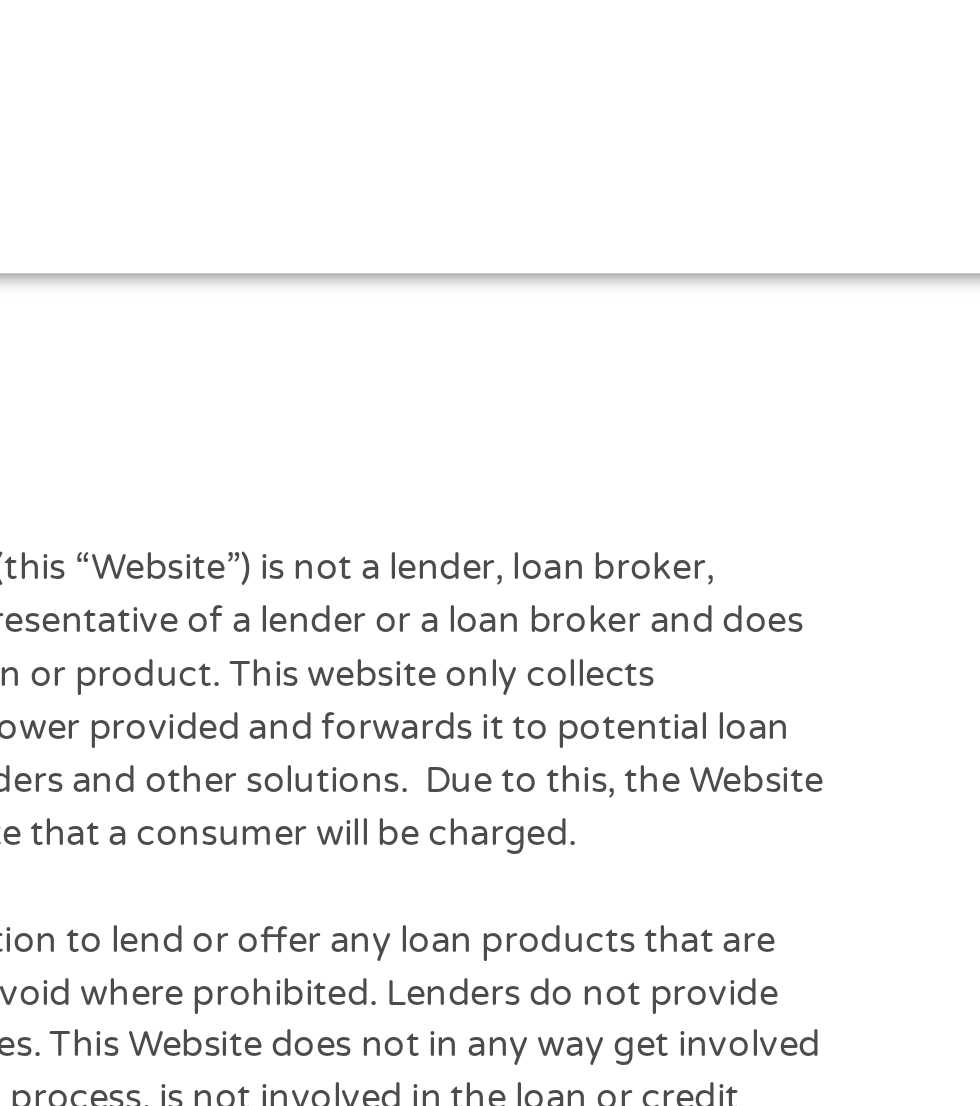 click on "No Yes" at bounding box center (485, 668) 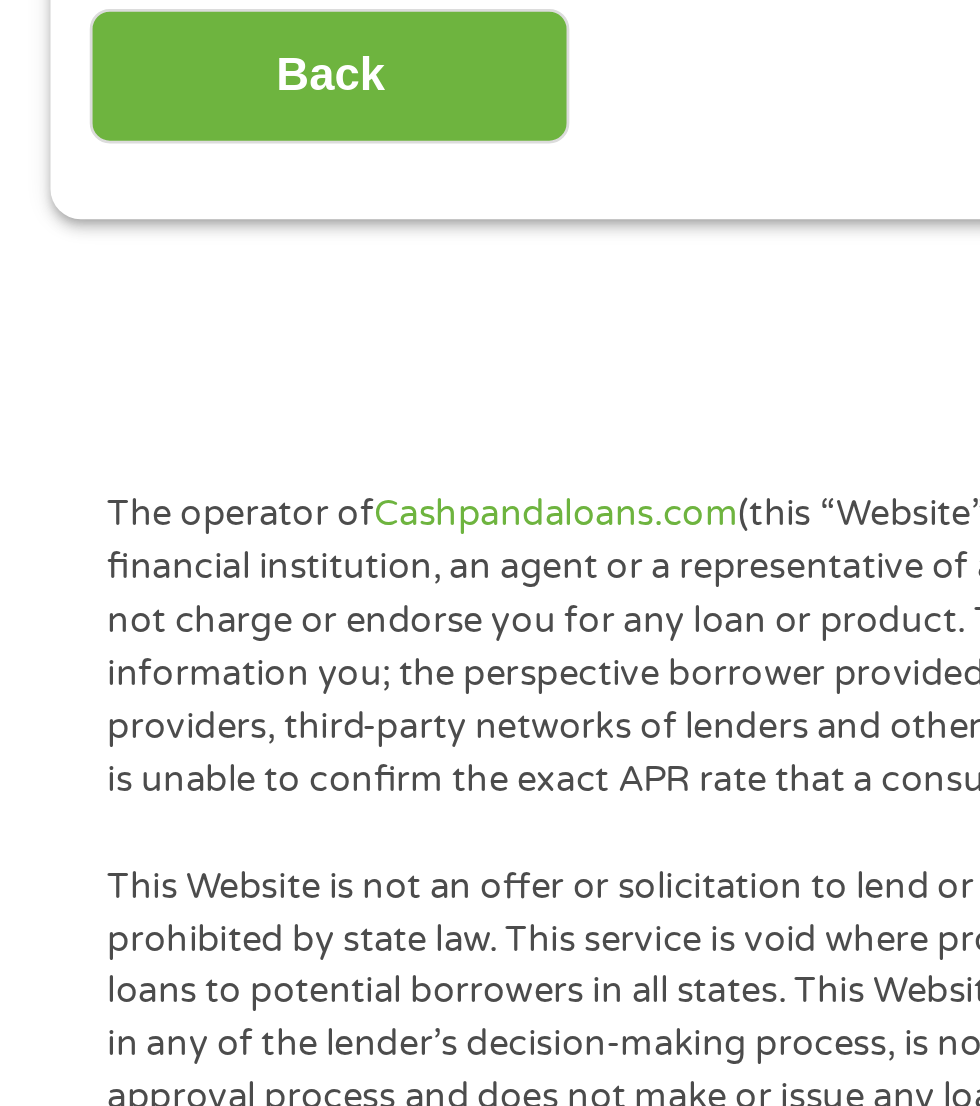 scroll, scrollTop: 298, scrollLeft: 0, axis: vertical 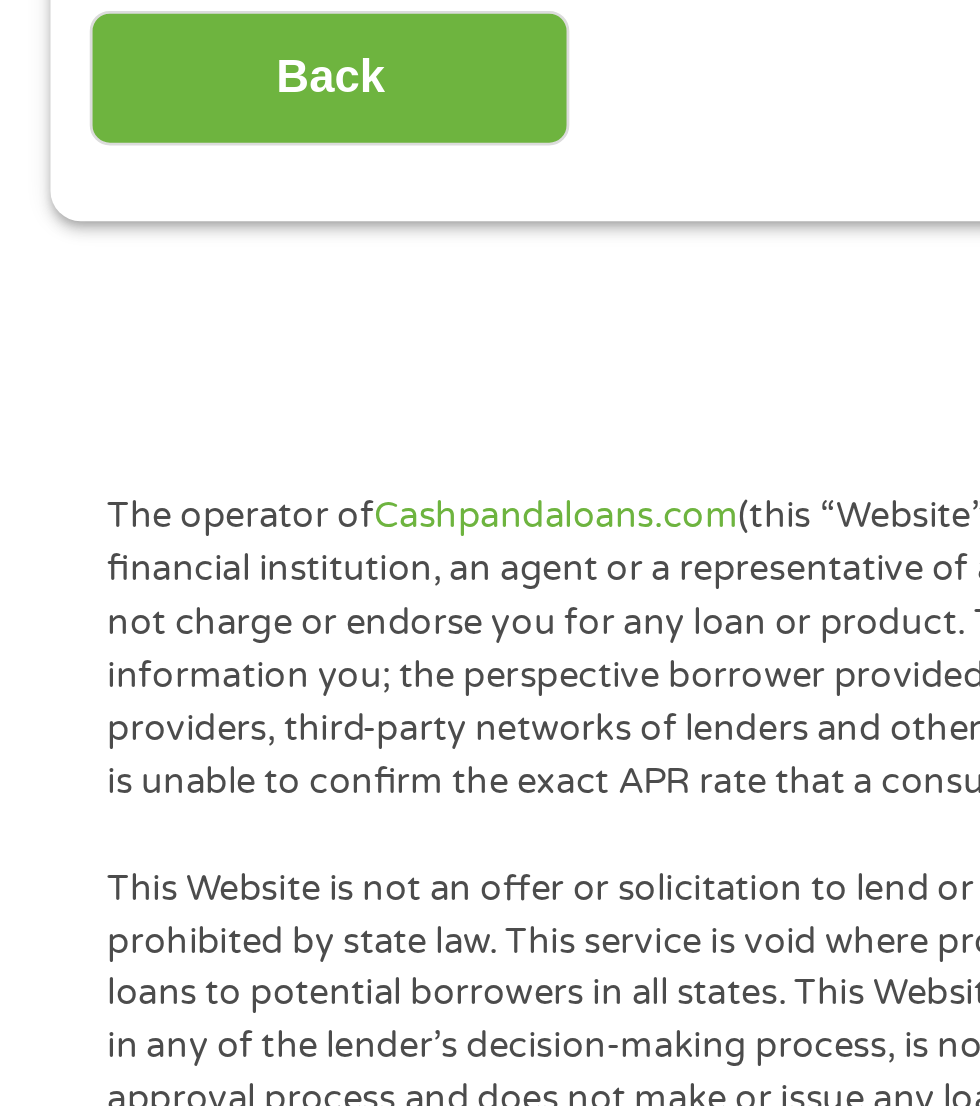 click on "Home   Get Loan Offer   How it works   FAQs   Blog   Cash Loans   Quick Loans   Online Loans   Payday Loans   Cash Advances   Préstamos   Paycheck Loans Near Me   Artificial Intelligence Loans   Contact Us                     1         Start   2         Your Home   3         About You   4         Employment   5         Banking   6
This field is hidden when viewing the form gclid EAIaIQobChMIs7PS1P75jgMVRyZECB1isTvgEAAYAyAAEgJSmfD_BwE This field is hidden when viewing the form Referrer https://www.cashpandaloans.com/?medium=adwords&source=adwords&campaign=22549846227&adgroup=188036189468&creative=752117433323&position&keyword=instant%20approval%20direct%20deposit%20loans&utm_term=%7Bsearchterm%7D&matchtype=%7Bterm%7D&device=c&network=s&gad_source=5&gad_campaignid=22549846227&gclid=EAIaIQobChMIs7PS1P75jgMVRyZECB1isTvgEAAYAyAAEgJSmfD_BwE This field is hidden when viewing the form Source adwords This field is hidden when viewing the form Medium" at bounding box center [490, 1215] 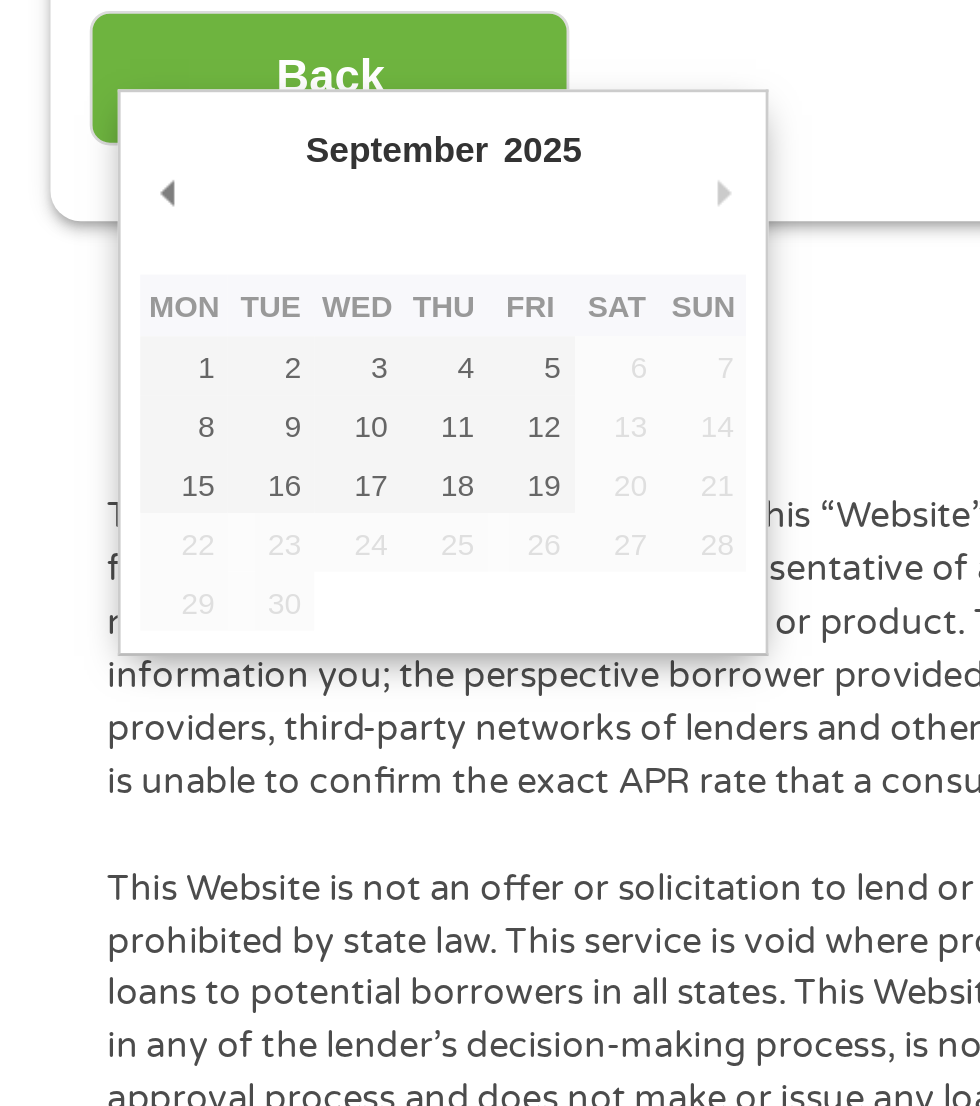 type on "01/09/2025" 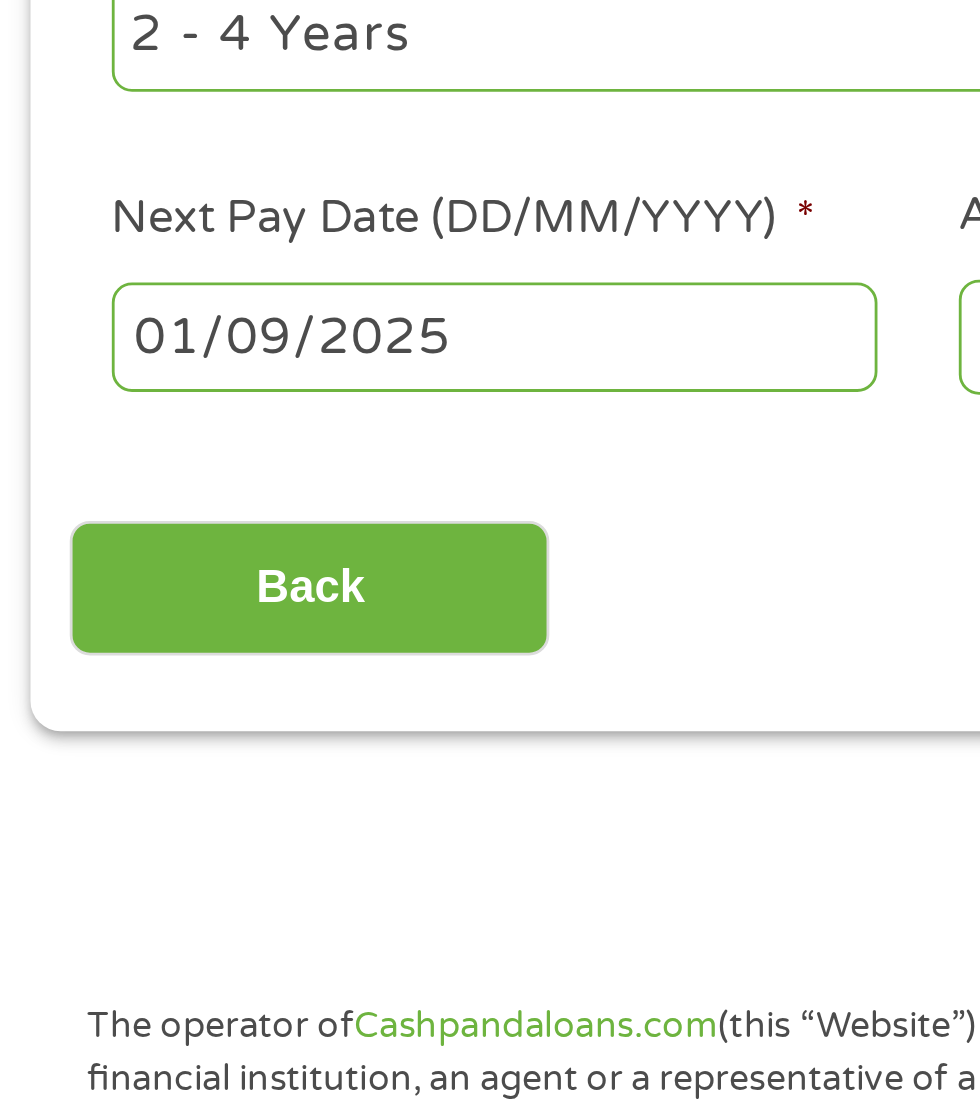 scroll, scrollTop: 298, scrollLeft: 0, axis: vertical 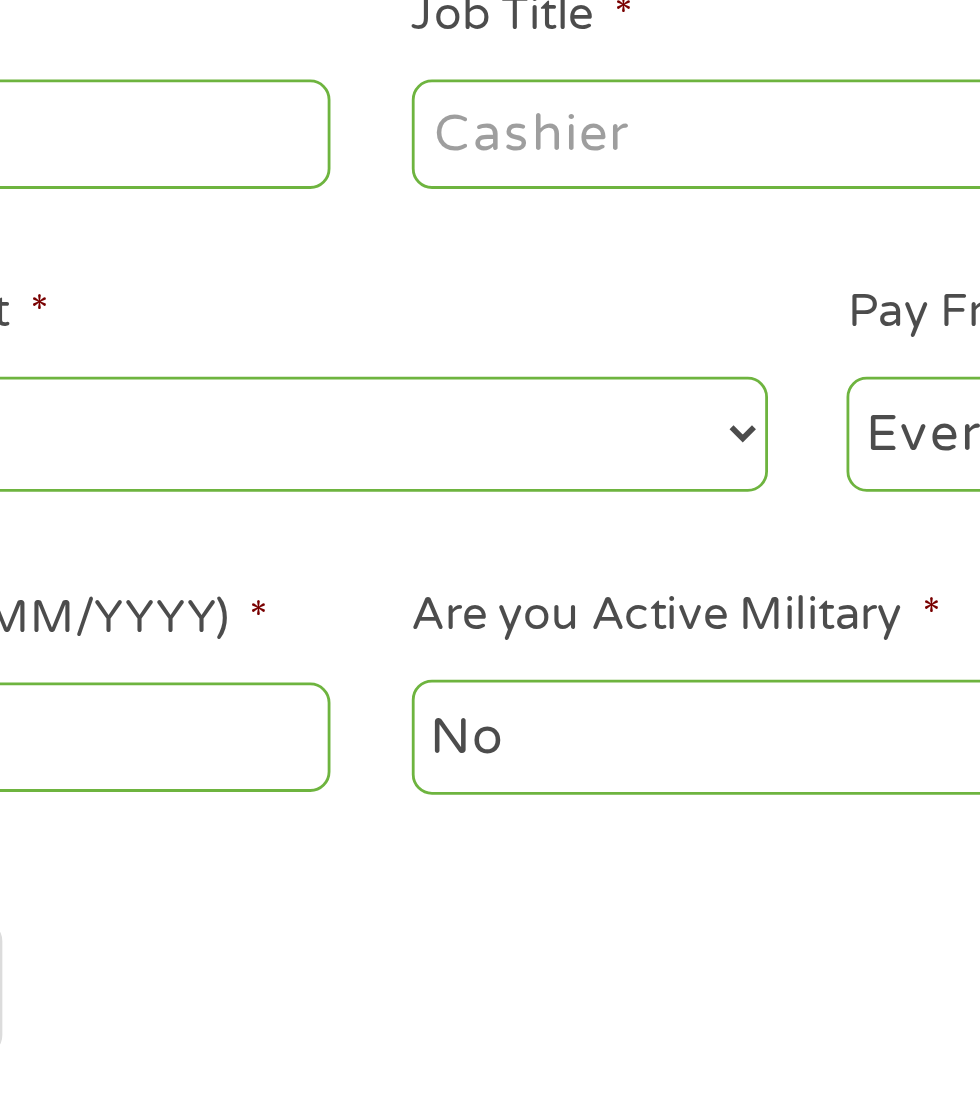 click on "Job Title *" at bounding box center [485, 266] 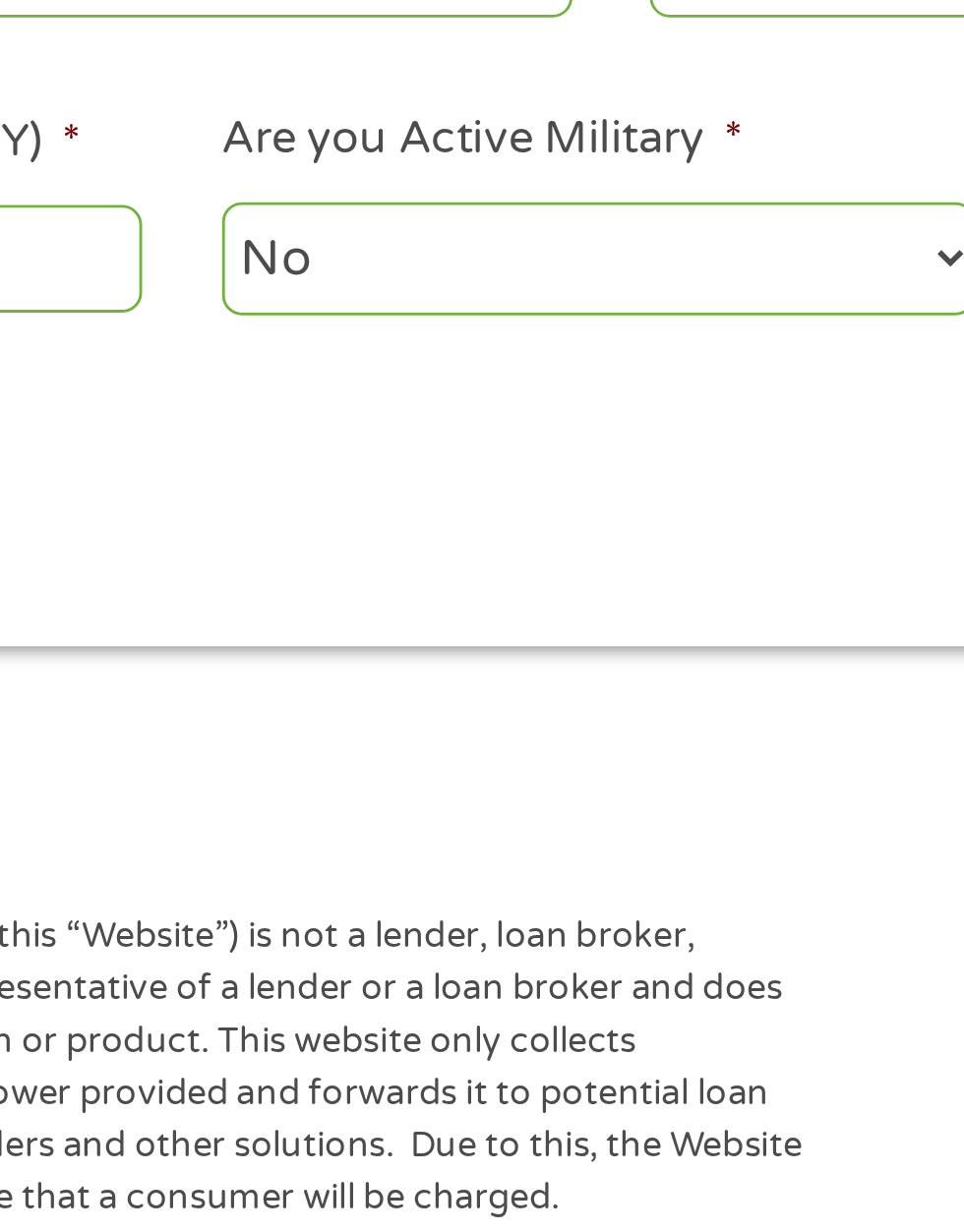 scroll, scrollTop: 294, scrollLeft: 0, axis: vertical 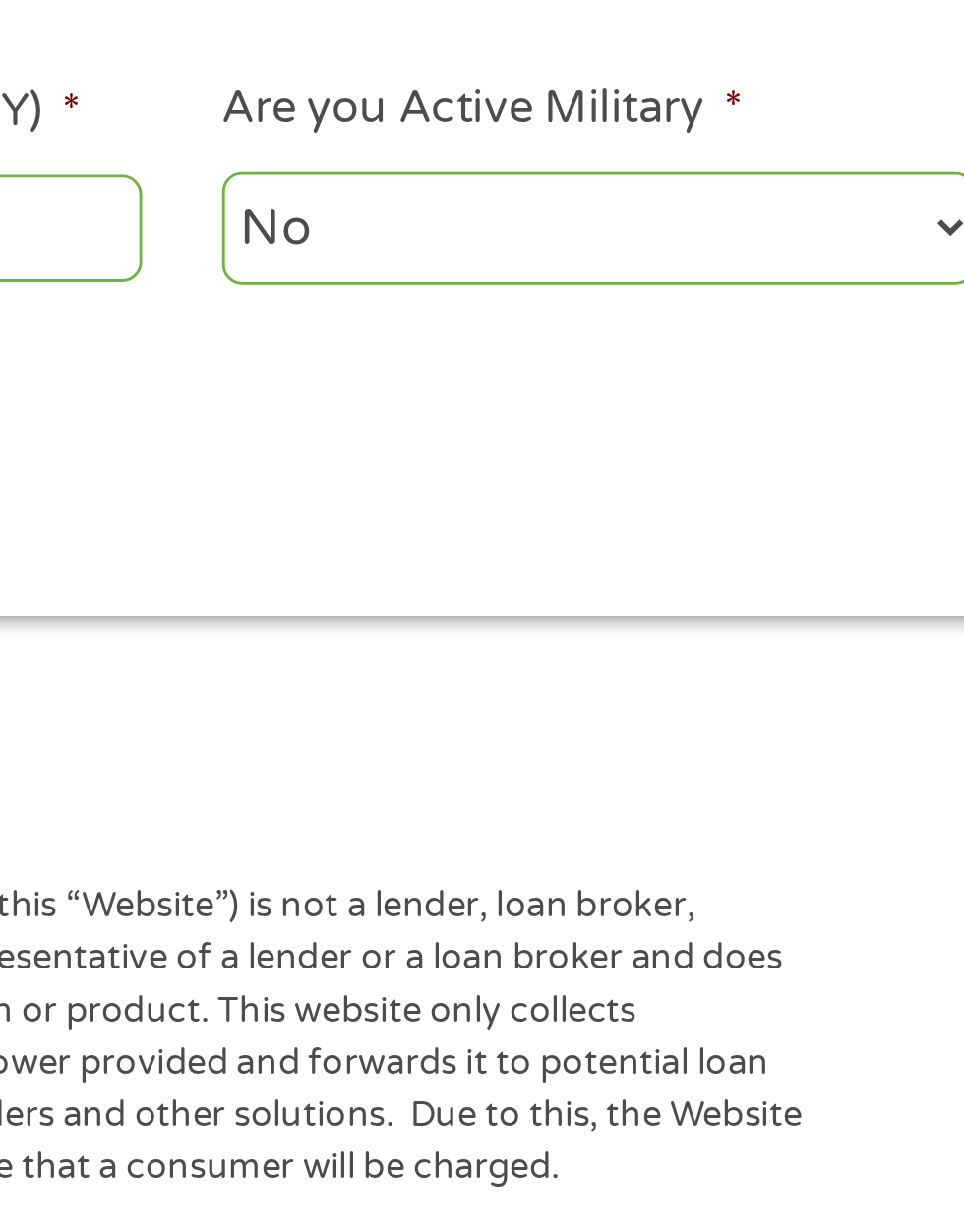 type on "Retired" 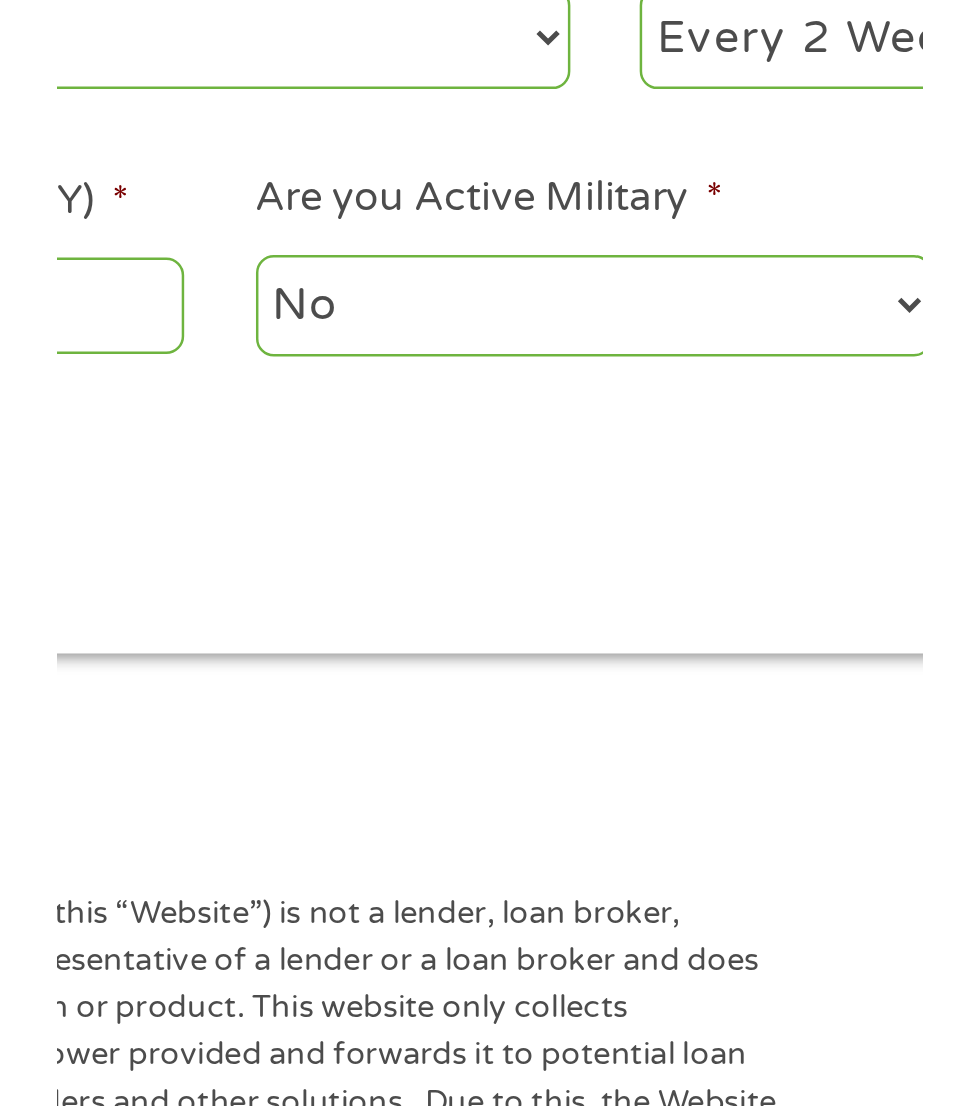 scroll, scrollTop: 299, scrollLeft: 0, axis: vertical 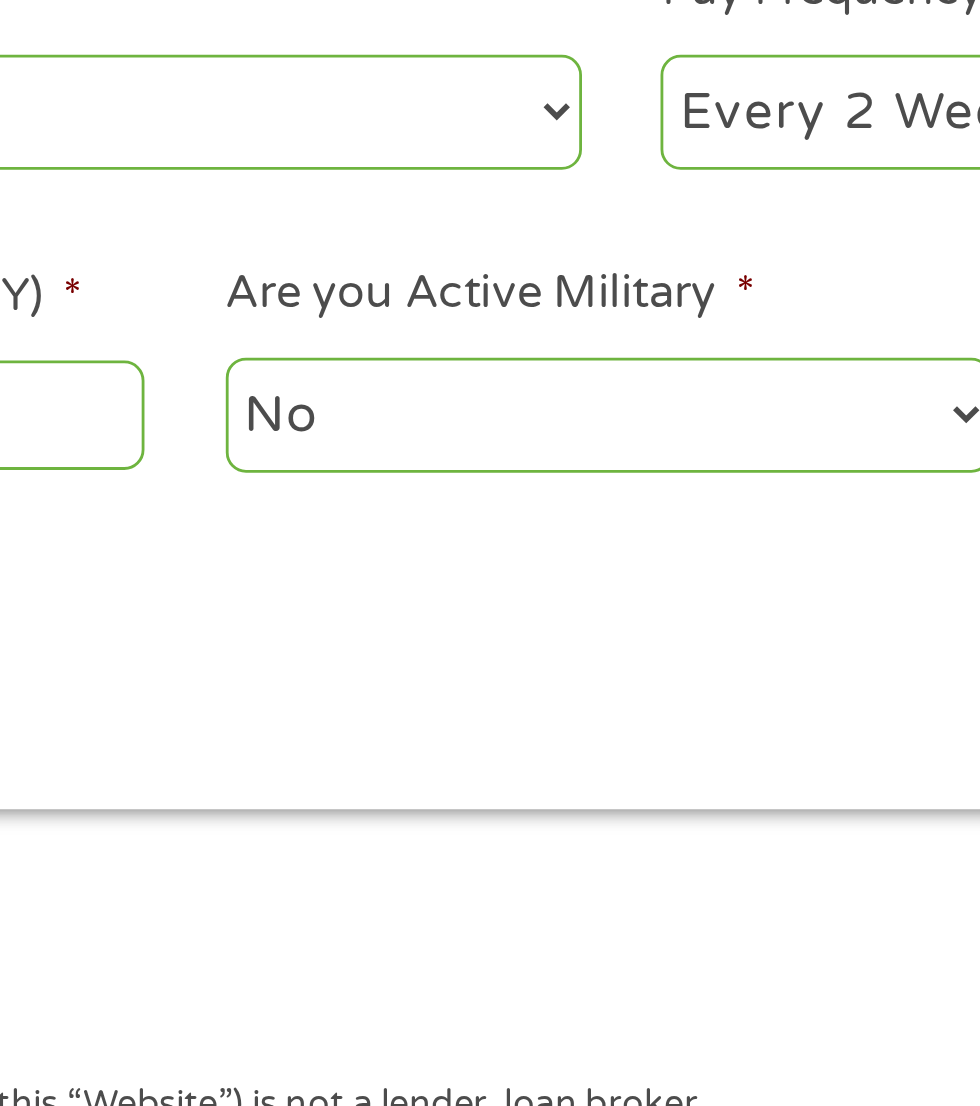 select on "monthly" 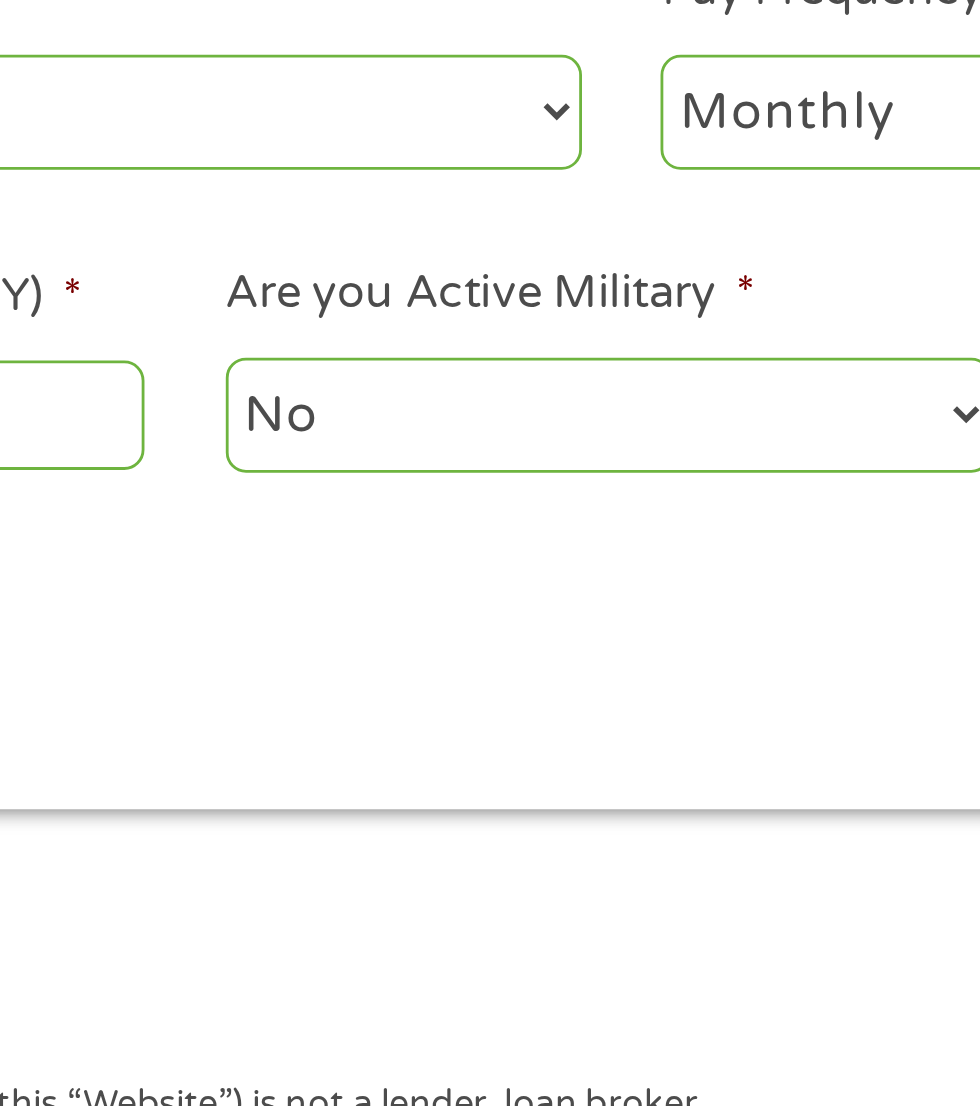 click on "No Yes" at bounding box center (485, 480) 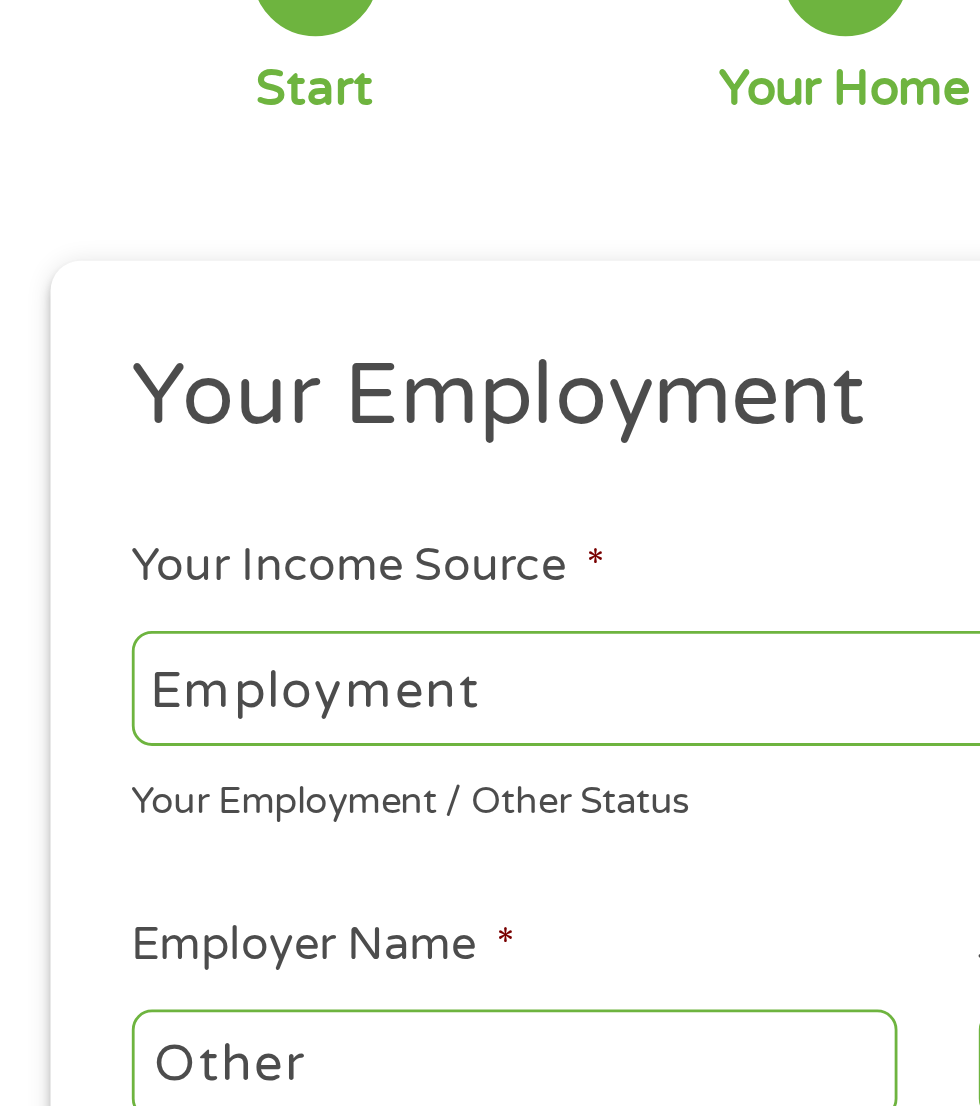 scroll, scrollTop: 179, scrollLeft: 0, axis: vertical 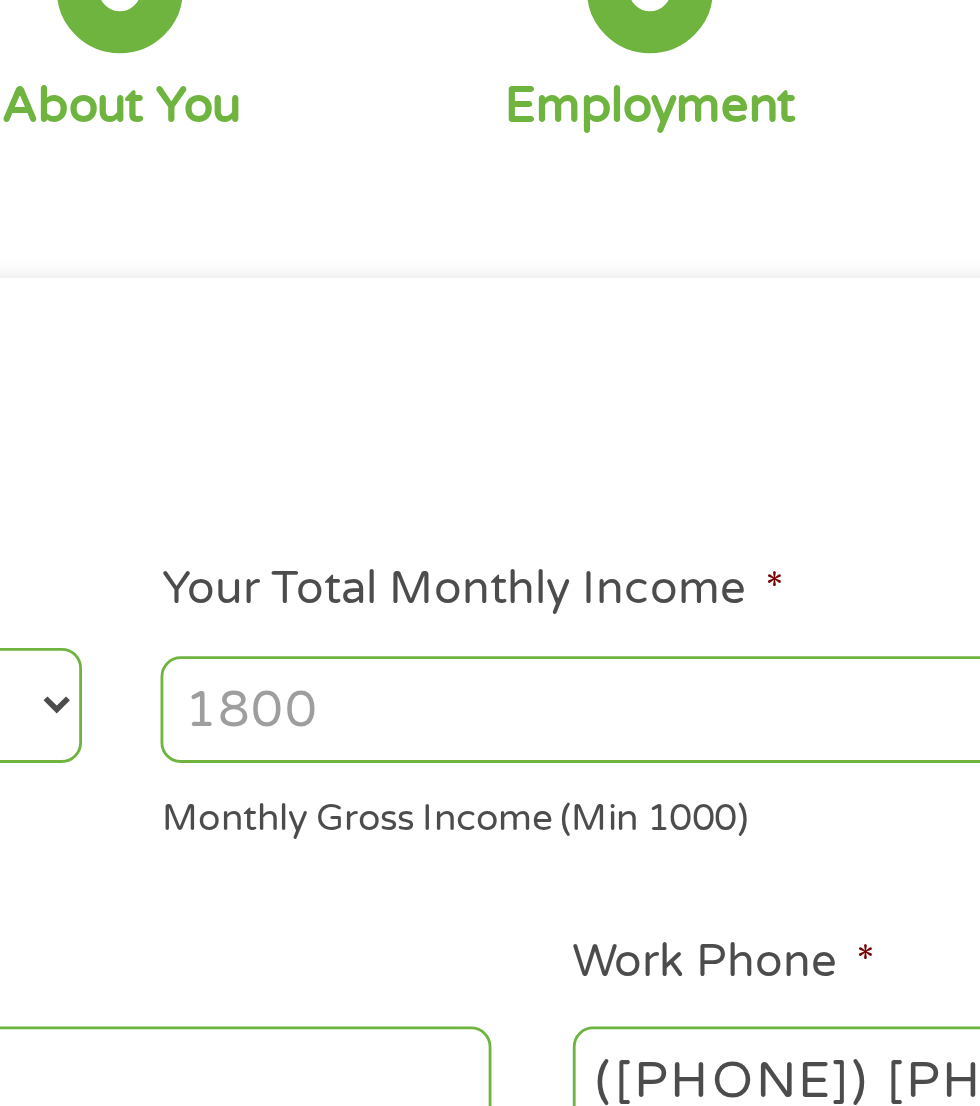 click on "Your Total Monthly Income *" at bounding box center (718, 253) 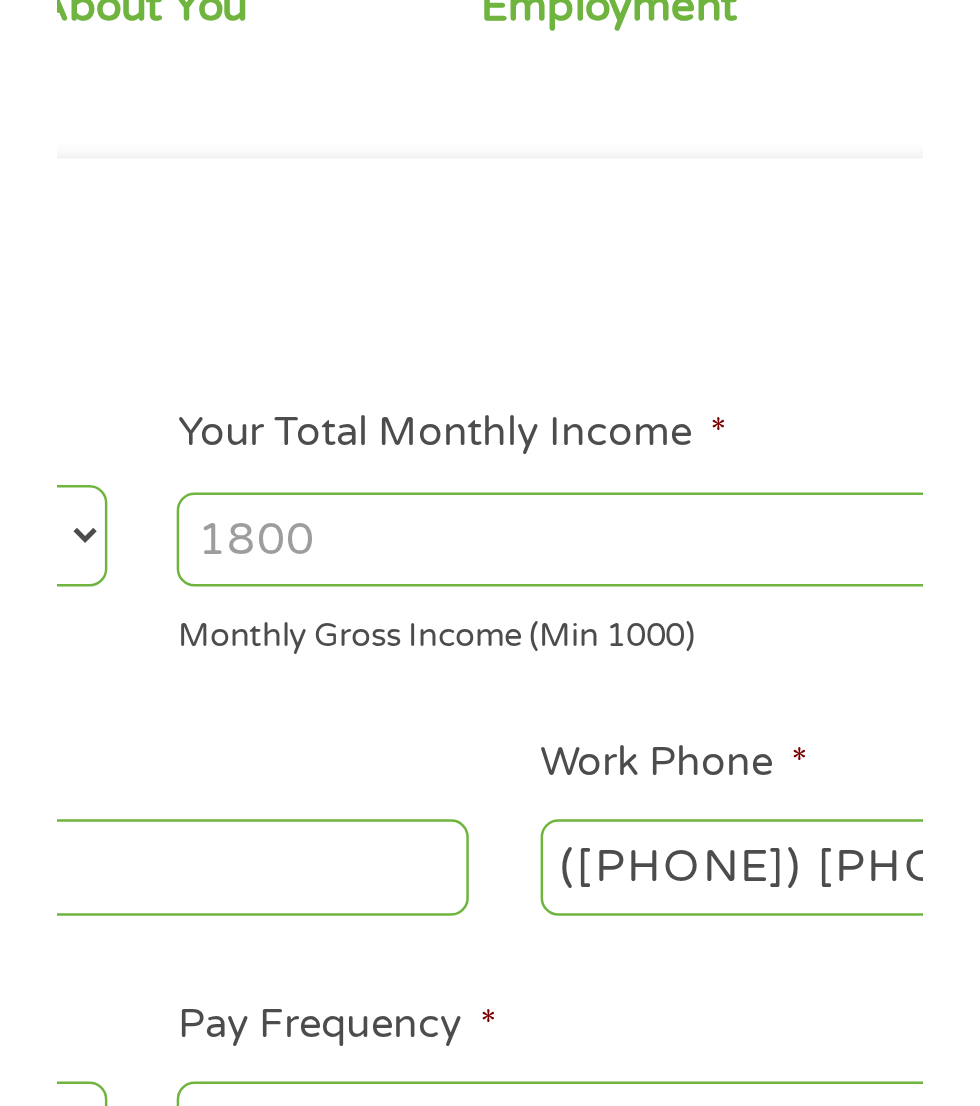 scroll, scrollTop: 179, scrollLeft: 0, axis: vertical 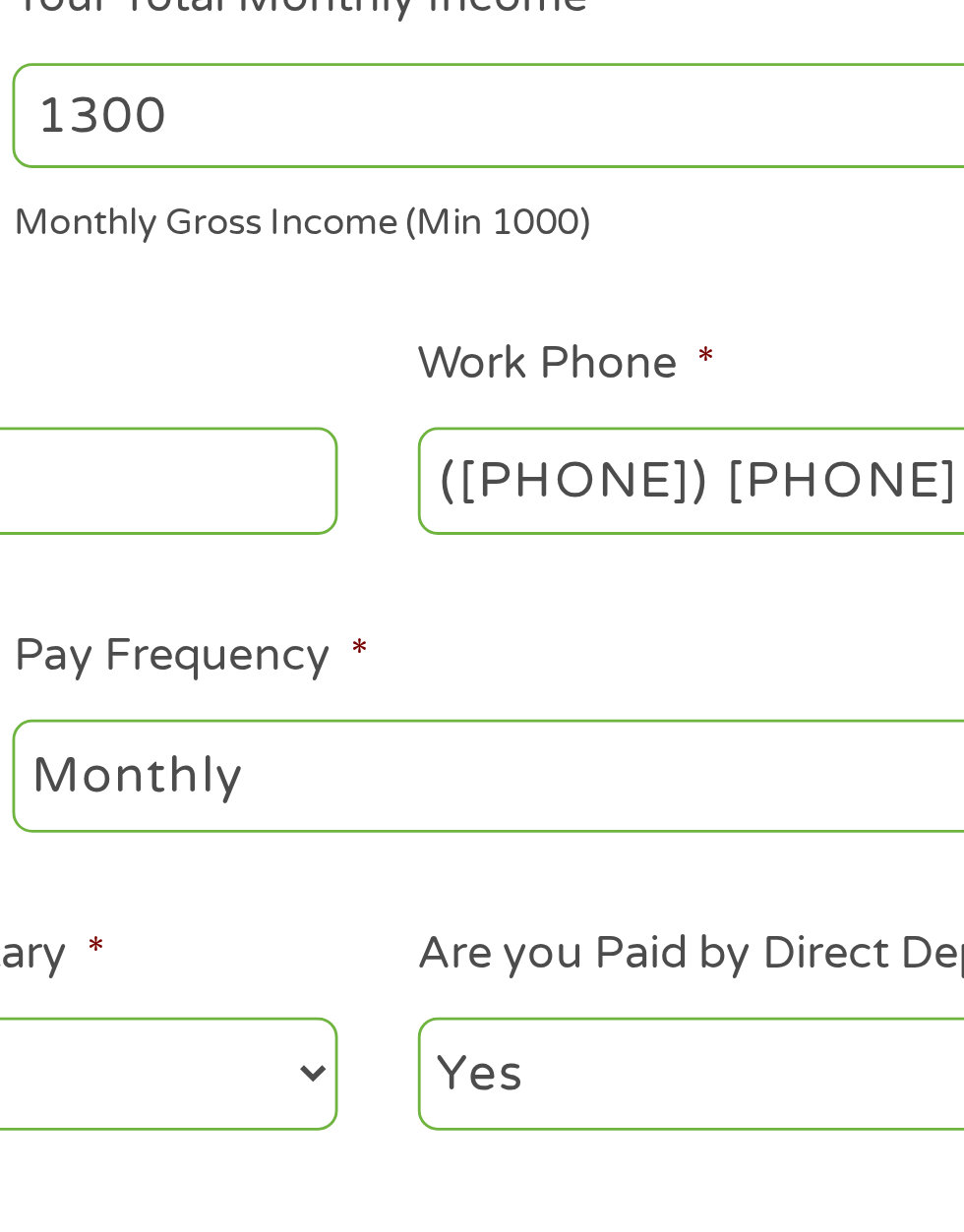 type on "1300" 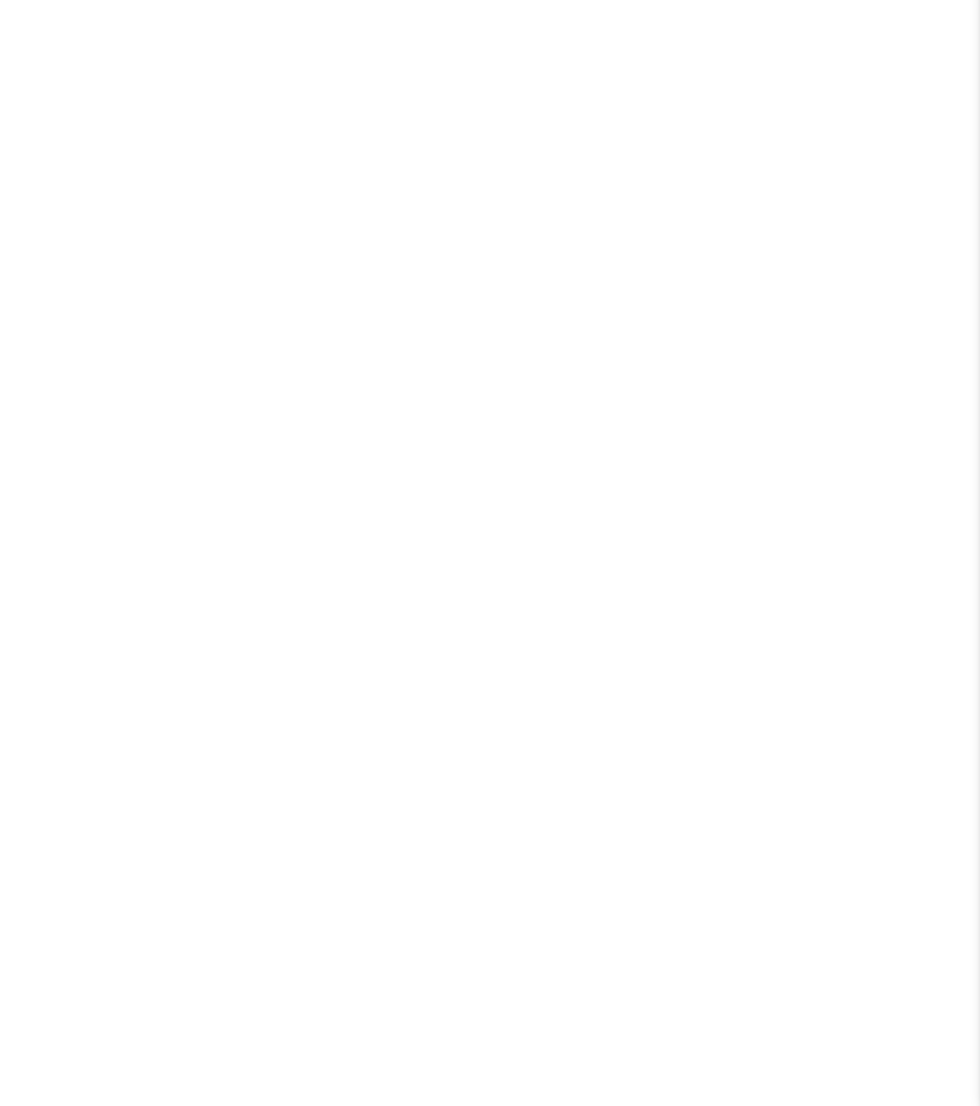scroll, scrollTop: 325, scrollLeft: 0, axis: vertical 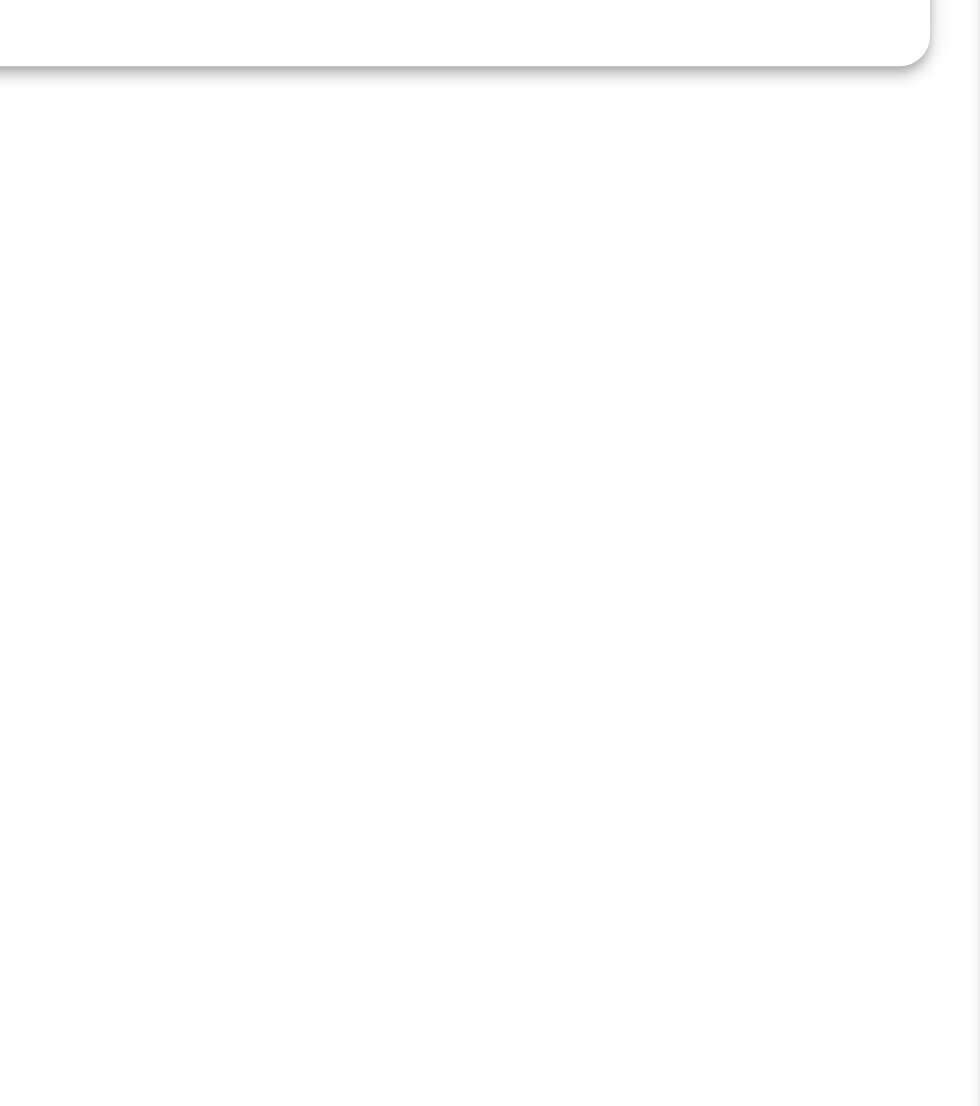 click on "Next" at bounding box center [862, 544] 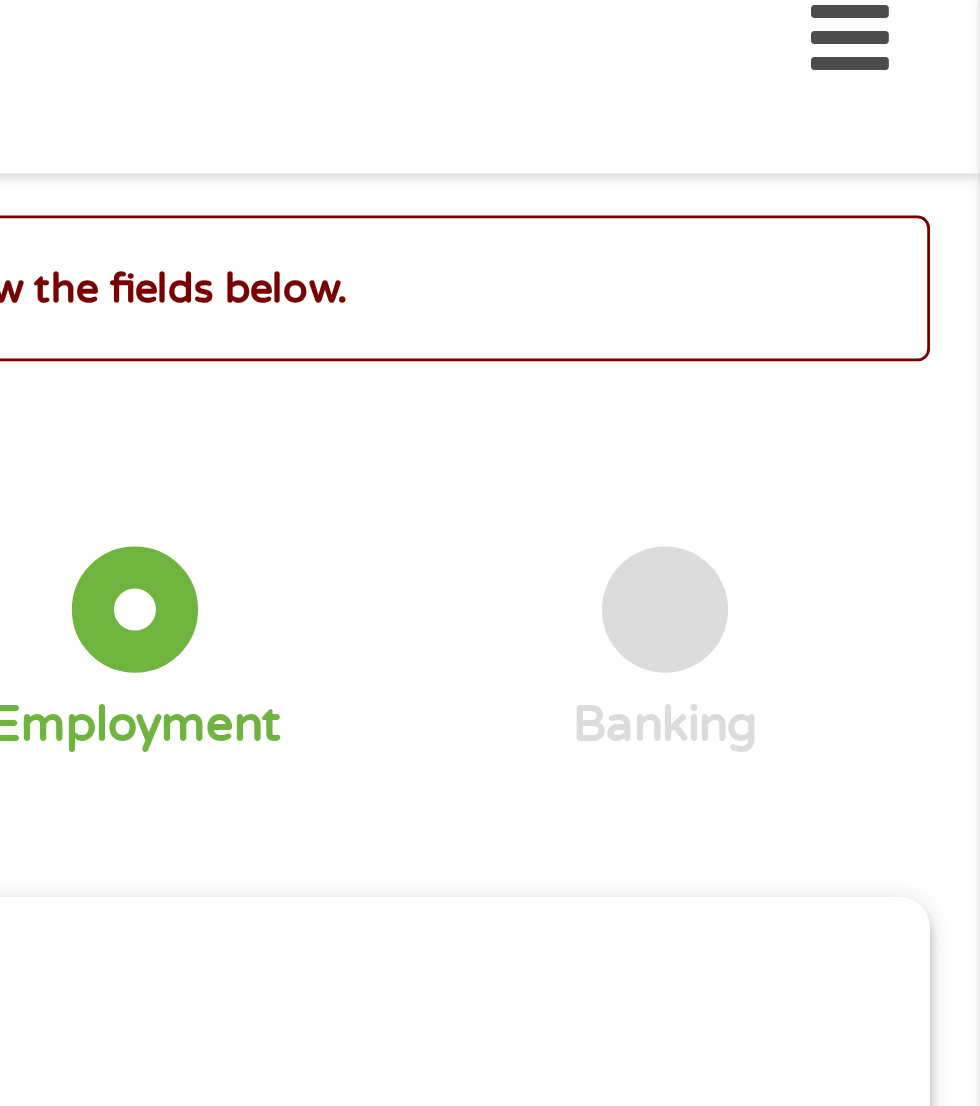 scroll, scrollTop: 0, scrollLeft: 0, axis: both 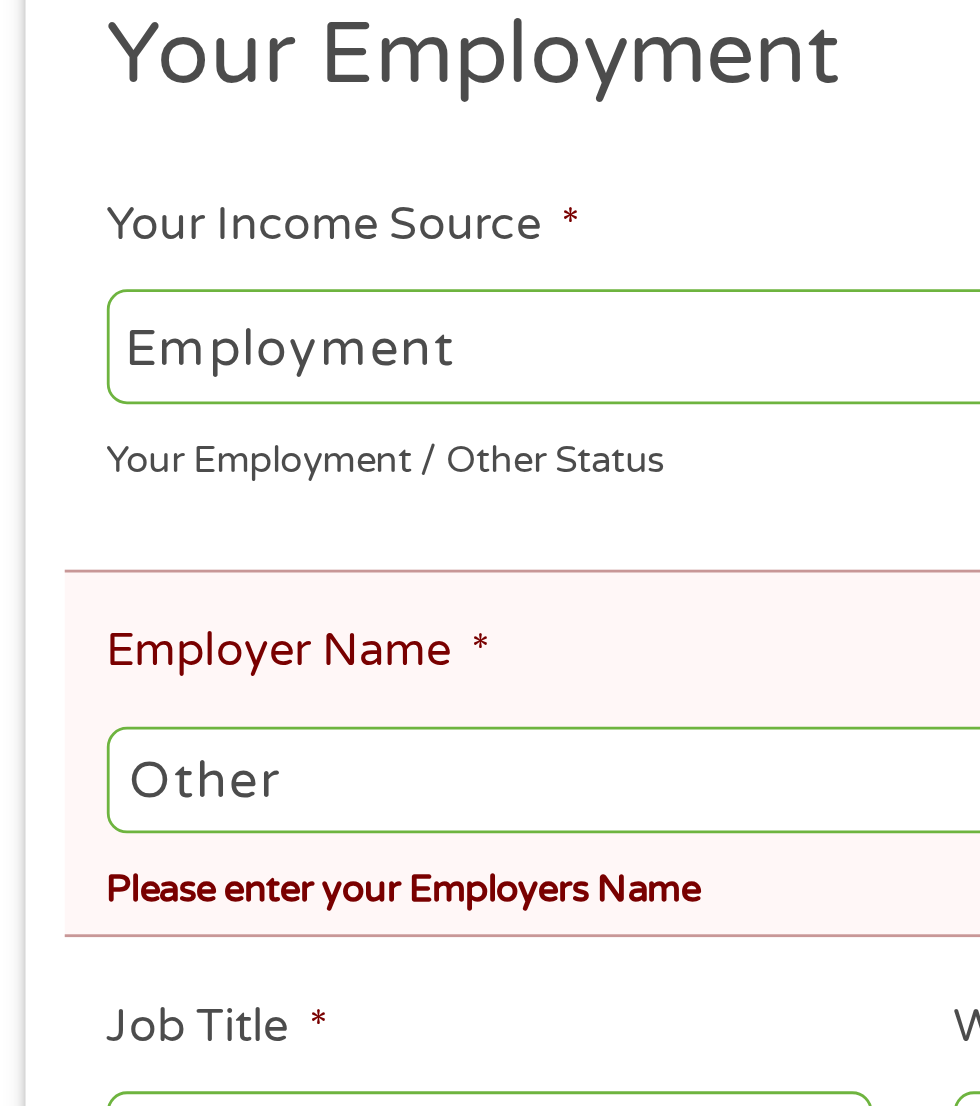 click on "Other" at bounding box center (490, 644) 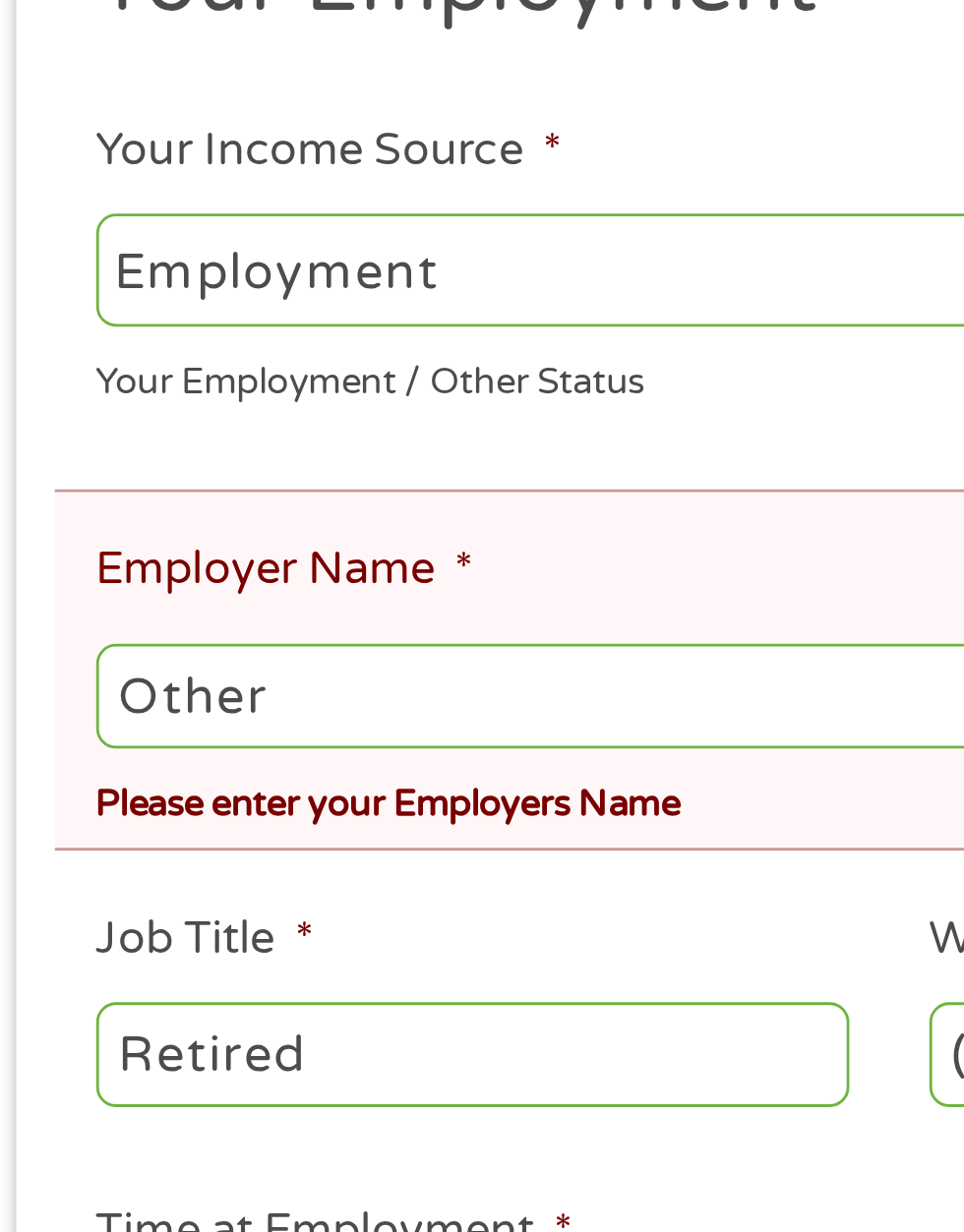 scroll, scrollTop: 16, scrollLeft: 0, axis: vertical 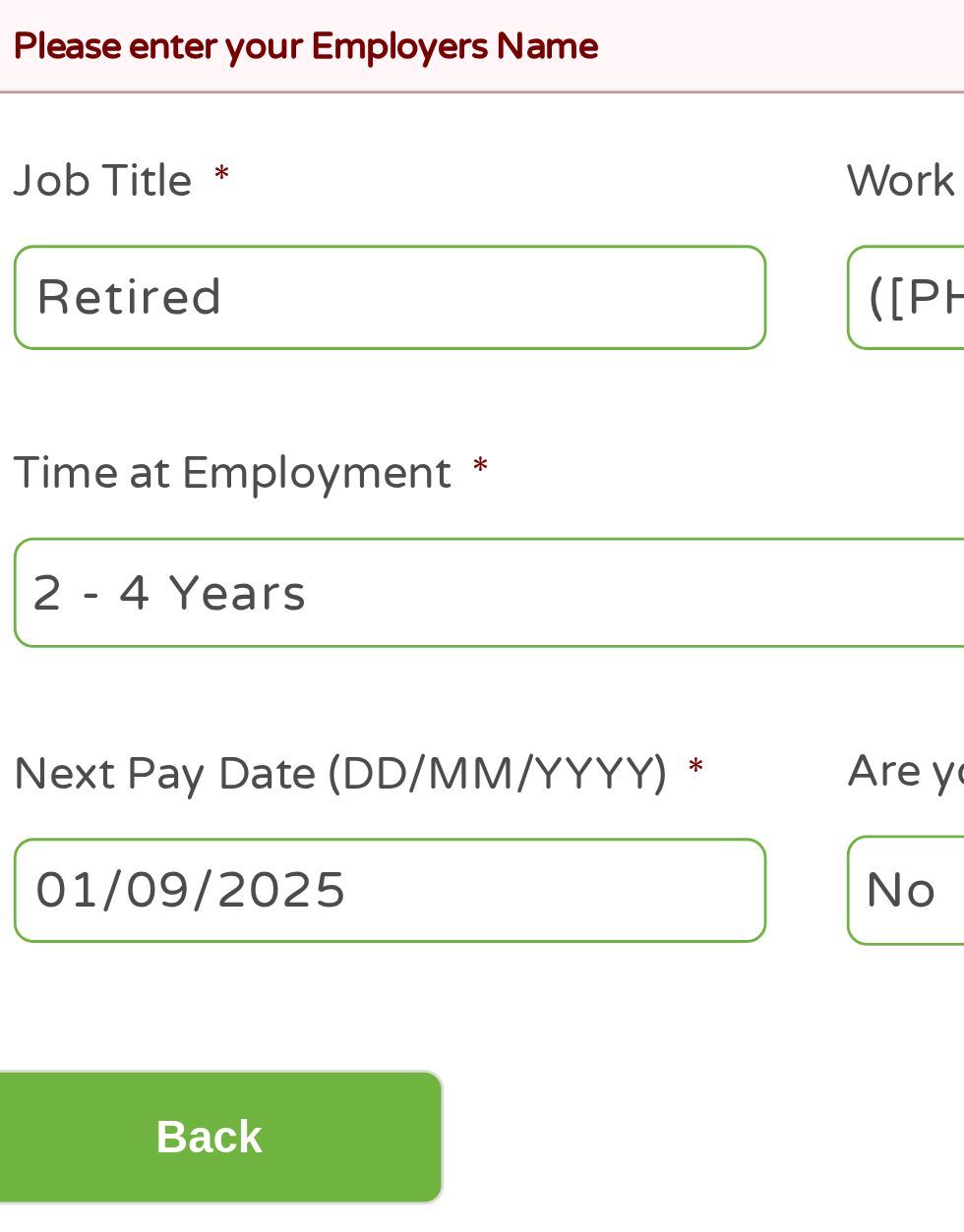 type on "O" 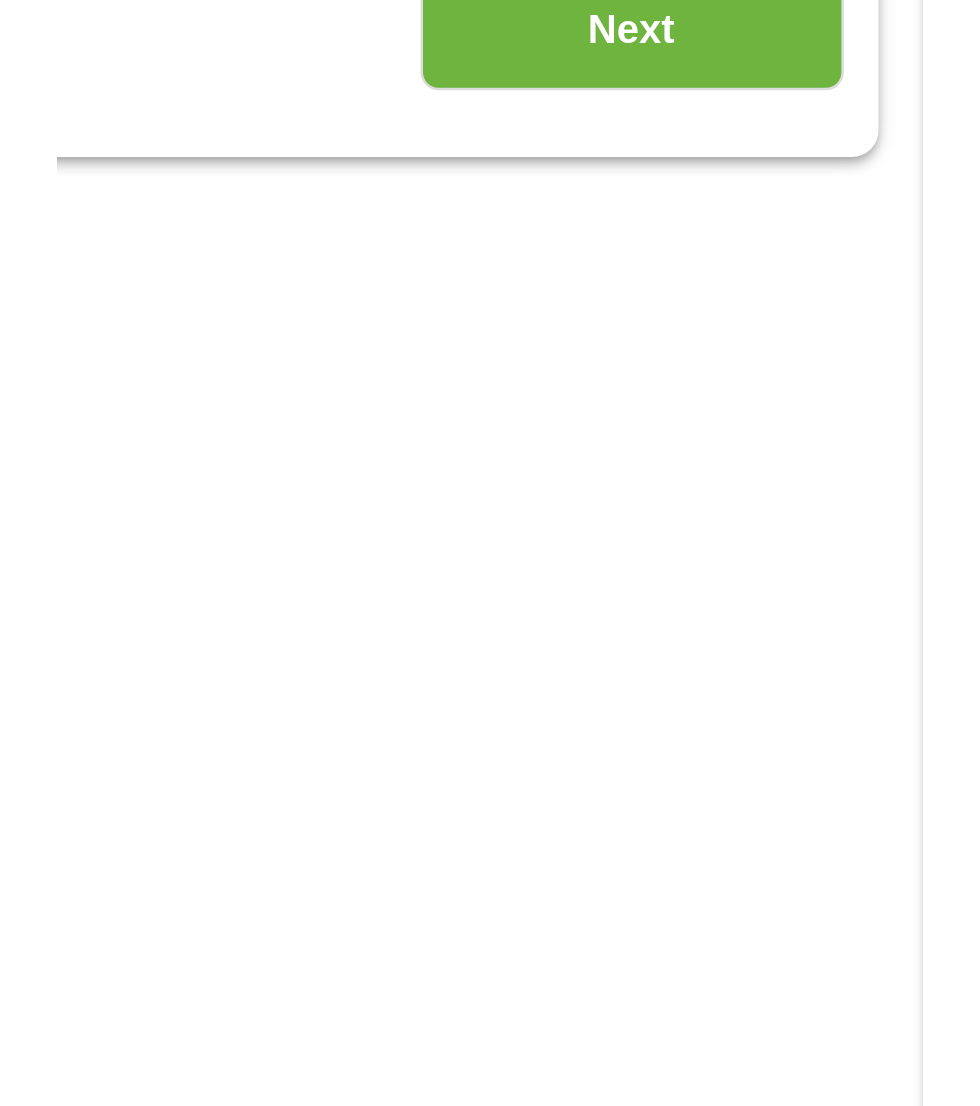 scroll, scrollTop: 465, scrollLeft: 0, axis: vertical 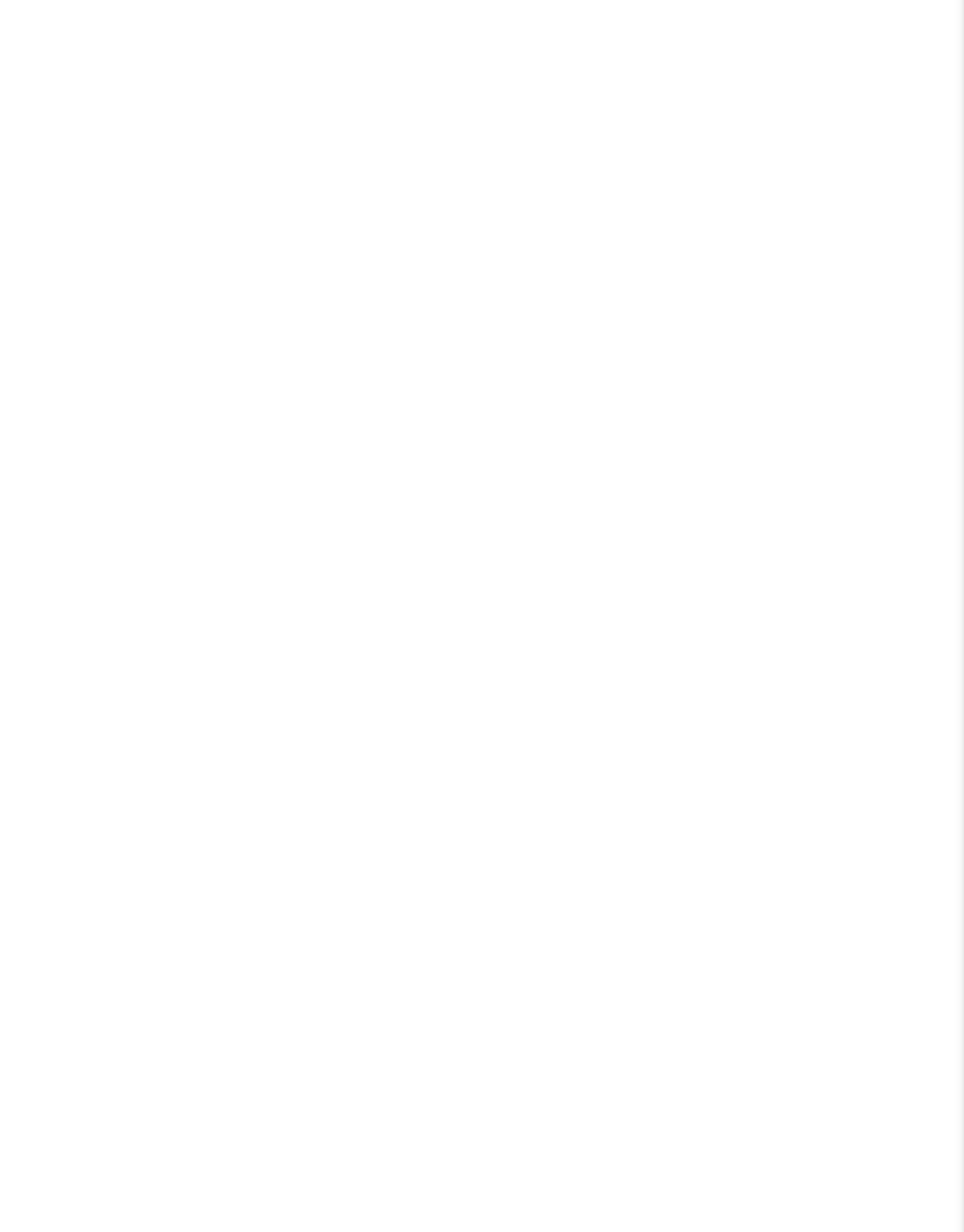 type on "Retired" 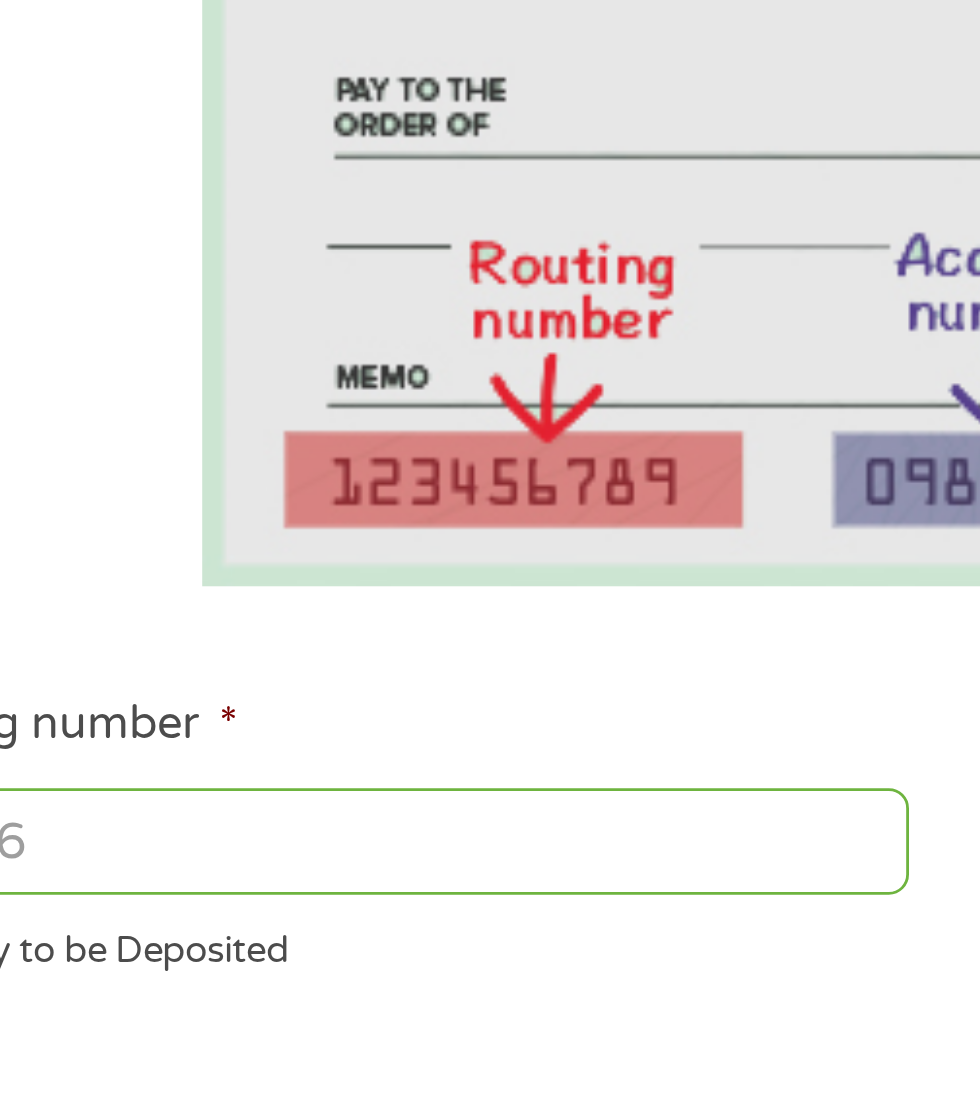 scroll, scrollTop: 0, scrollLeft: 0, axis: both 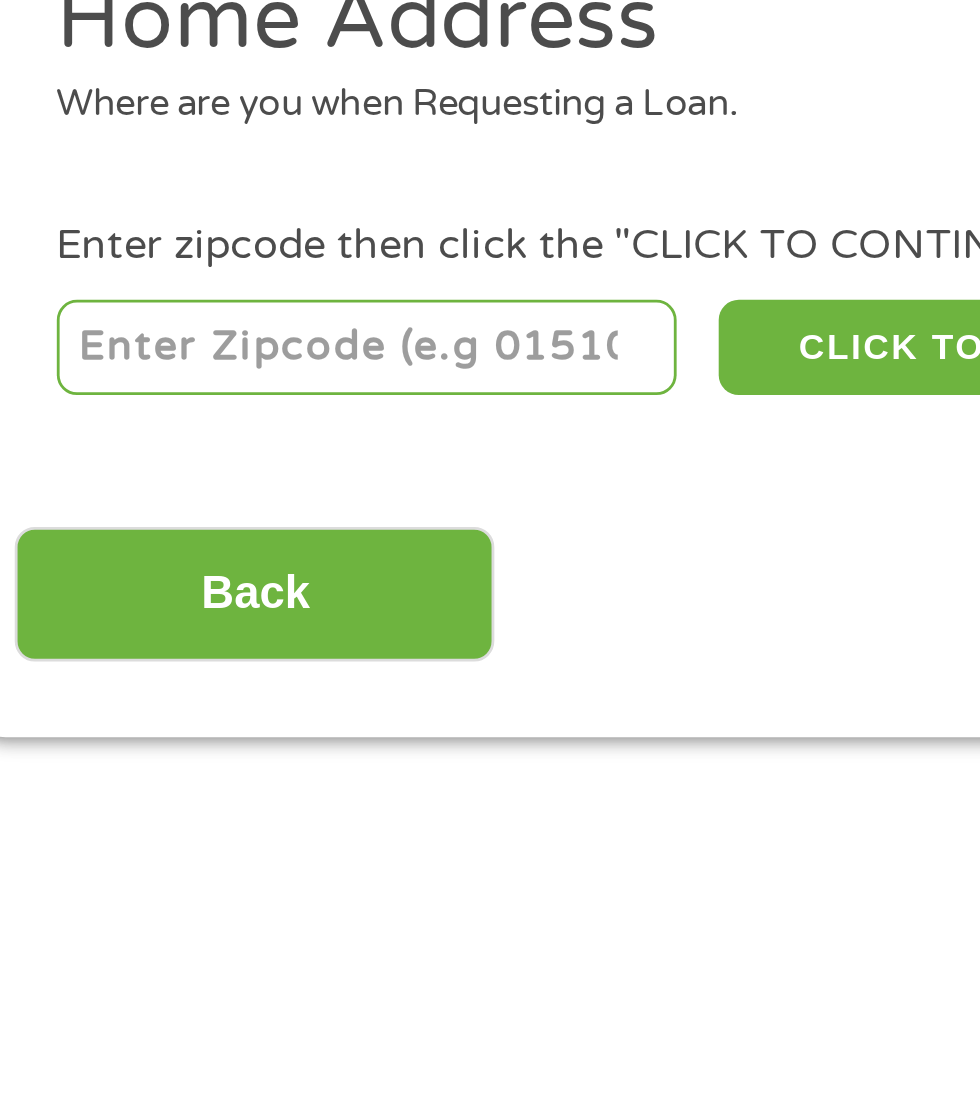 click at bounding box center (158, 427) 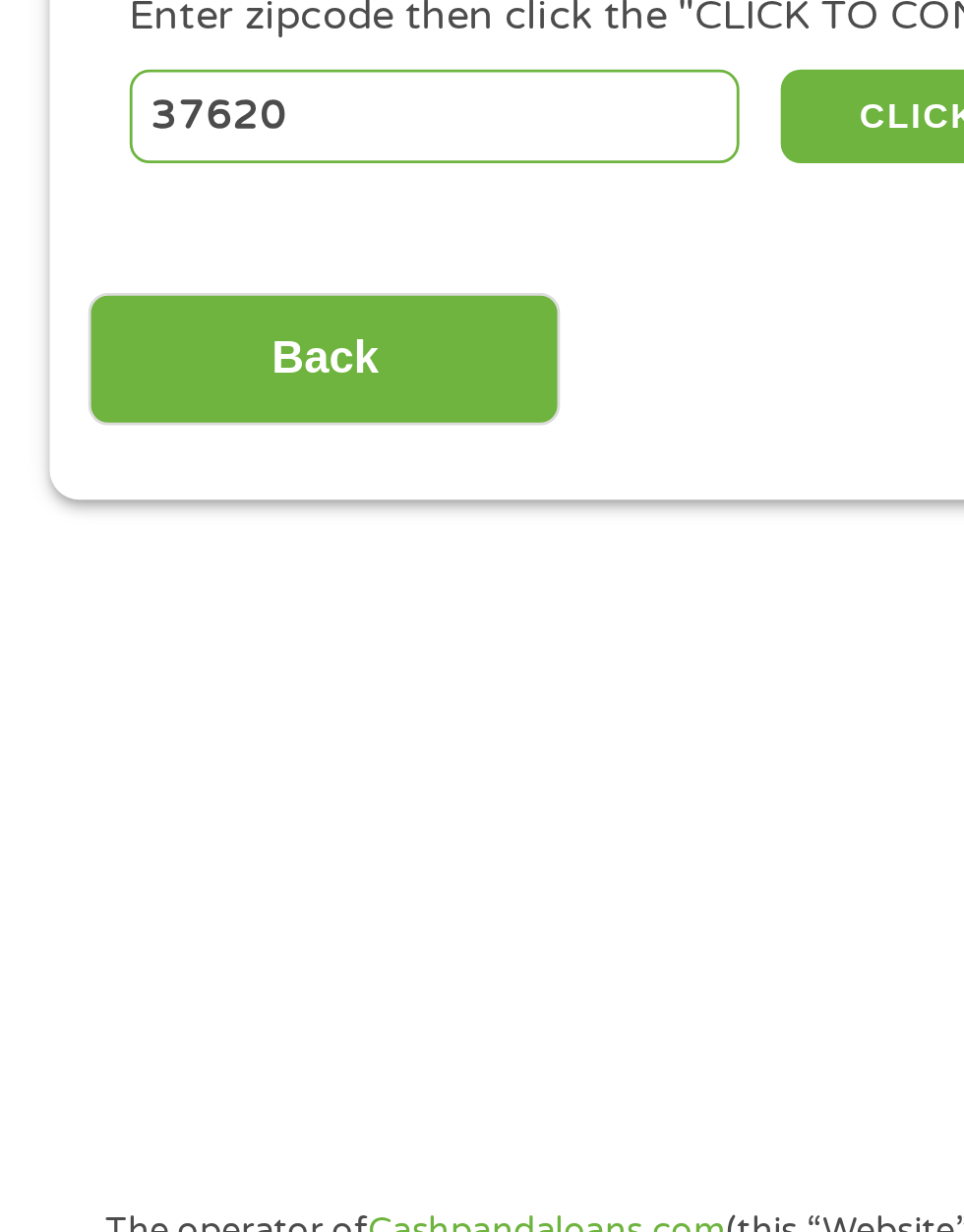 type on "37620" 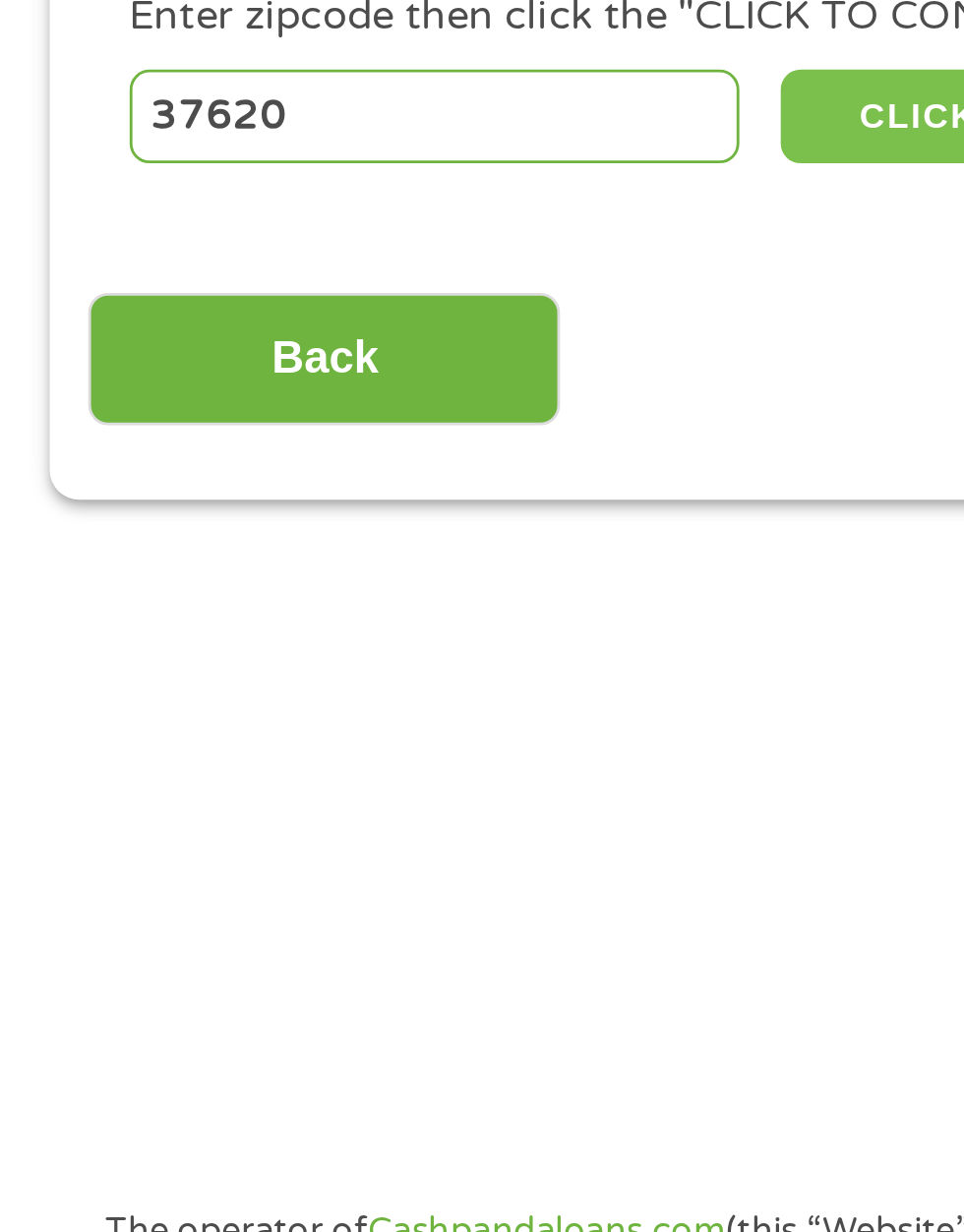 click on "CLICK TO CONTINUE" at bounding box center (373, 420) 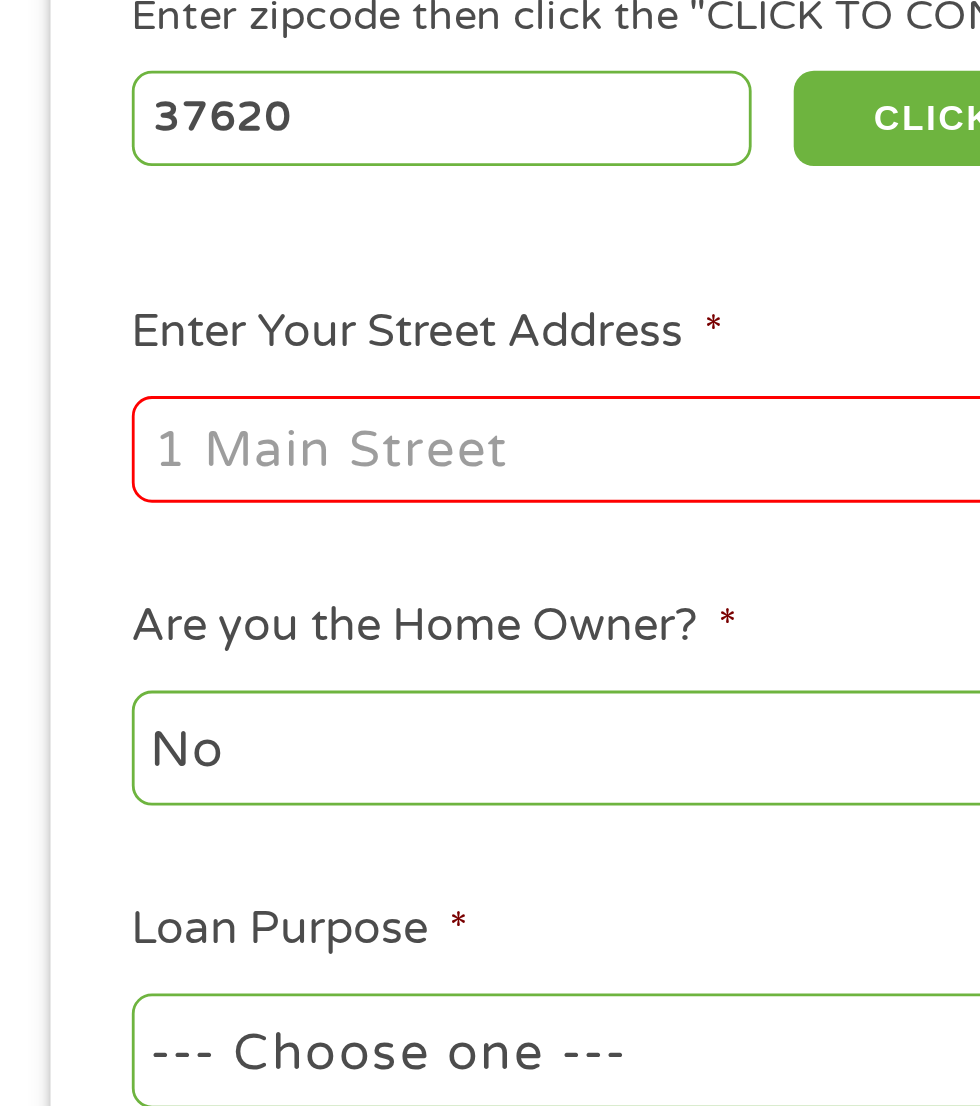 click on "Enter Your Street Address *" at bounding box center (261, 545) 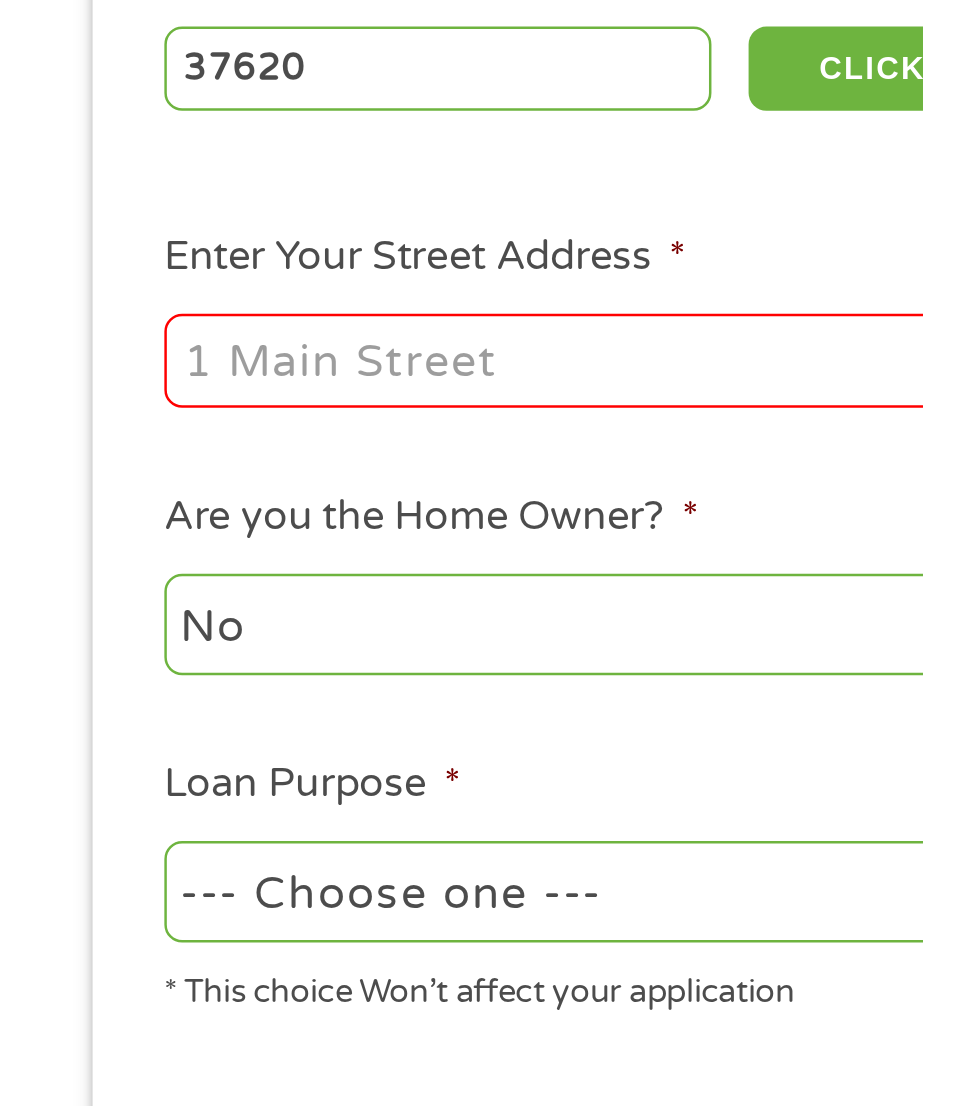 scroll, scrollTop: 16, scrollLeft: 0, axis: vertical 